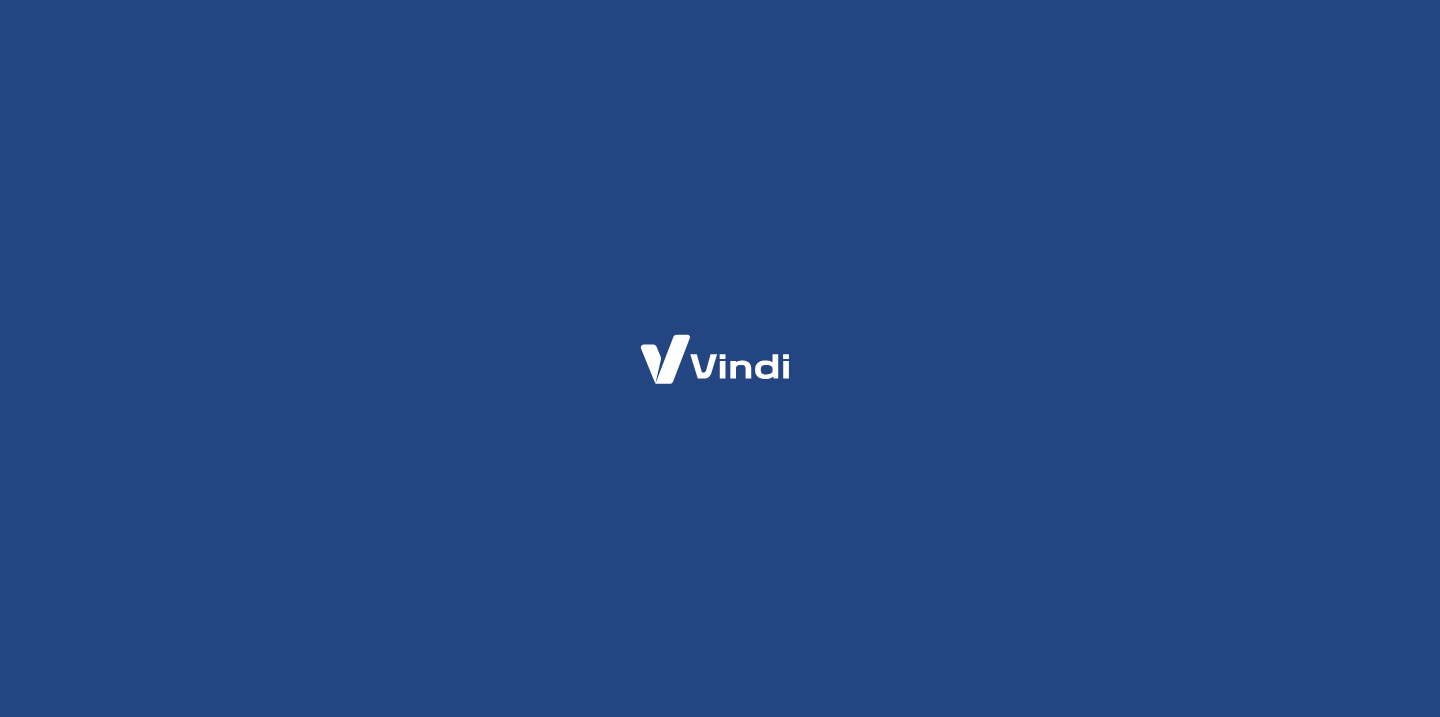 scroll, scrollTop: 0, scrollLeft: 0, axis: both 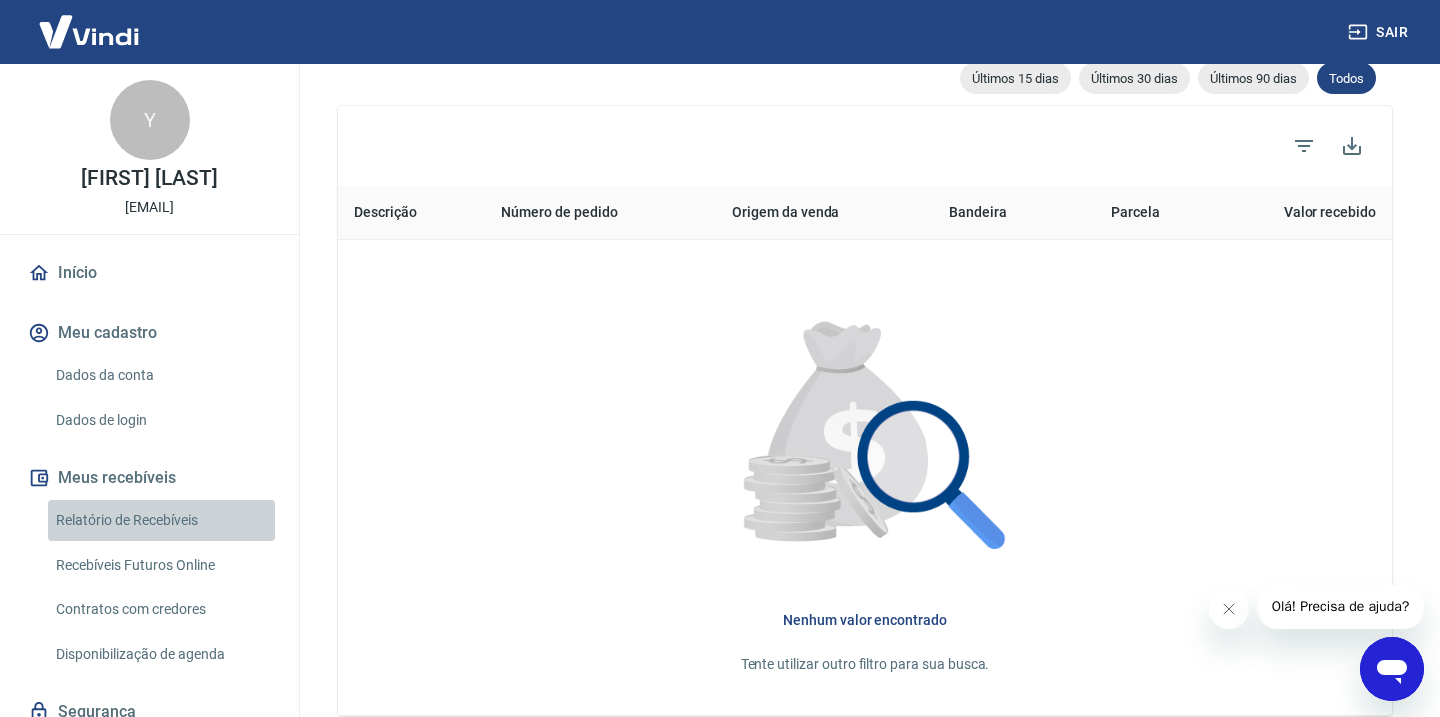 click on "Relatório de Recebíveis" at bounding box center [161, 520] 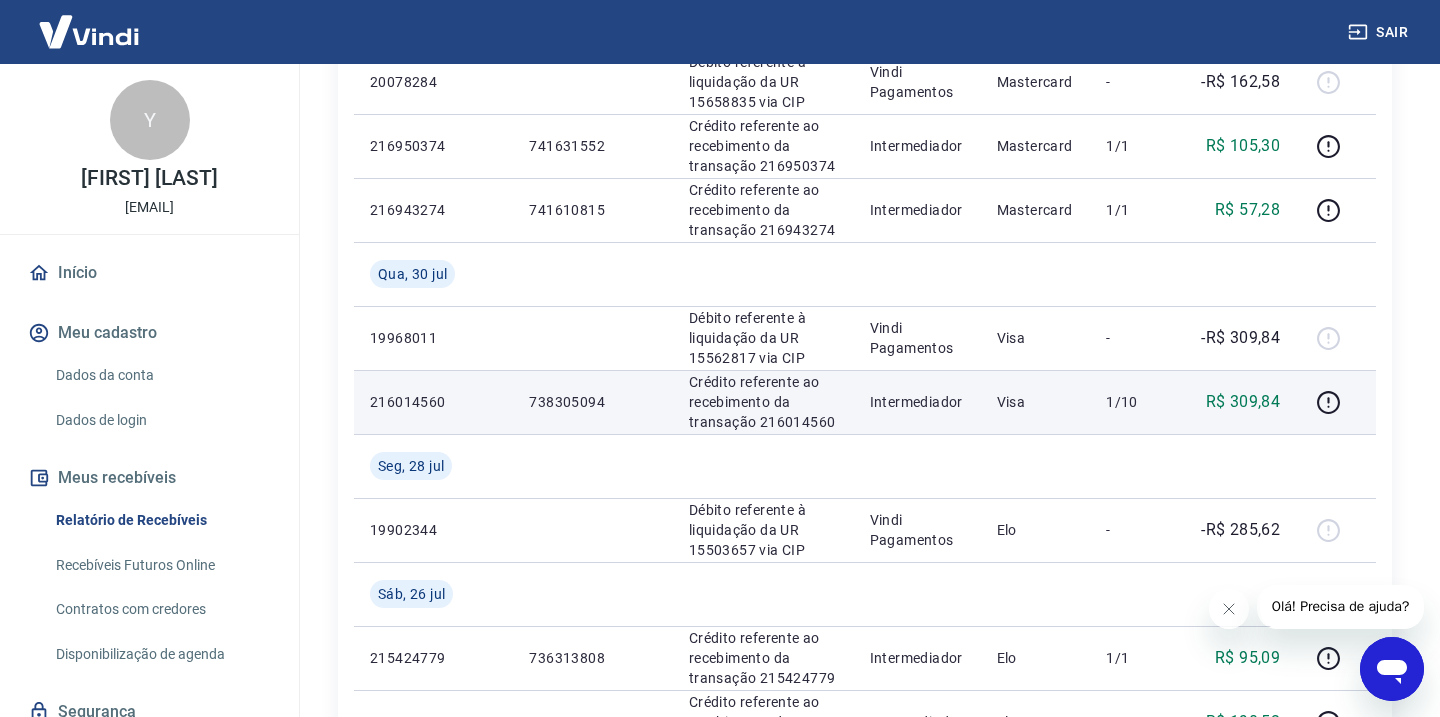 scroll, scrollTop: 458, scrollLeft: 0, axis: vertical 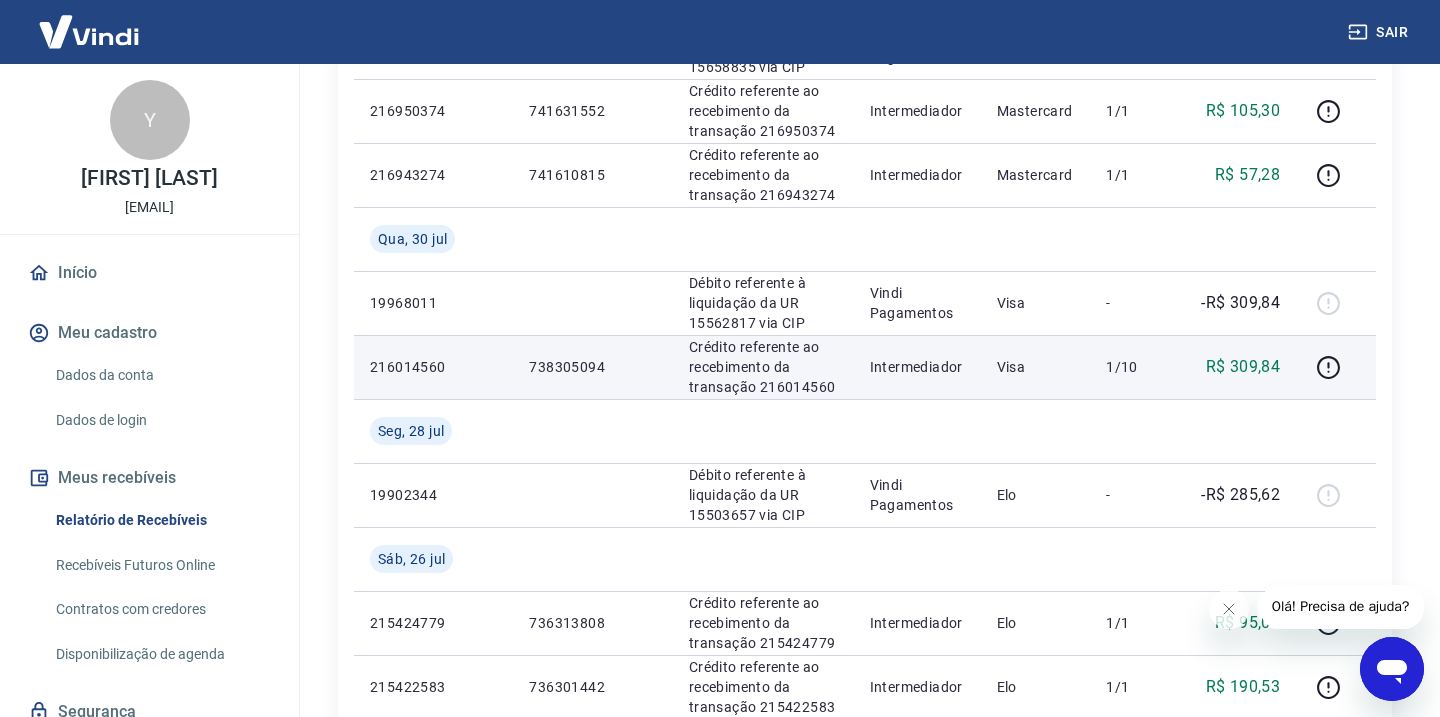 click on "1/10" at bounding box center [1135, 367] 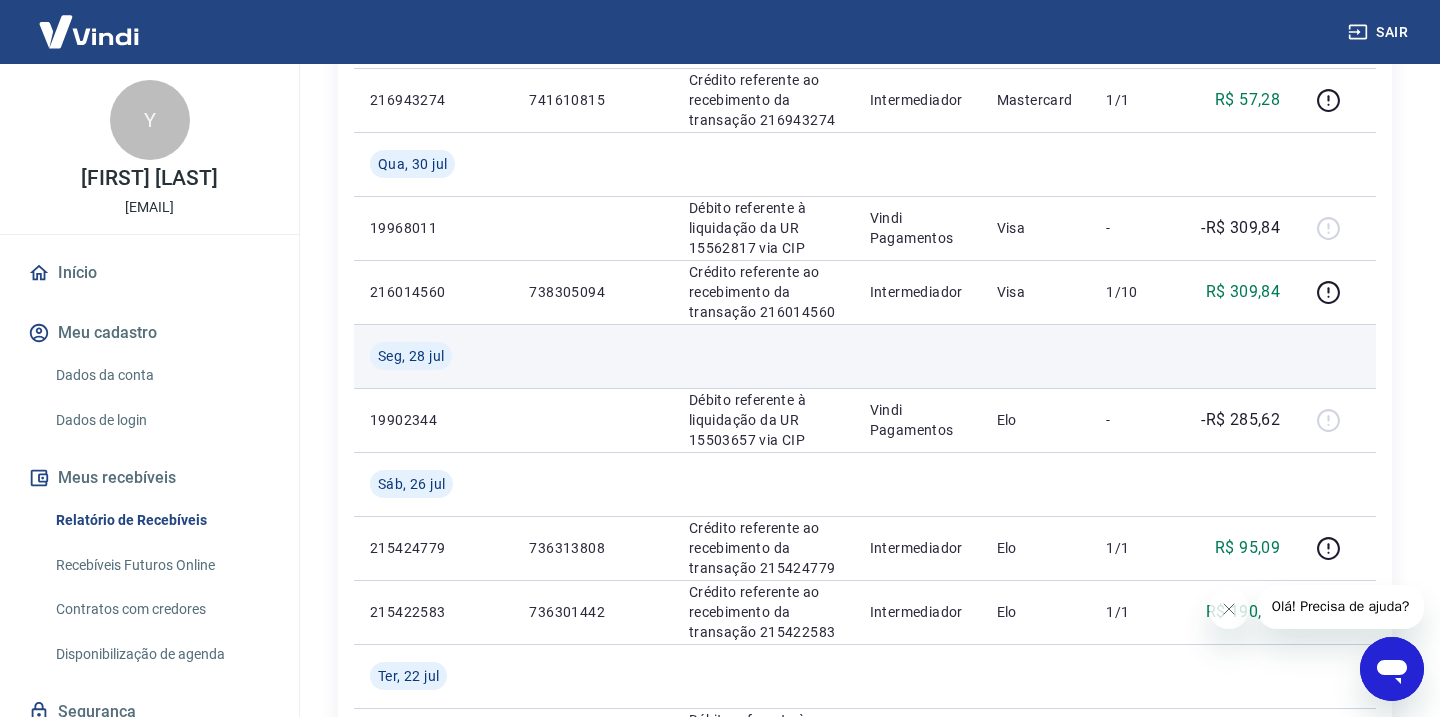 scroll, scrollTop: 533, scrollLeft: 0, axis: vertical 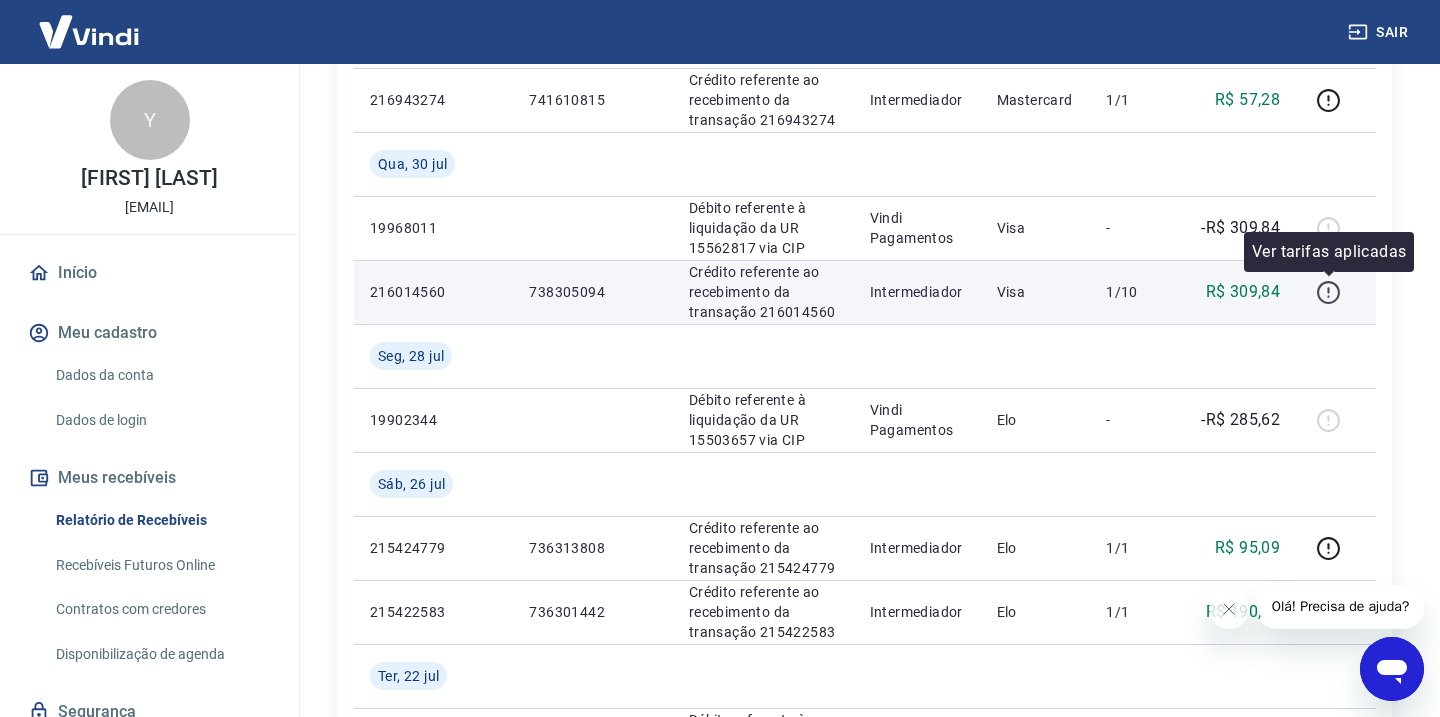 click 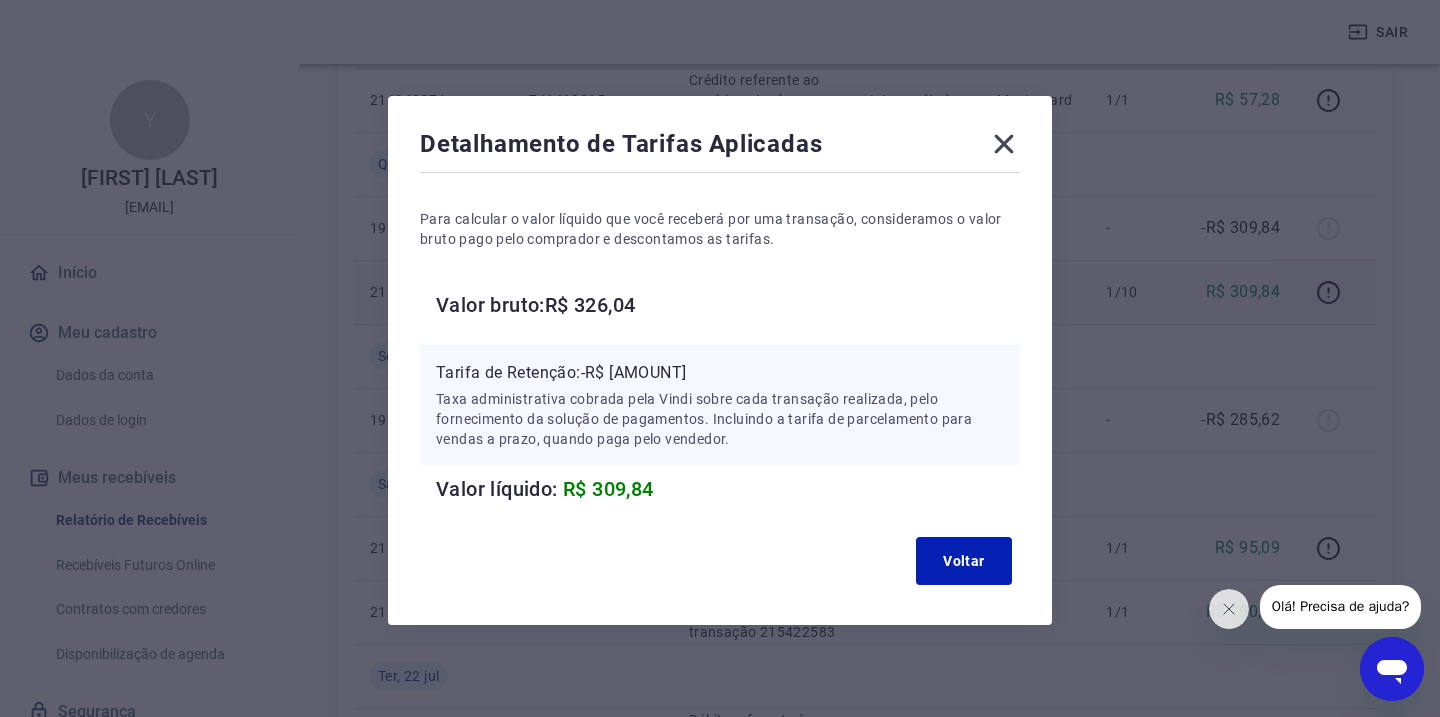 click on "Detalhamento de Tarifas Aplicadas Para calcular o valor líquido que você receberá por uma transação, consideramos o valor bruto pago pelo comprador e descontamos as tarifas. Valor bruto: R$ [AMOUNT] Tarifa de Retenção: -R$ [AMOUNT] Taxa administrativa cobrada pela Vindi sobre cada transação realizada, pelo fornecimento da solução de pagamentos. Incluindo a tarifa de parcelamento para vendas a prazo, quando paga pelo vendedor. Valor líquido: R$ [AMOUNT] Voltar" at bounding box center (720, 358) 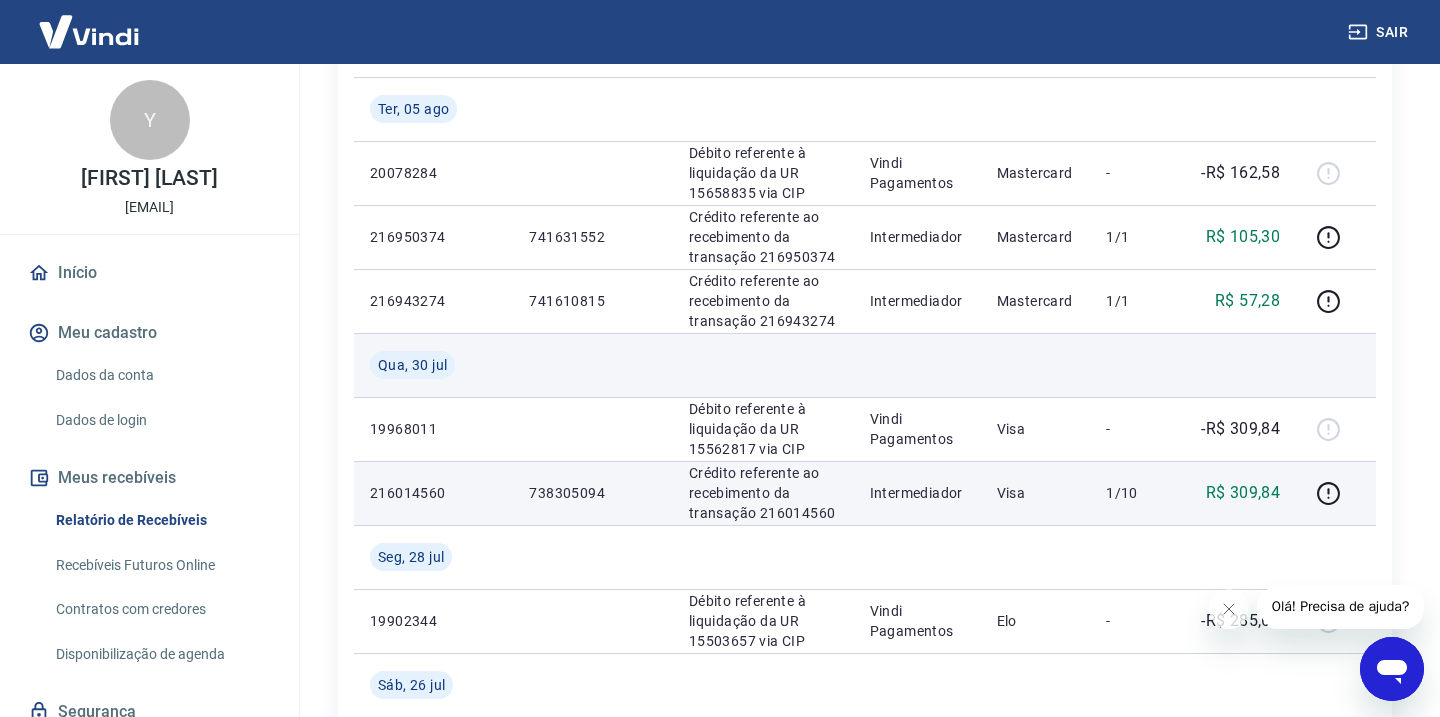 scroll, scrollTop: 331, scrollLeft: 0, axis: vertical 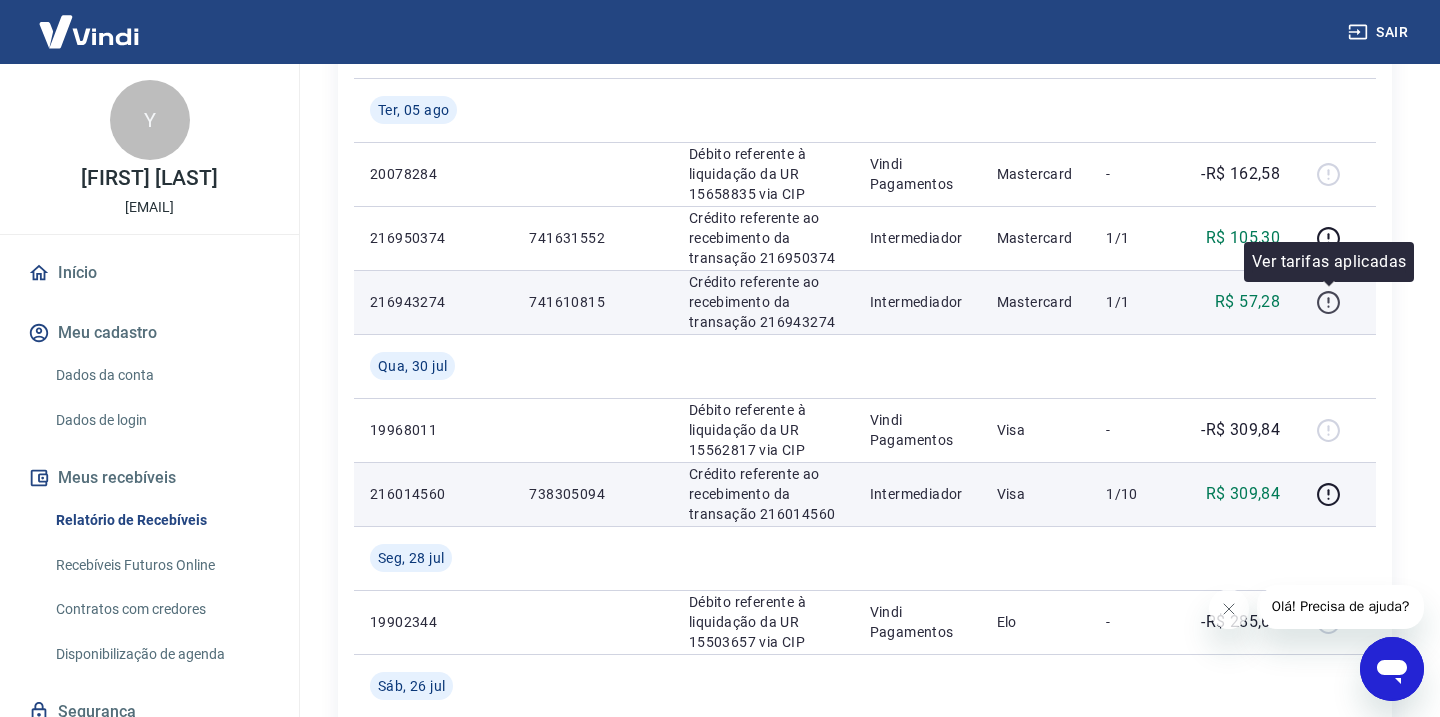 click 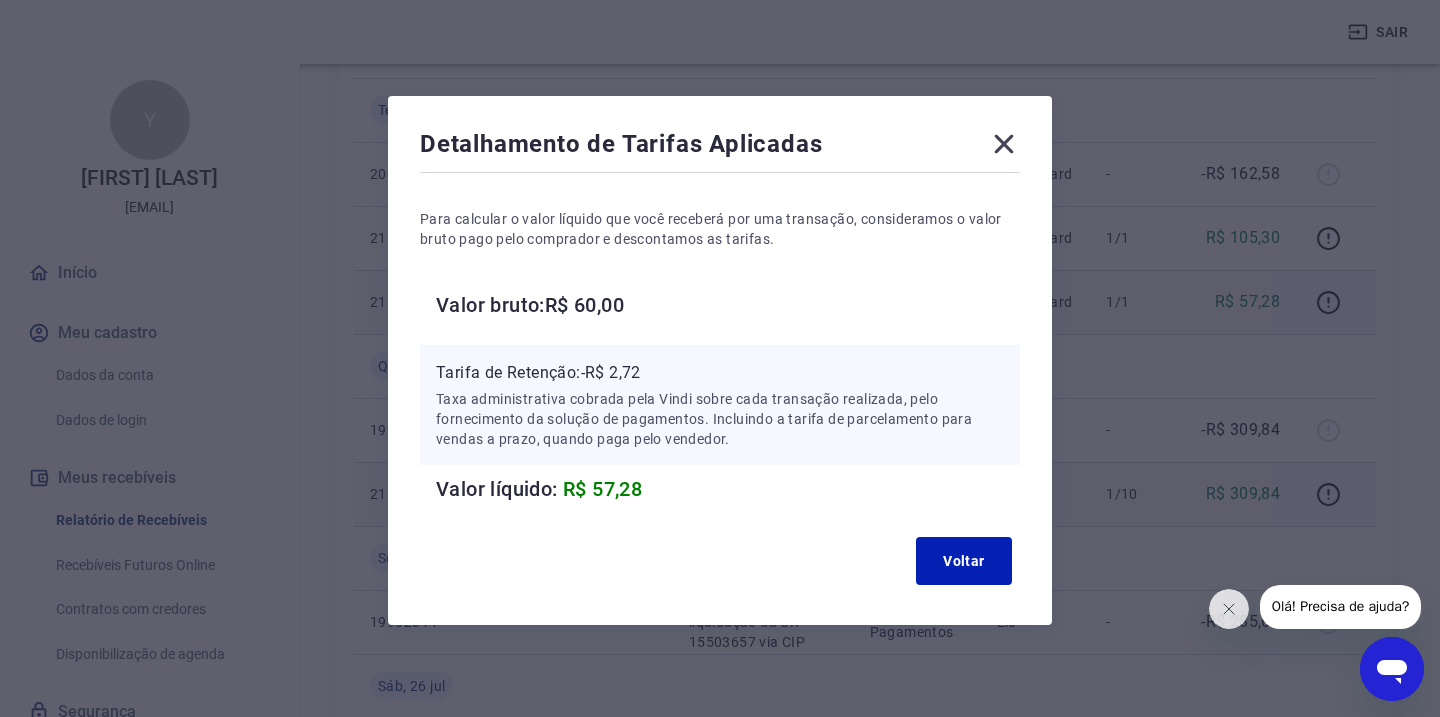 click on "Detalhamento de Tarifas Aplicadas Para calcular o valor líquido que você receberá por uma transação, consideramos o valor bruto pago pelo comprador e descontamos as tarifas. Valor bruto: R$ [AMOUNT] Tarifa de Retenção: -R$ [AMOUNT] Taxa administrativa cobrada pela Vindi sobre cada transação realizada, pelo fornecimento da solução de pagamentos. Incluindo a tarifa de parcelamento para vendas a prazo, quando paga pelo vendedor. Valor líquido: R$ [AMOUNT] Voltar" at bounding box center (720, 358) 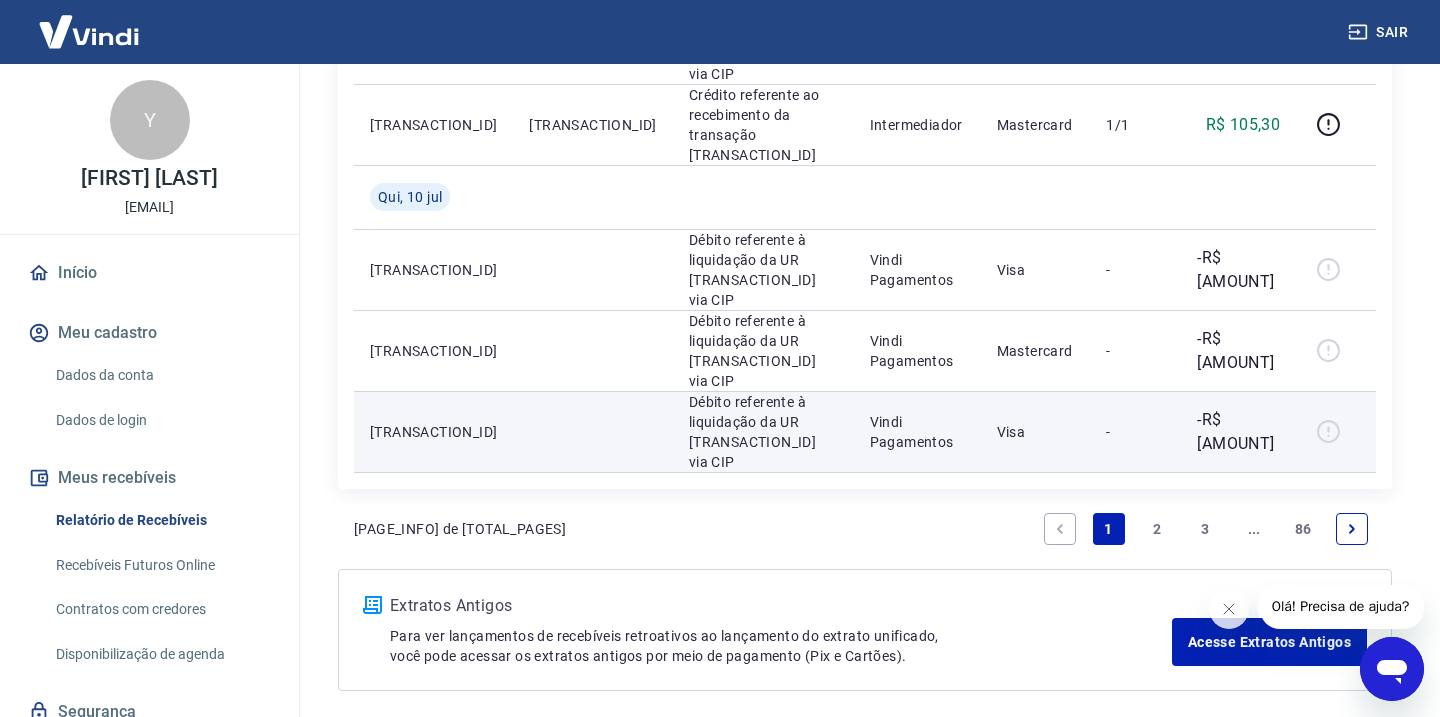 scroll, scrollTop: 1813, scrollLeft: 0, axis: vertical 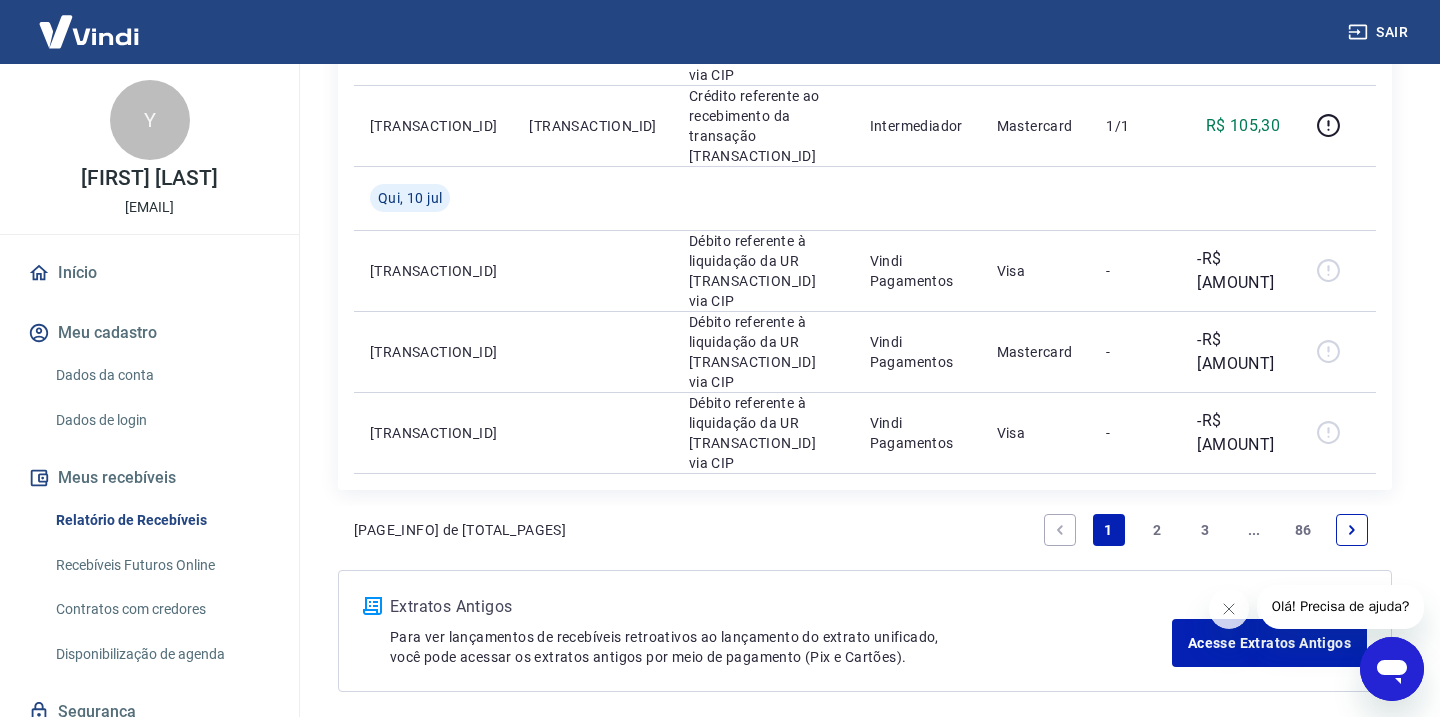 click on "86" at bounding box center (1303, 530) 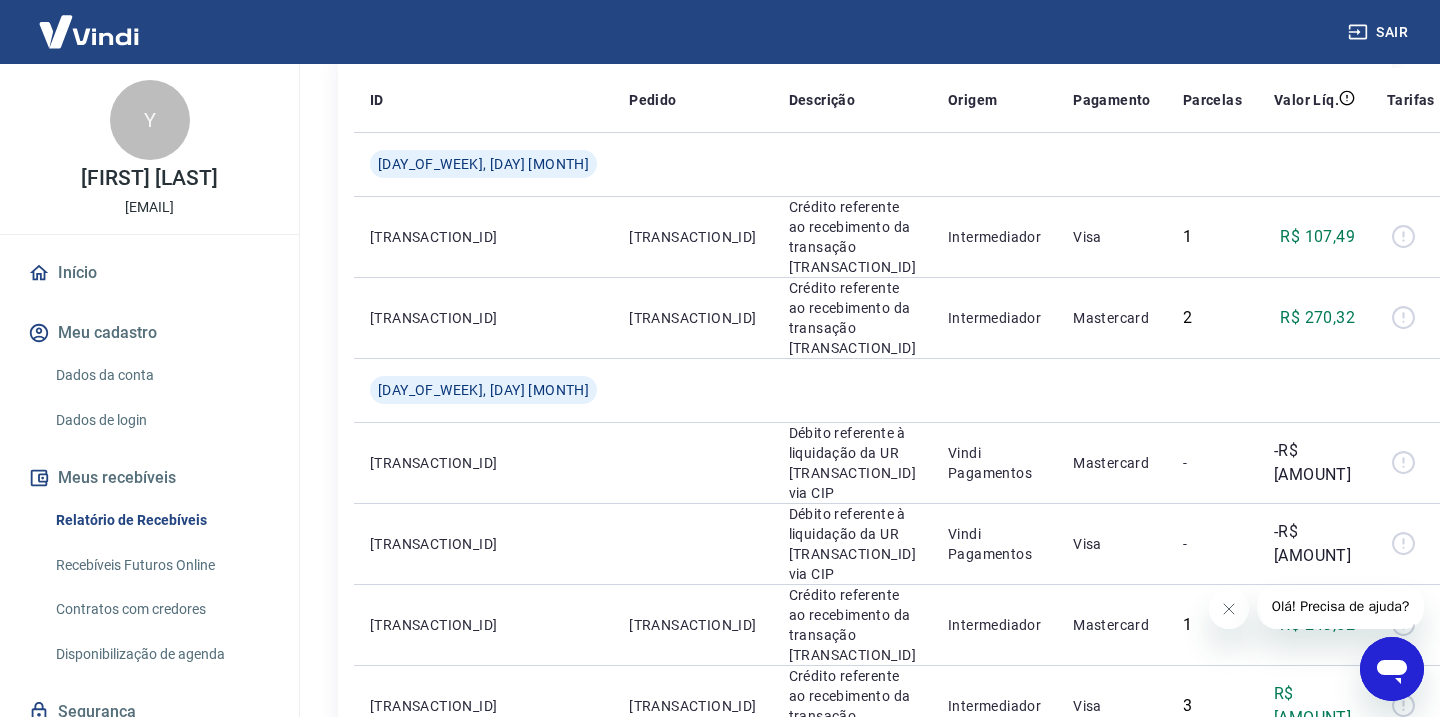 scroll, scrollTop: 286, scrollLeft: 0, axis: vertical 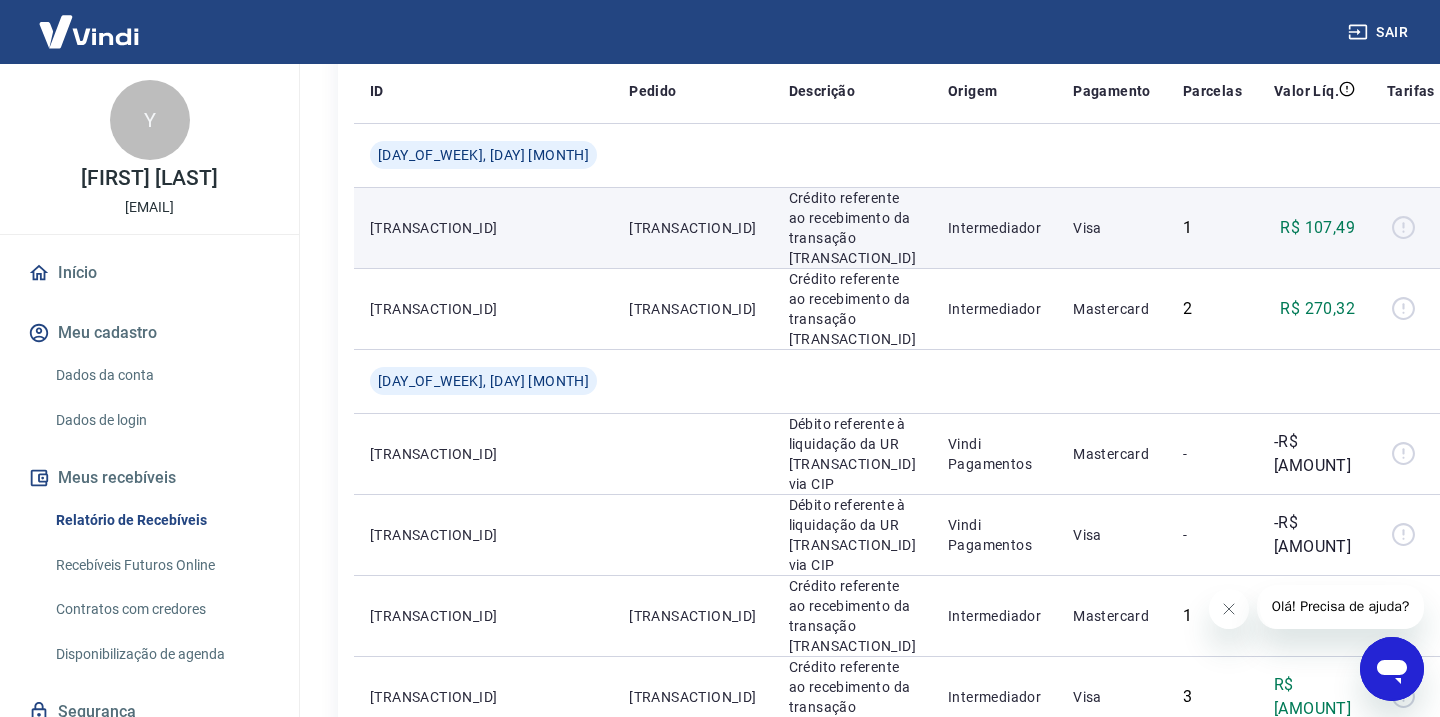 click at bounding box center (1411, 228) 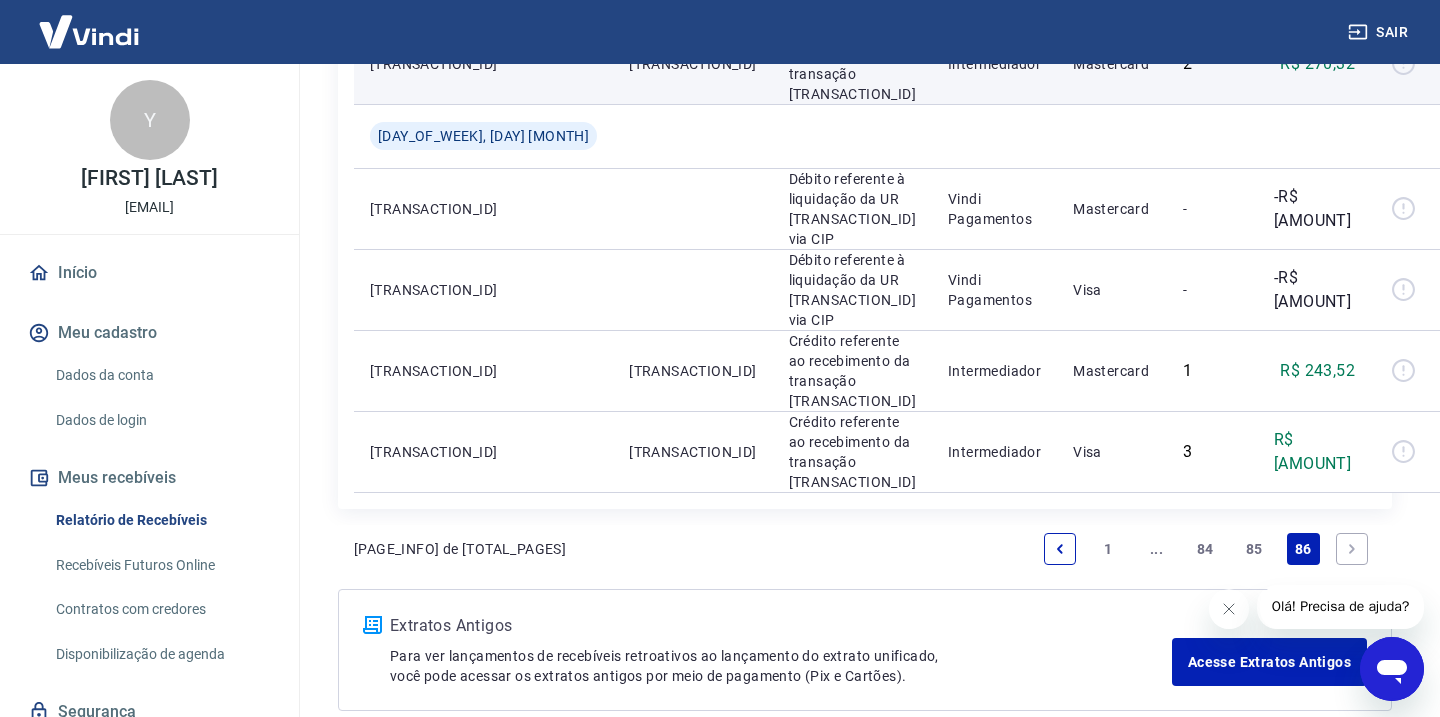 scroll, scrollTop: 533, scrollLeft: 0, axis: vertical 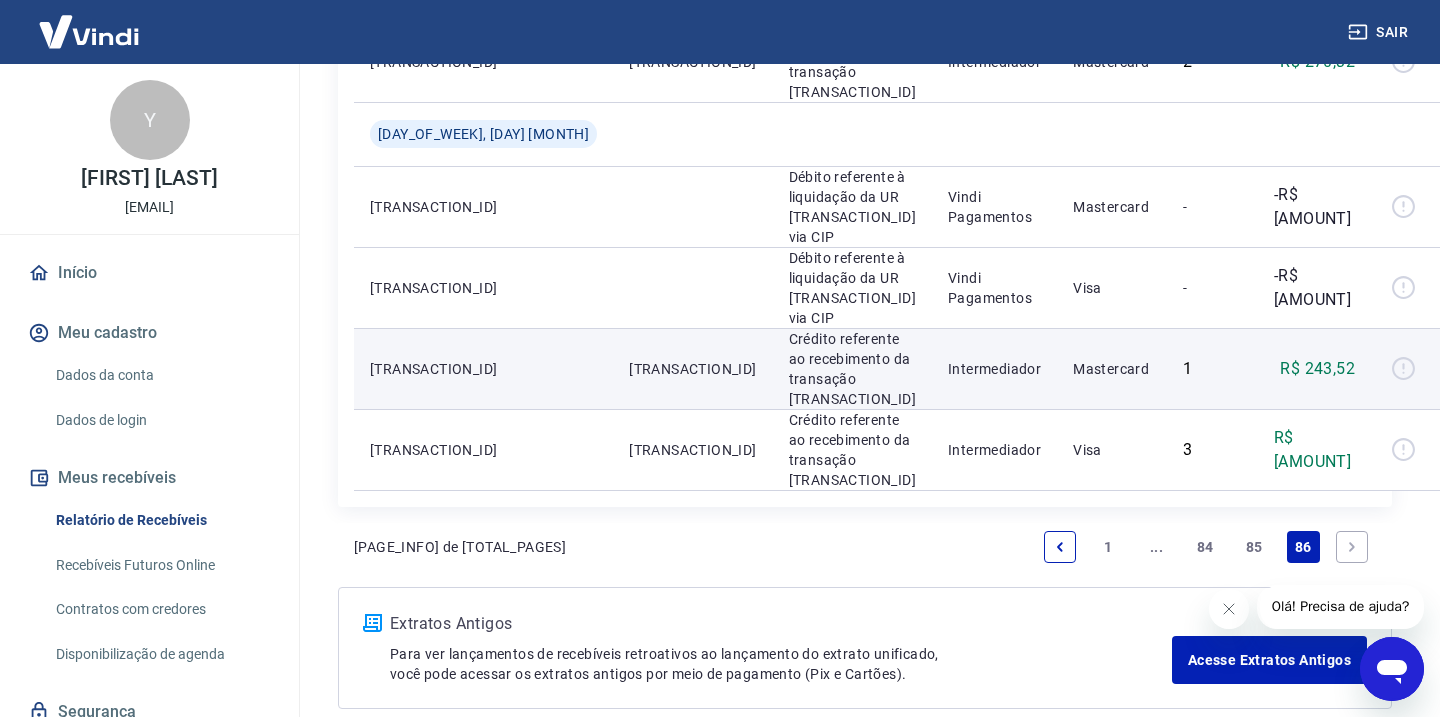 click at bounding box center [1411, 369] 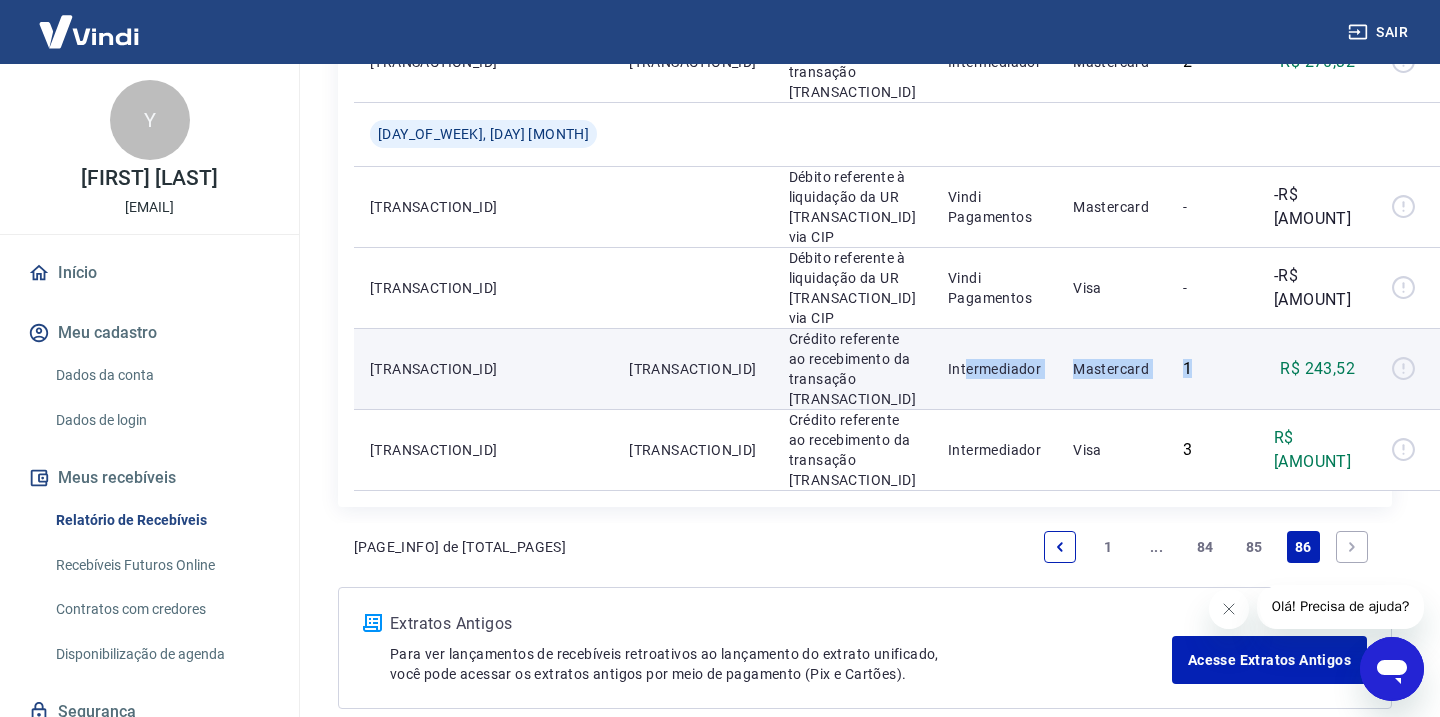drag, startPoint x: 899, startPoint y: 294, endPoint x: 1140, endPoint y: 300, distance: 241.07468 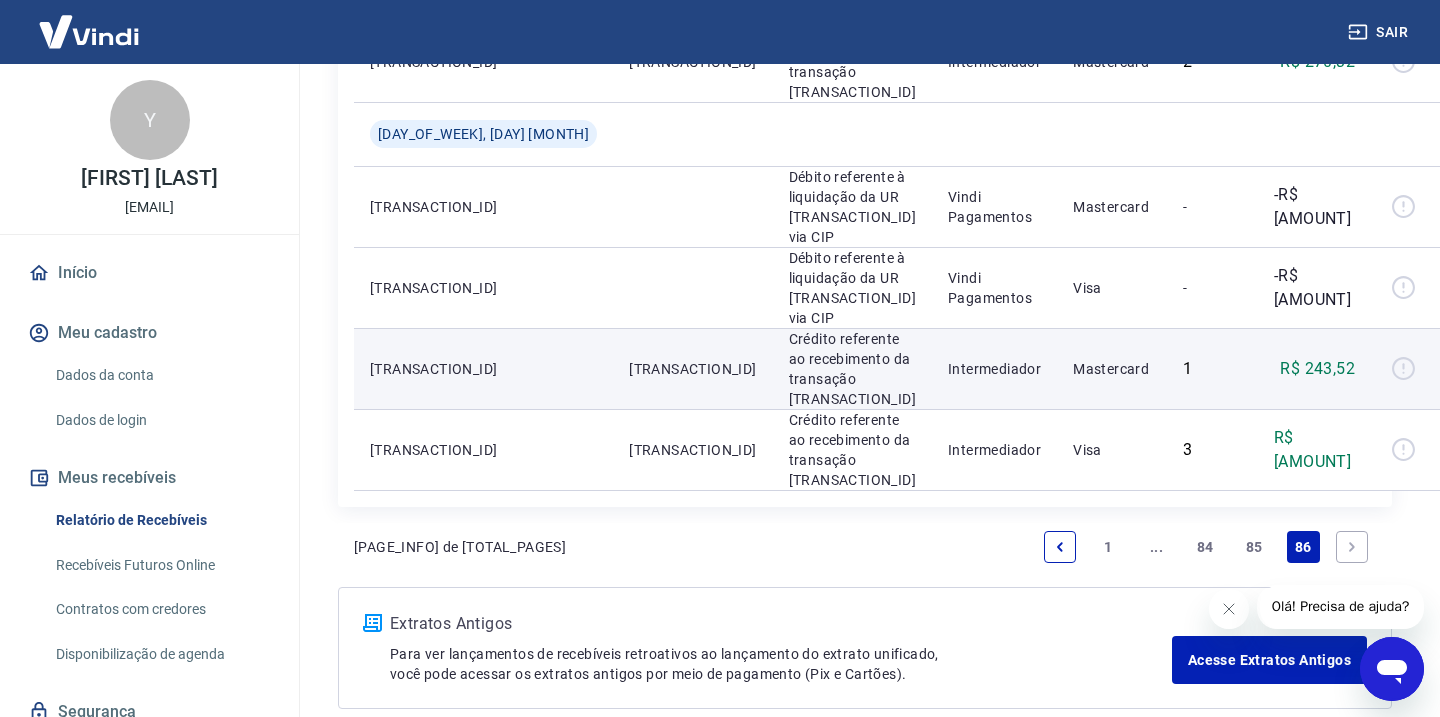 click on "1" at bounding box center [1212, 368] 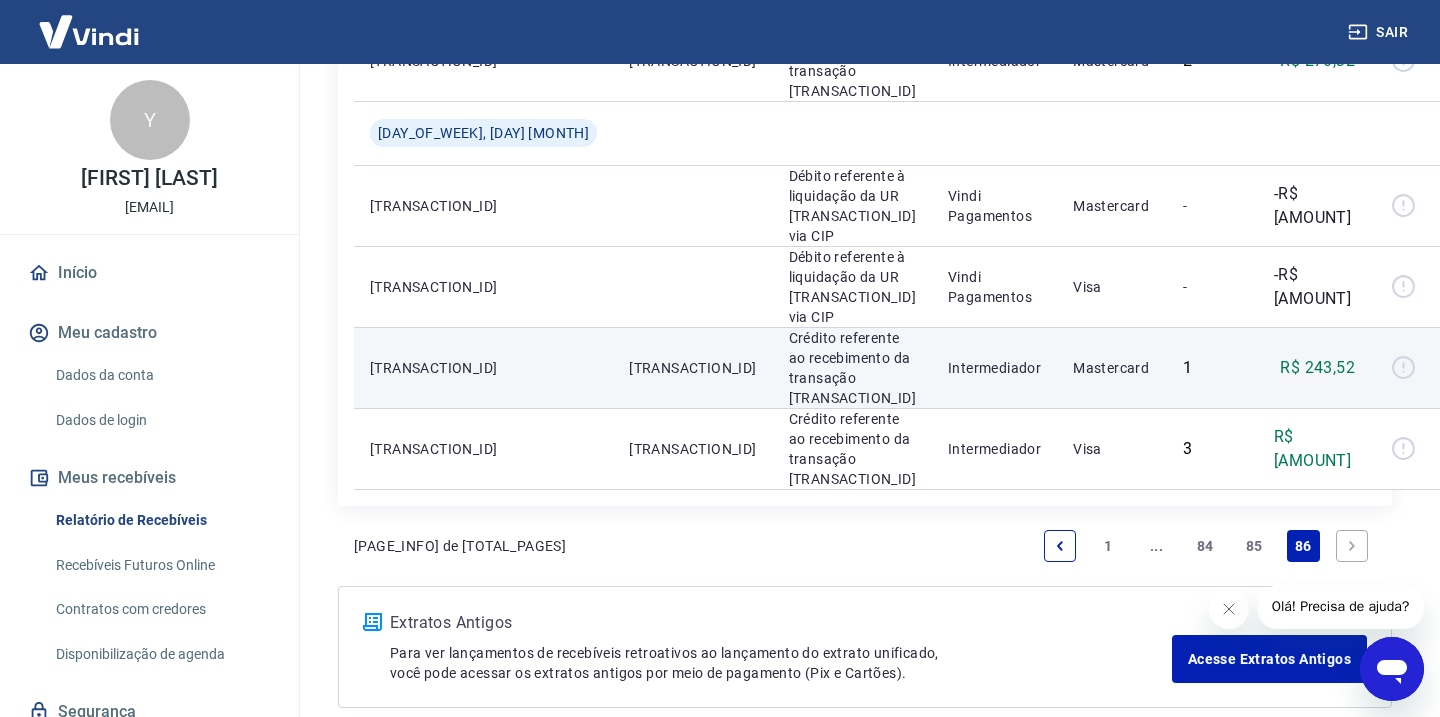 scroll, scrollTop: 533, scrollLeft: 0, axis: vertical 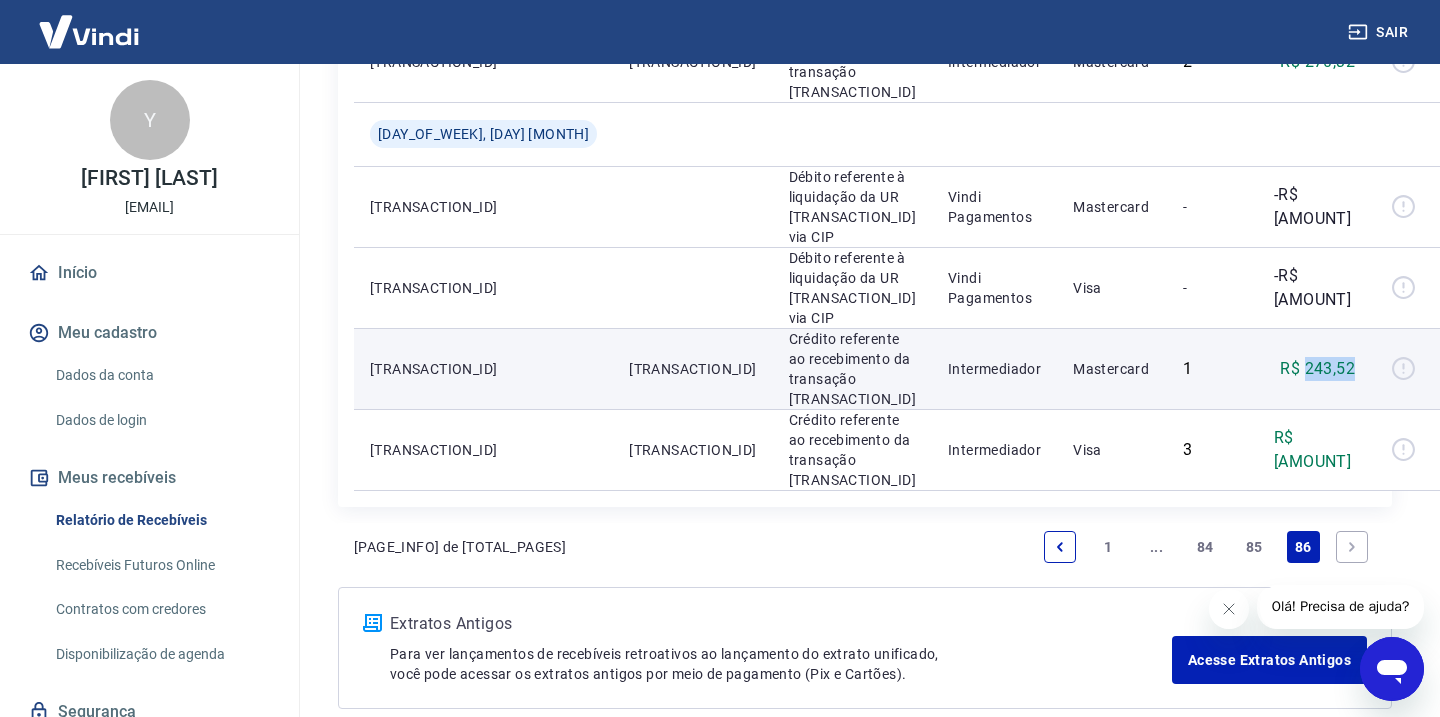 drag, startPoint x: 1284, startPoint y: 294, endPoint x: 1232, endPoint y: 300, distance: 52.34501 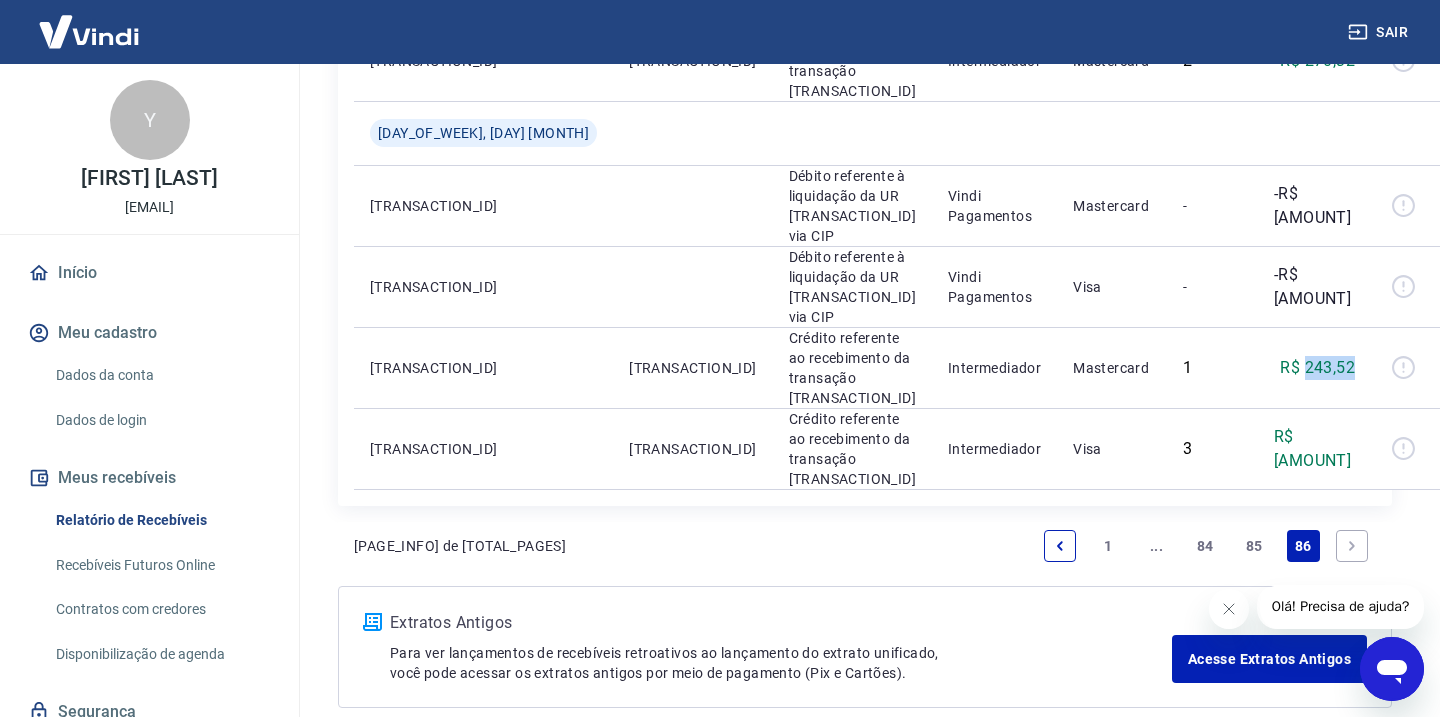 scroll, scrollTop: 533, scrollLeft: 0, axis: vertical 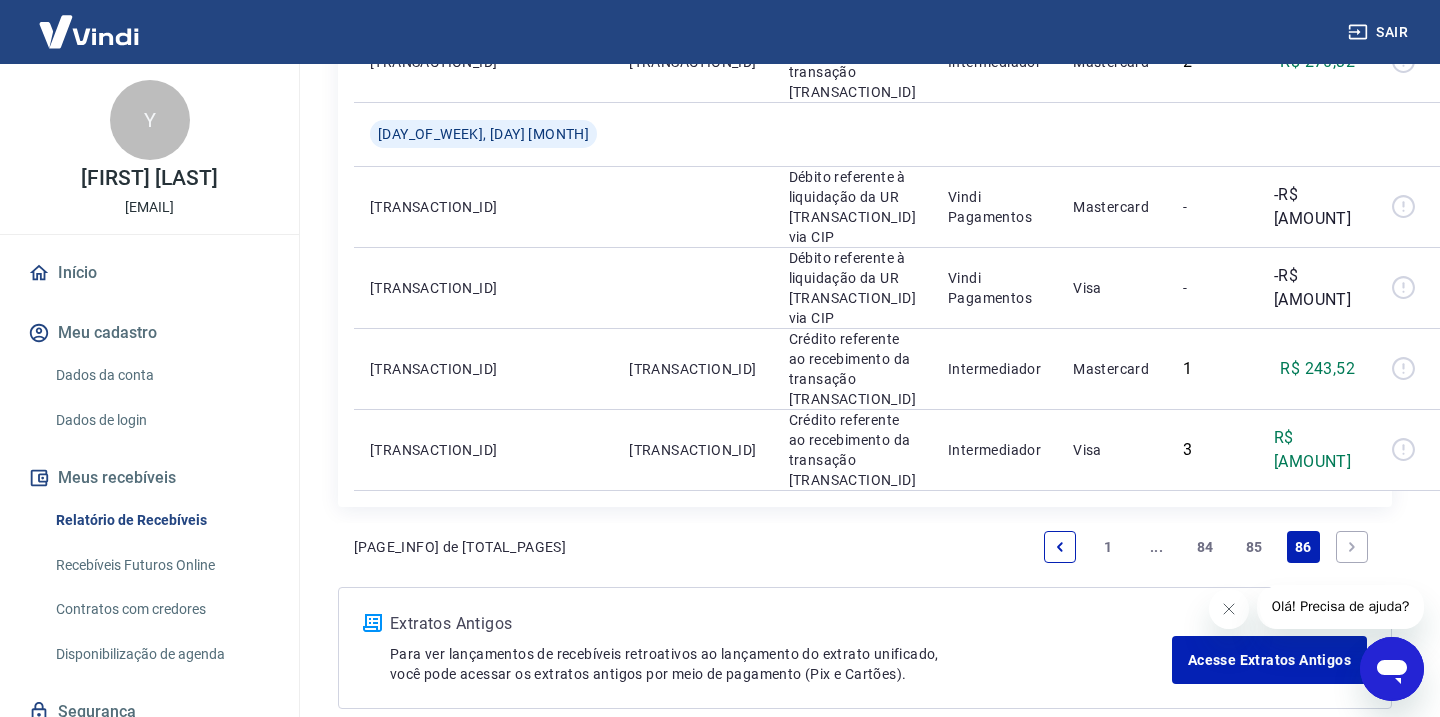click 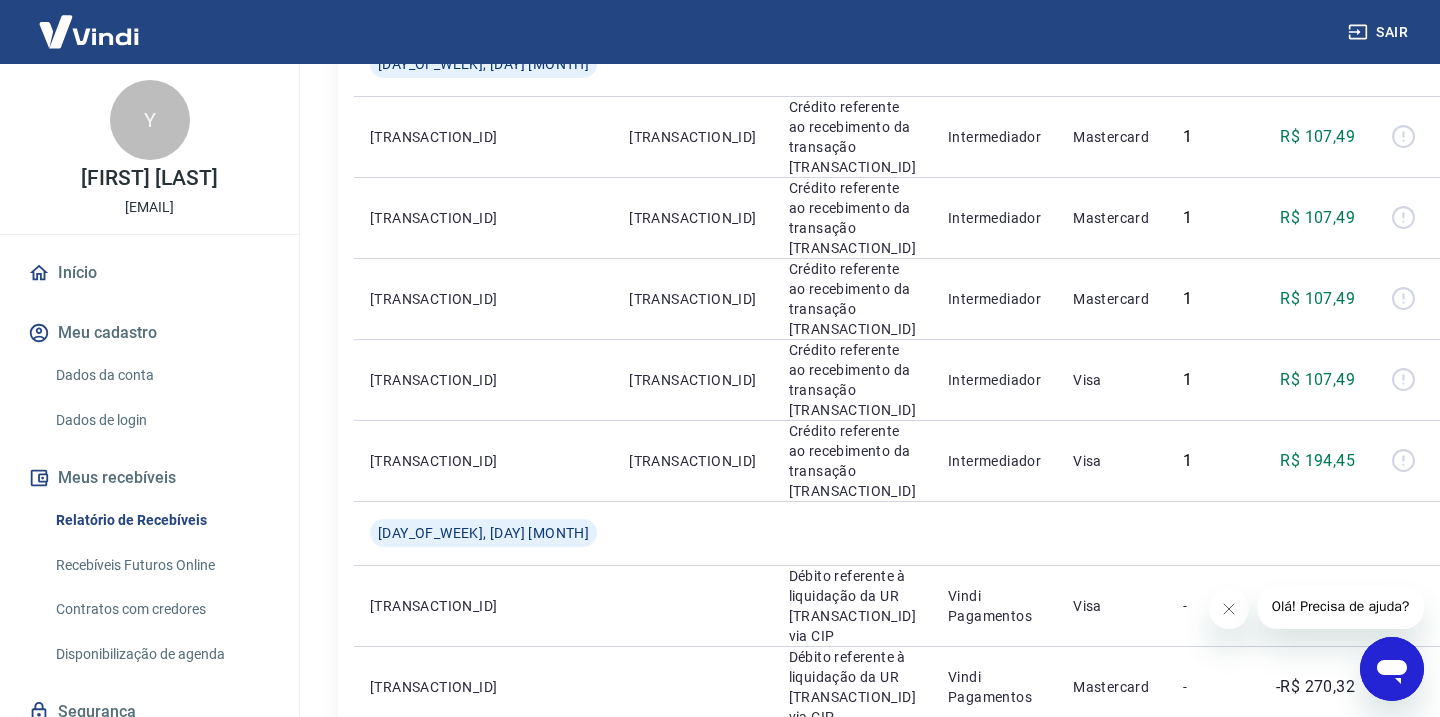 scroll, scrollTop: 1557, scrollLeft: 0, axis: vertical 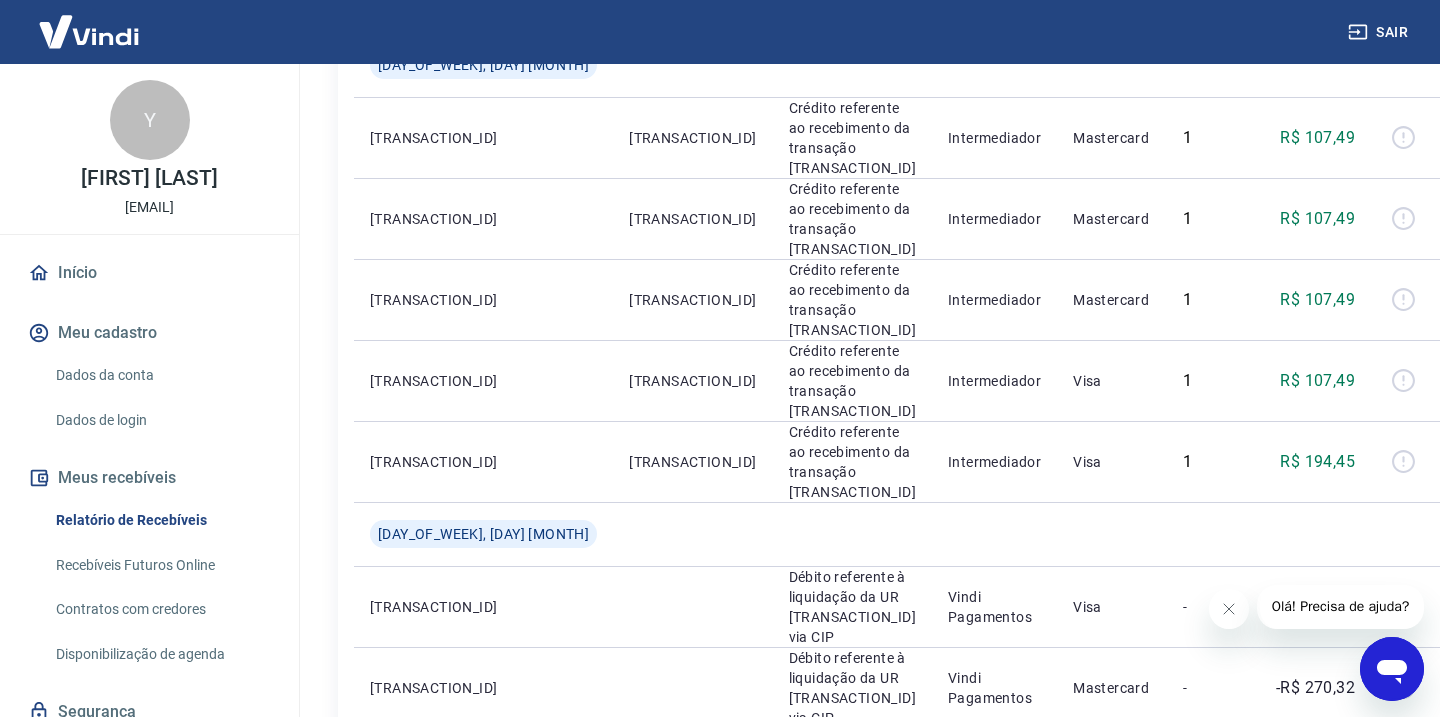 click on "1" at bounding box center (1108, 785) 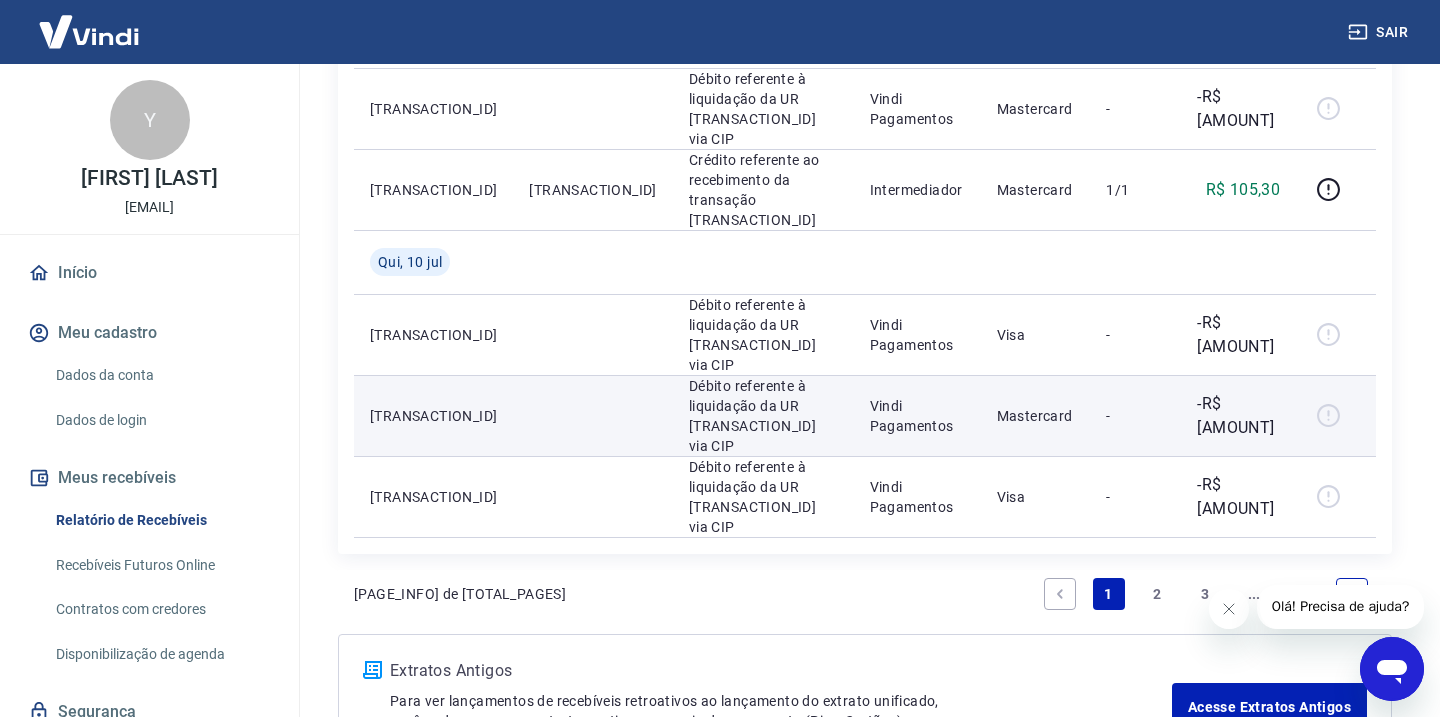 scroll, scrollTop: 1754, scrollLeft: 0, axis: vertical 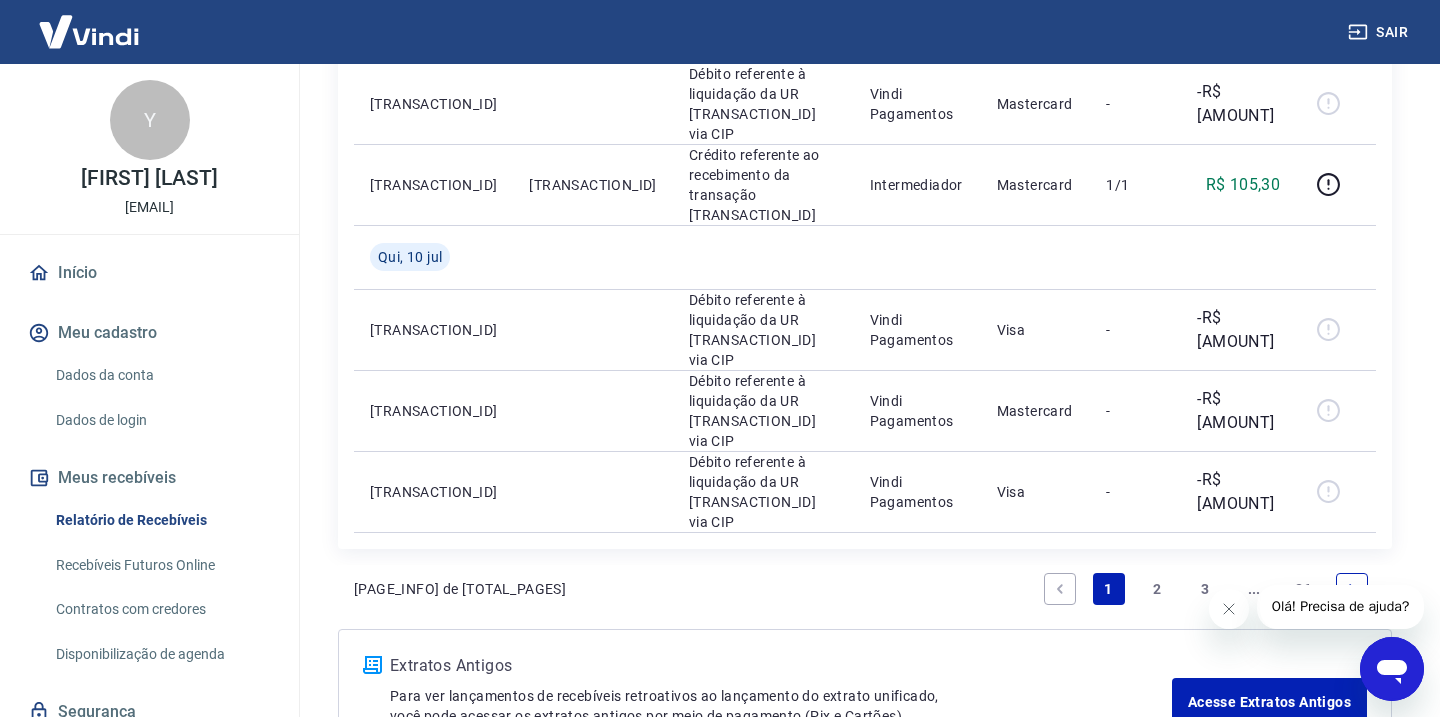 click 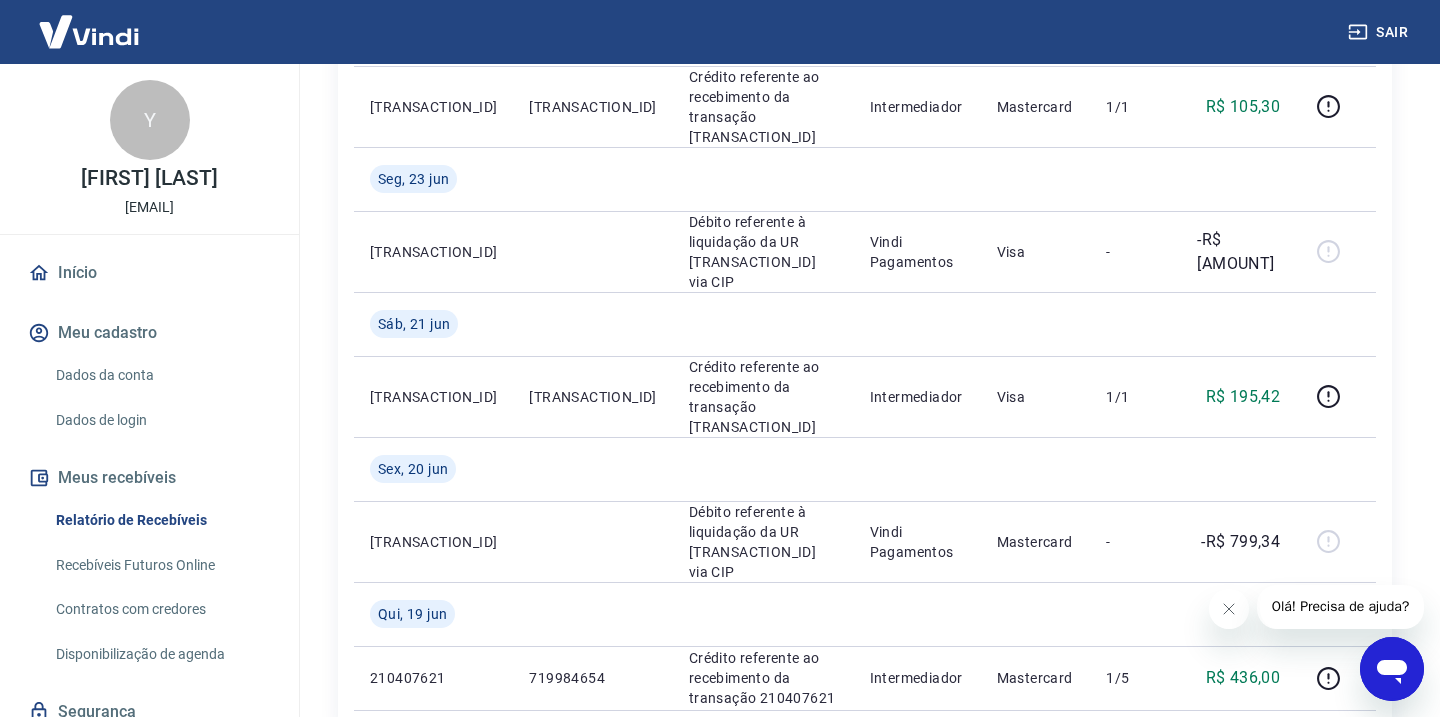 scroll, scrollTop: 1749, scrollLeft: 0, axis: vertical 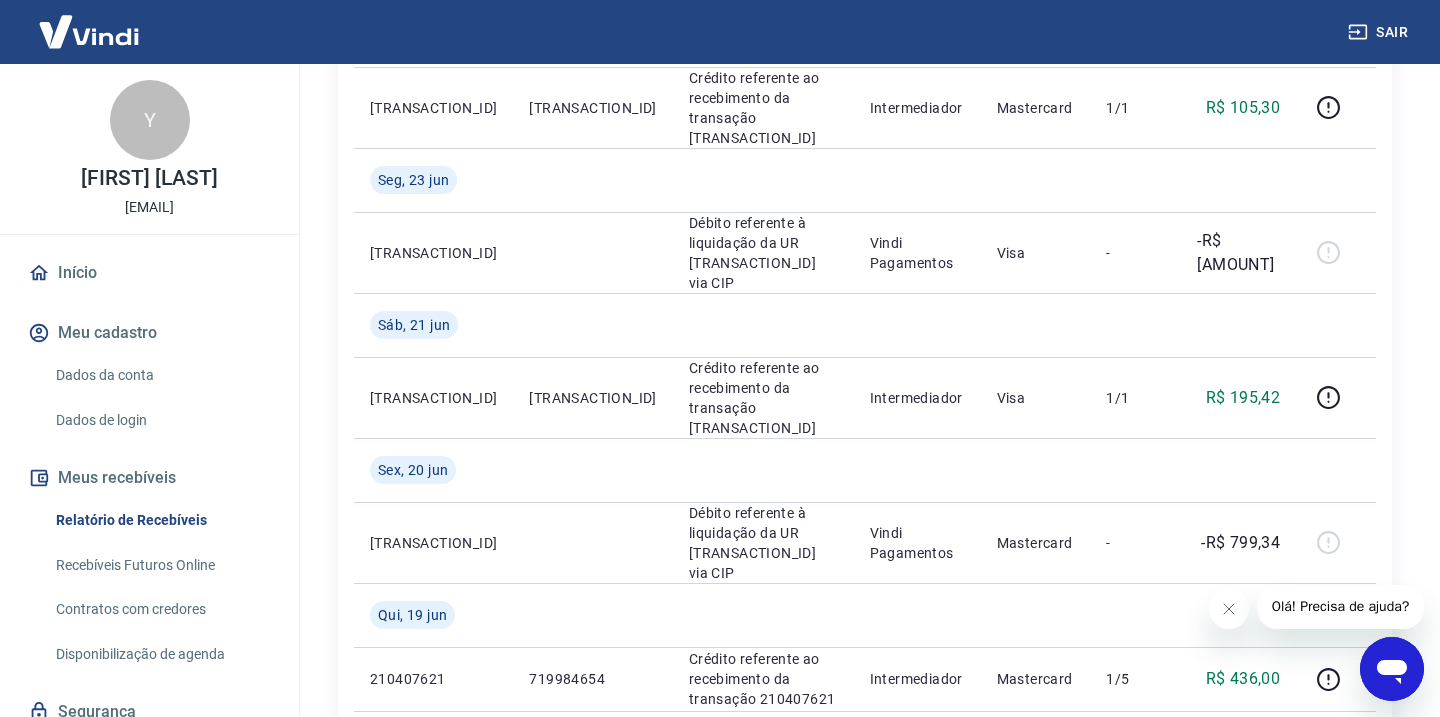 click 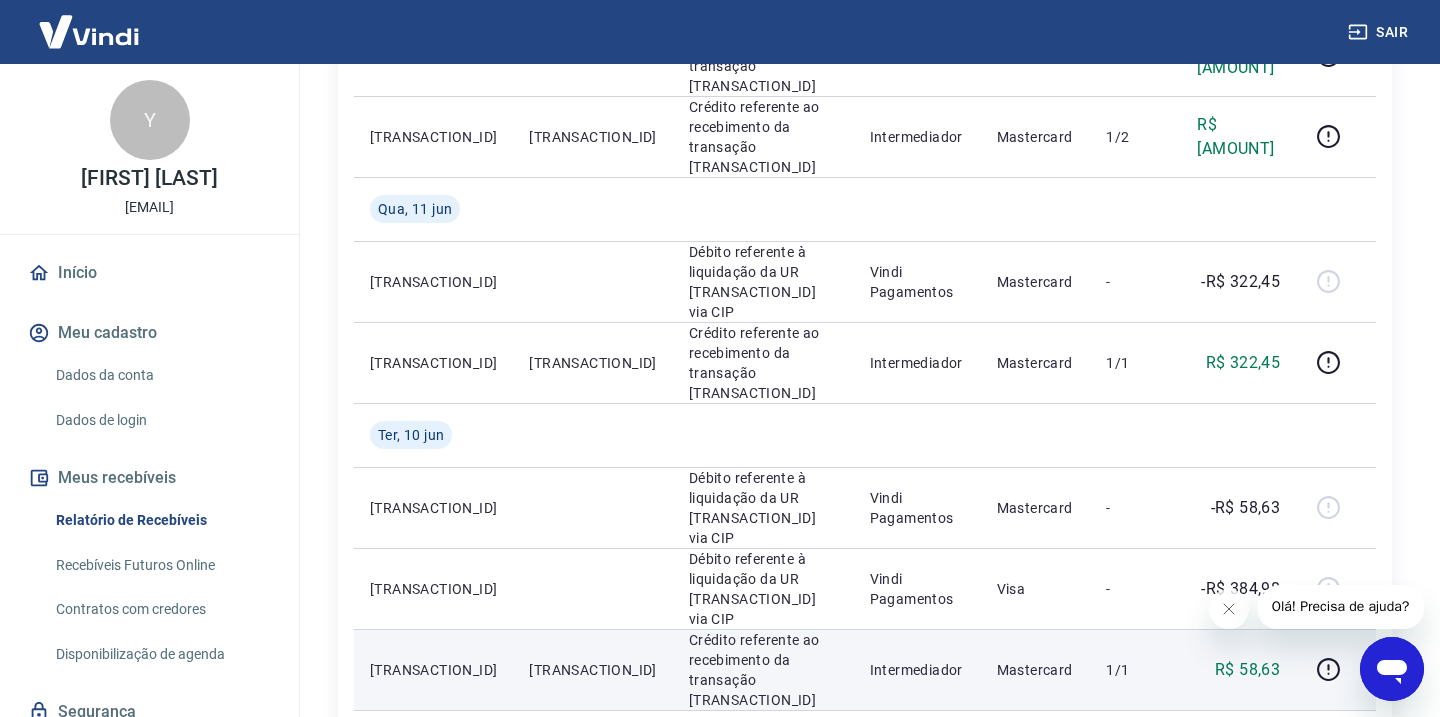 scroll, scrollTop: 1749, scrollLeft: 0, axis: vertical 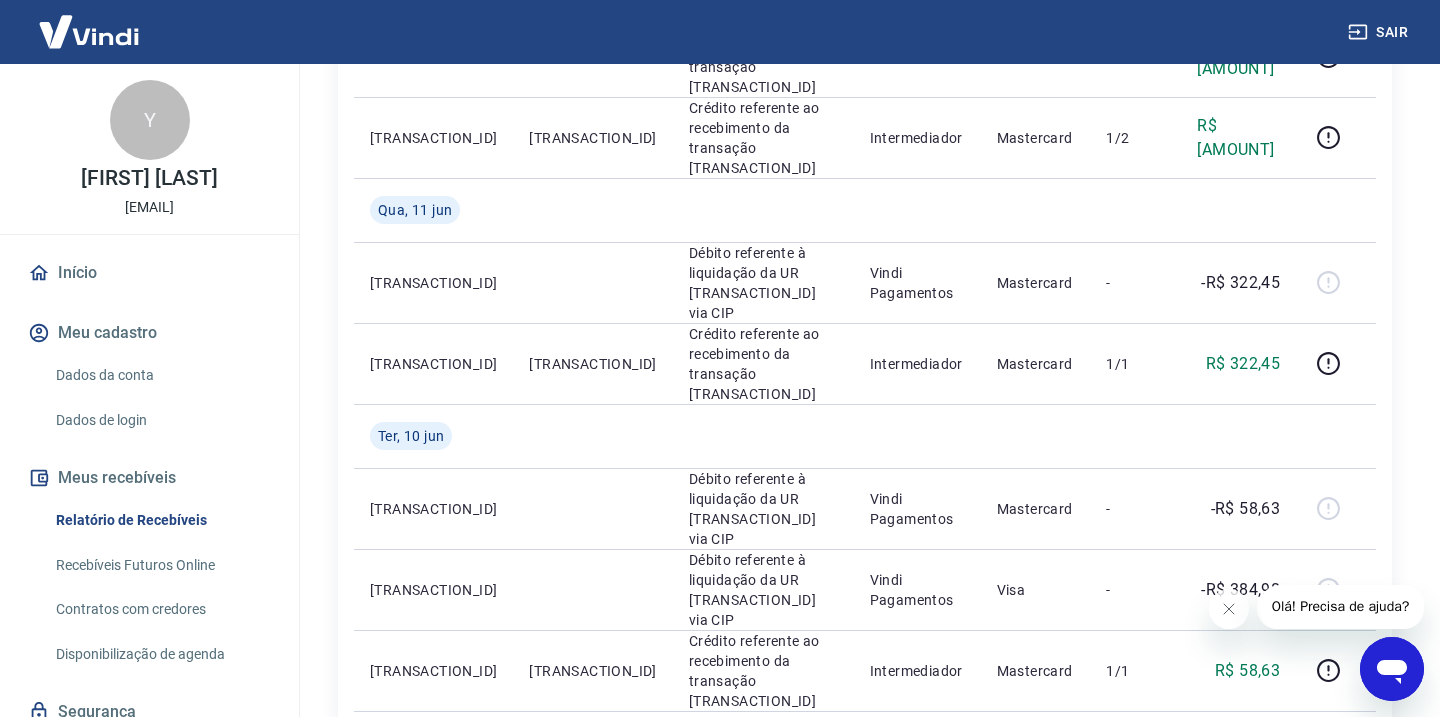click at bounding box center (1352, 768) 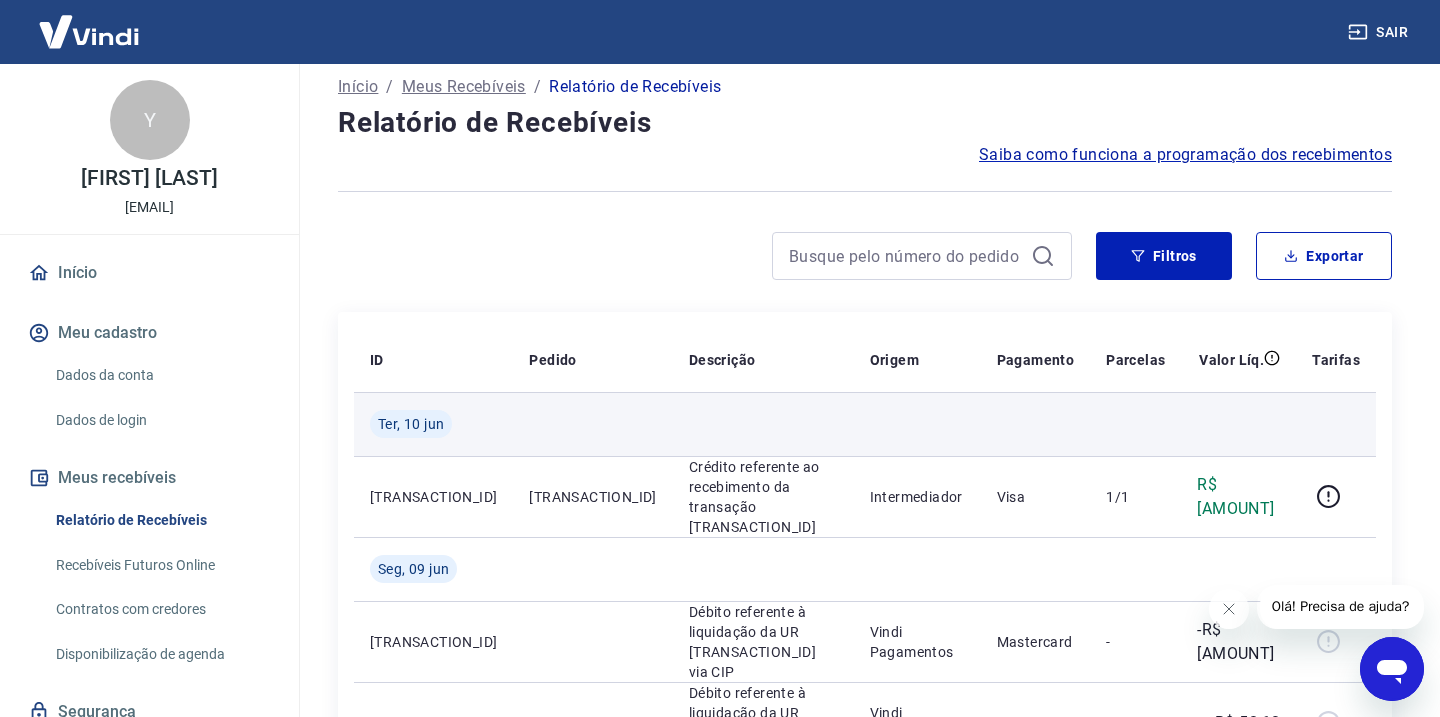 scroll, scrollTop: 13, scrollLeft: 0, axis: vertical 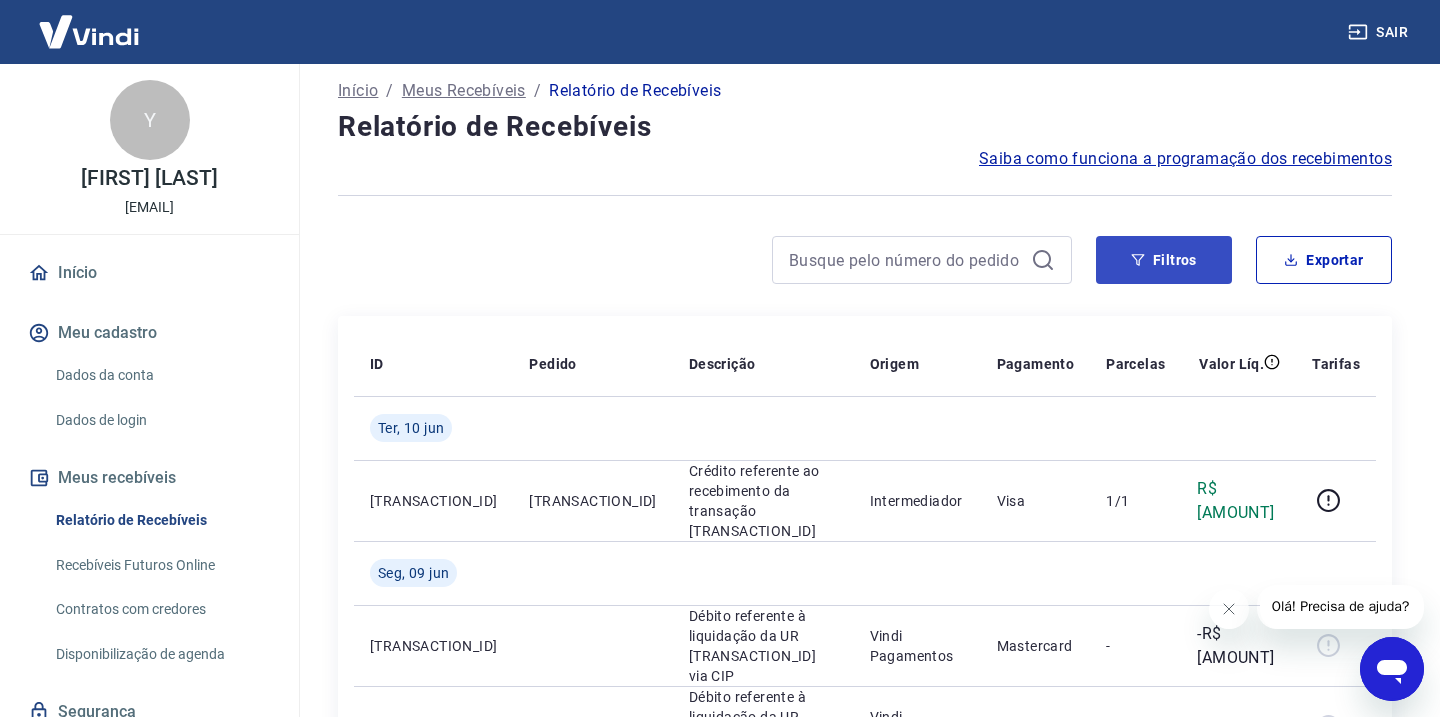 click on "Filtros" at bounding box center [1164, 260] 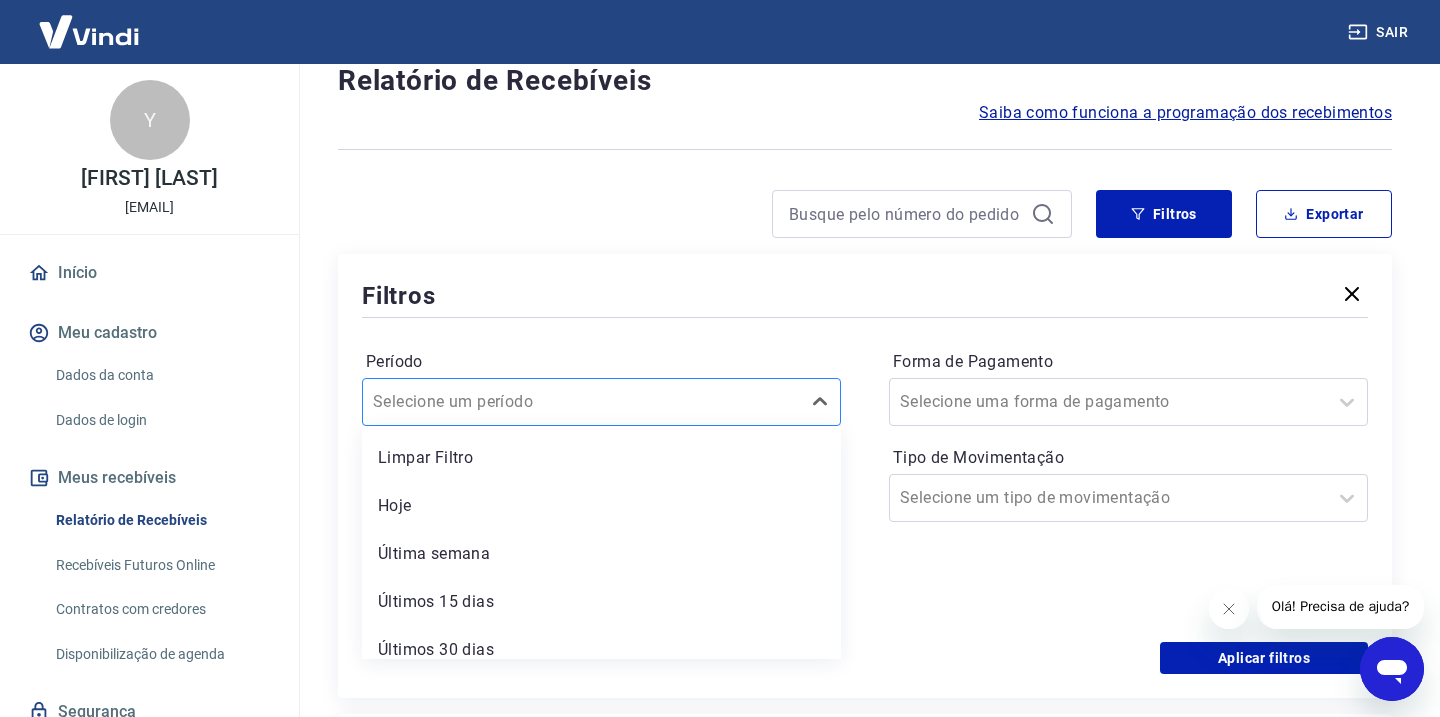 click on "option Limpar Filtro focused, 1 of 7. 7 results available. Use Up and Down to choose options, press Enter to select the currently focused option, press Escape to exit the menu, press Tab to select the option and exit the menu. Selecione um período Limpar Filtro Hoje Última semana Últimos 15 dias Últimos 30 dias Últimos 90 dias Últimos 6 meses" at bounding box center [601, 402] 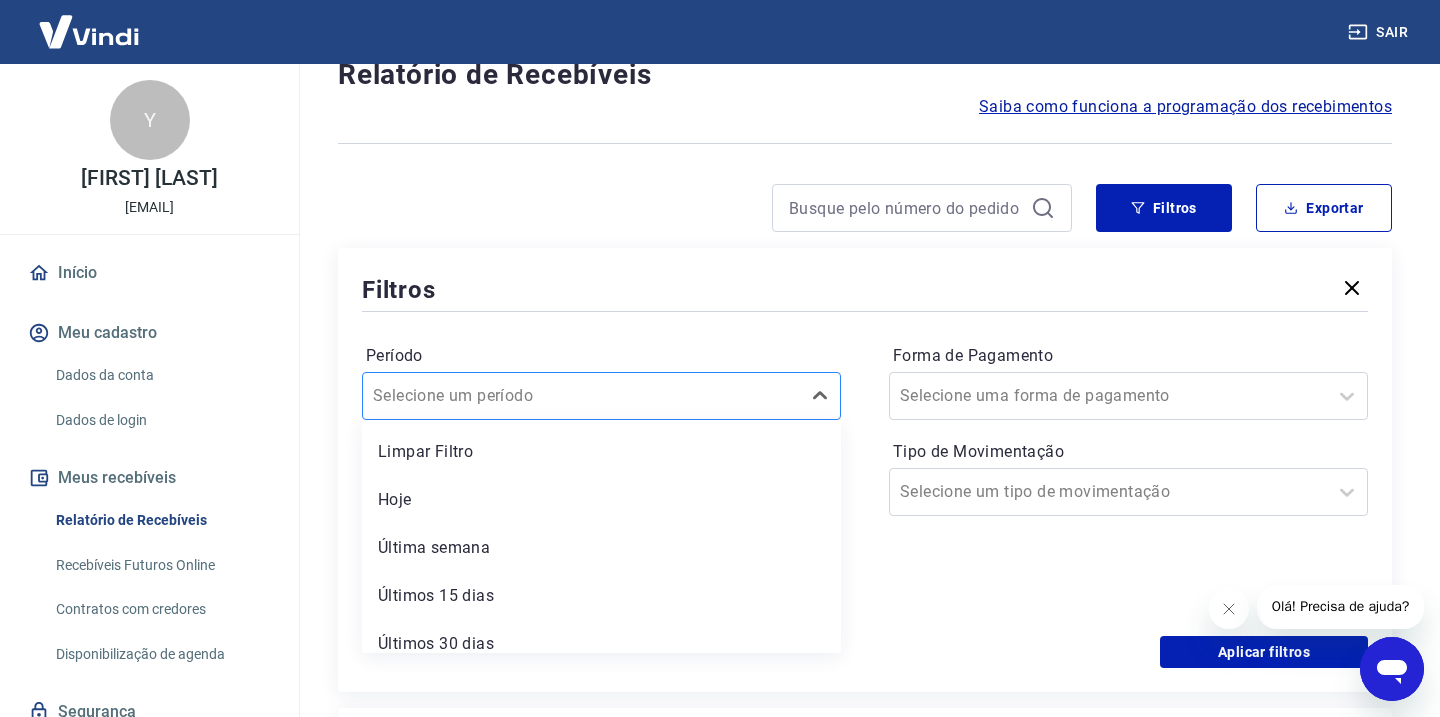 scroll, scrollTop: 67, scrollLeft: 0, axis: vertical 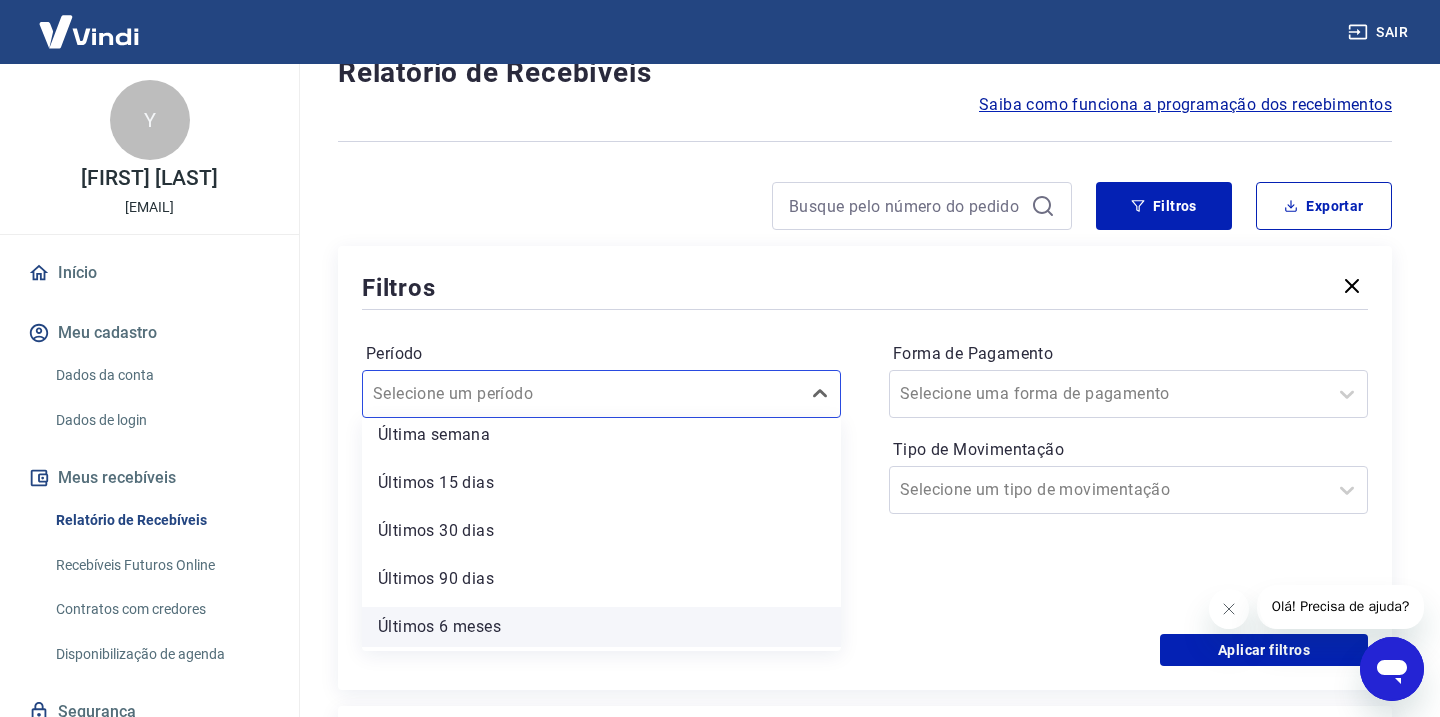 click on "Últimos 6 meses" at bounding box center [601, 627] 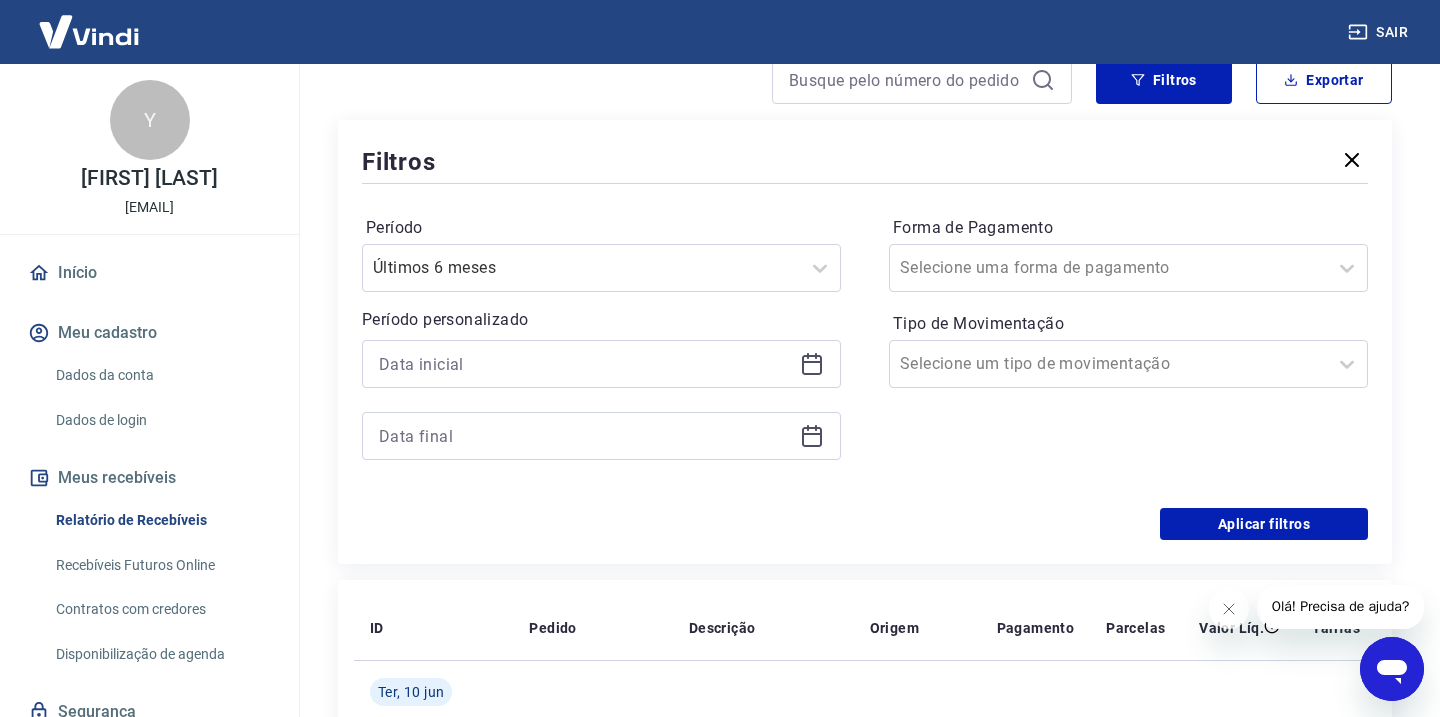scroll, scrollTop: 152, scrollLeft: 0, axis: vertical 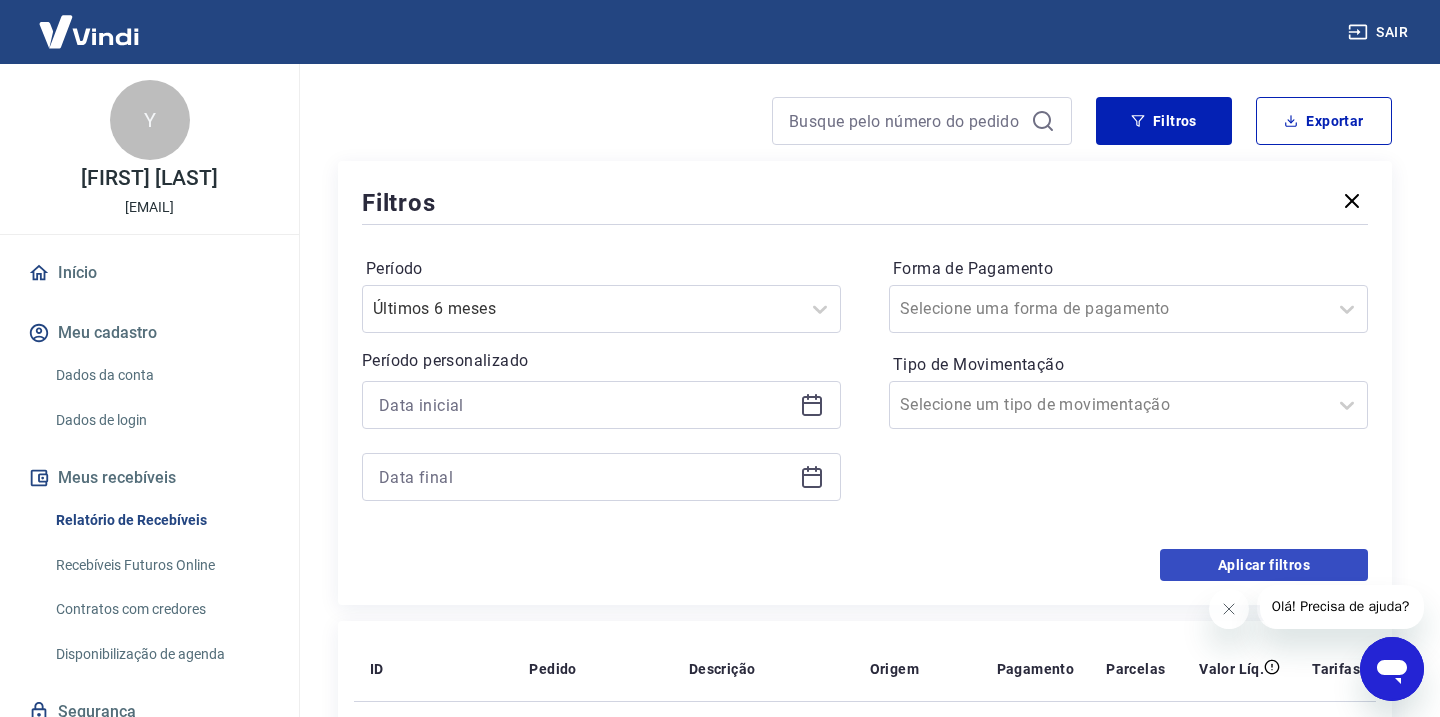 click on "Aplicar filtros" at bounding box center (1264, 565) 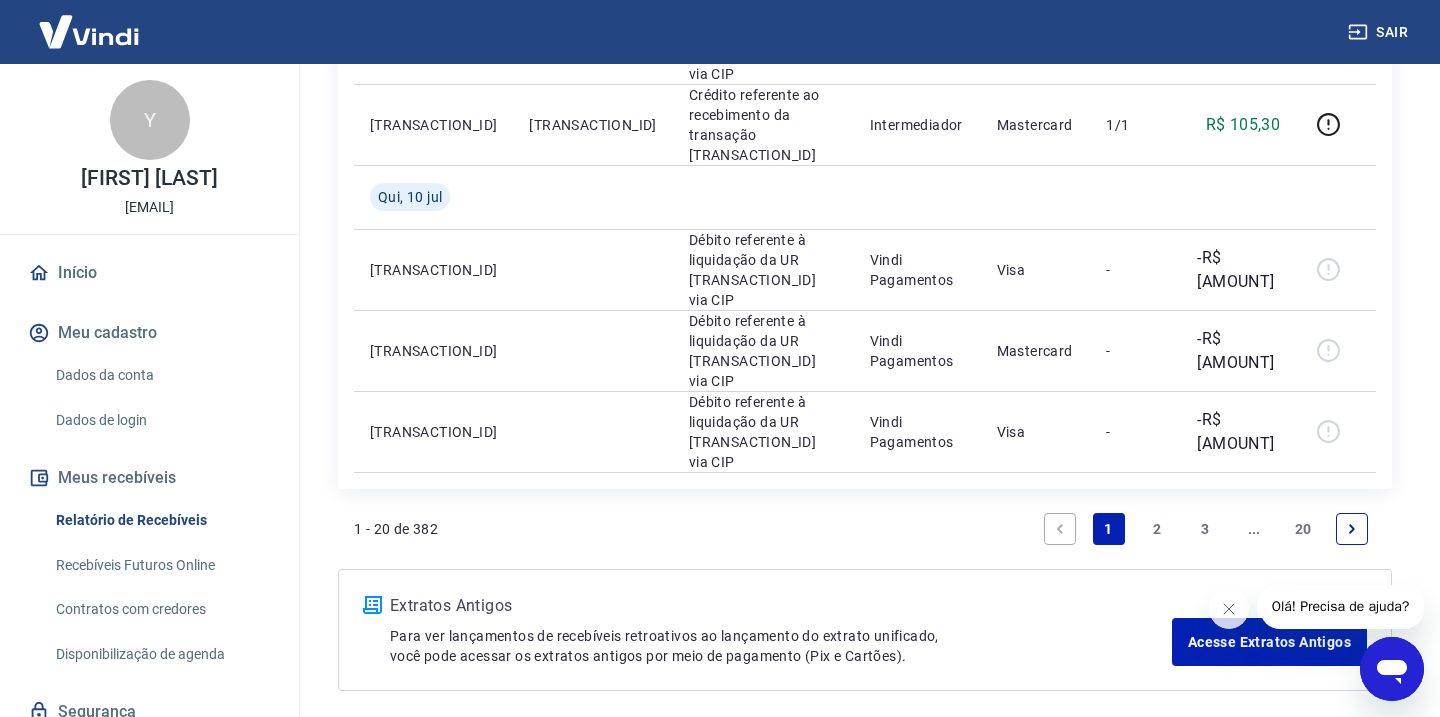 scroll, scrollTop: 1813, scrollLeft: 0, axis: vertical 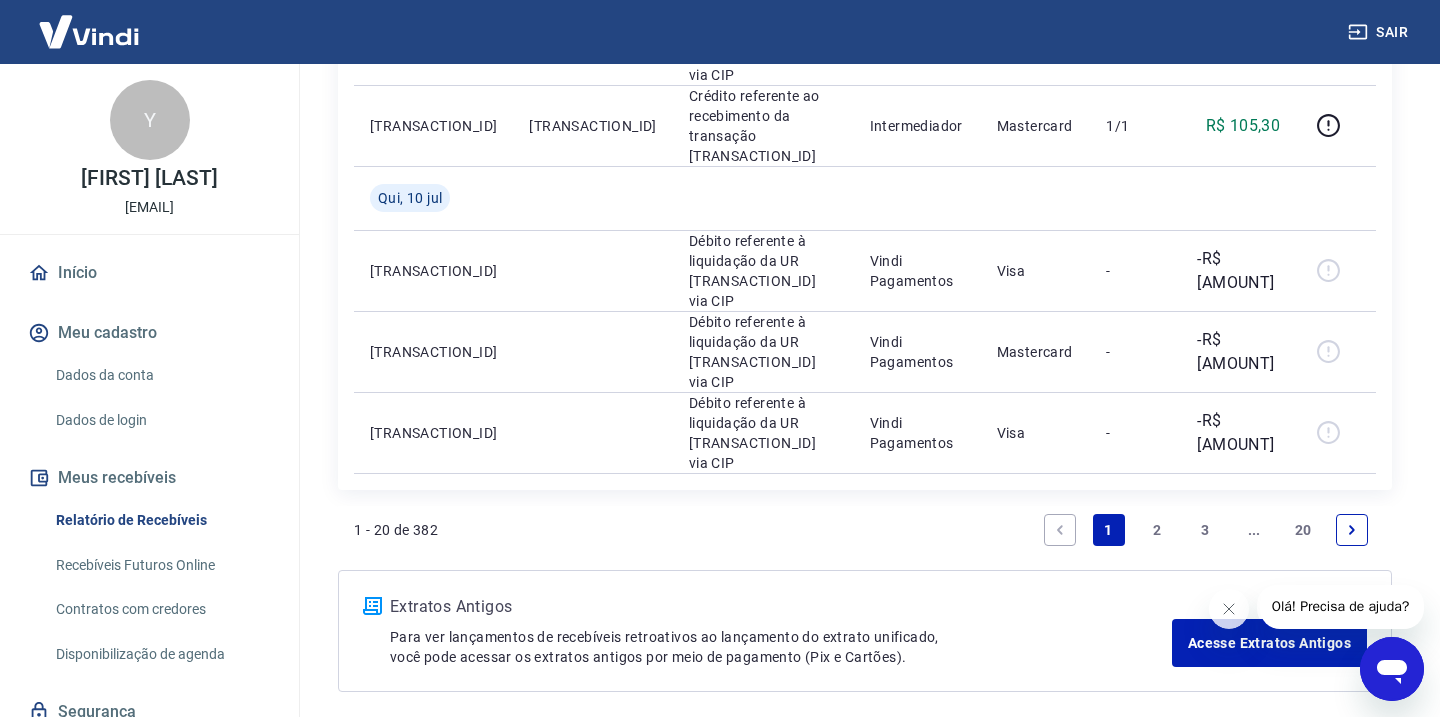 click on "20" at bounding box center [1303, 530] 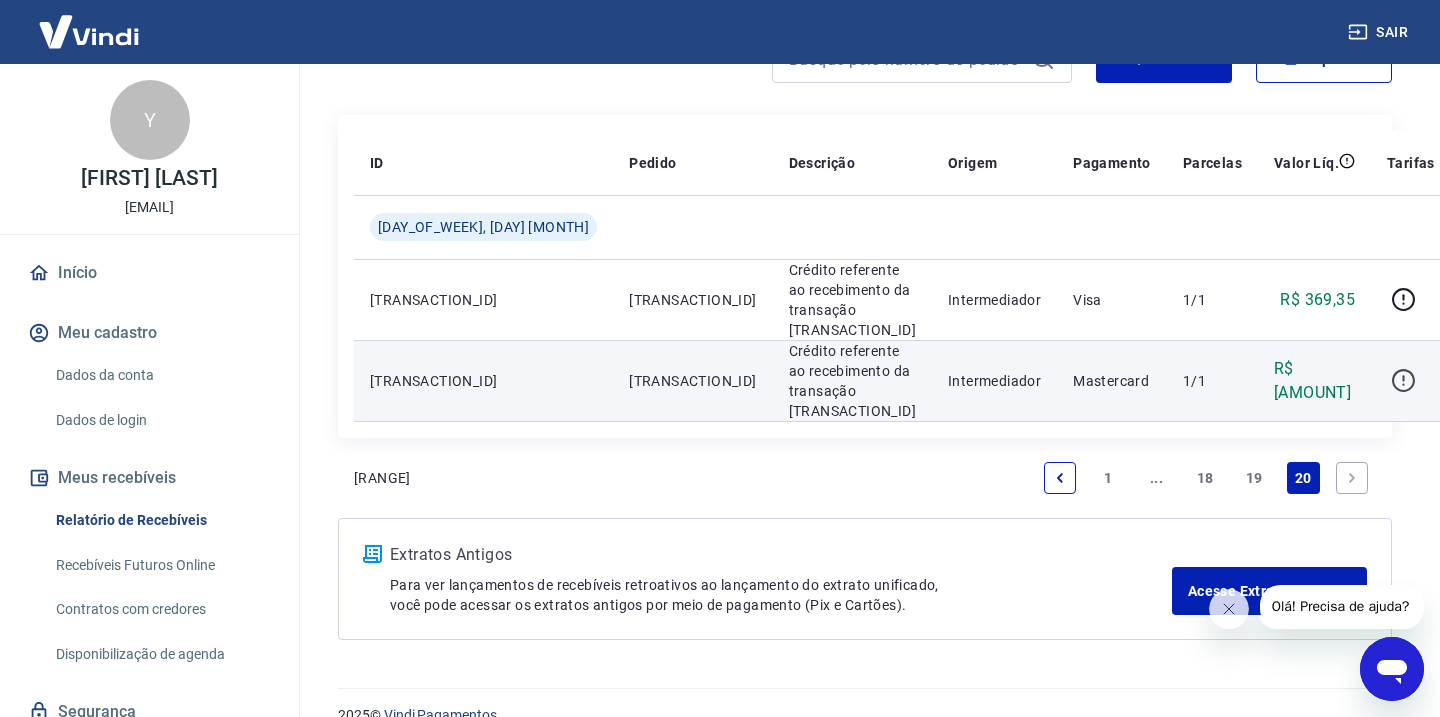 scroll, scrollTop: 213, scrollLeft: 0, axis: vertical 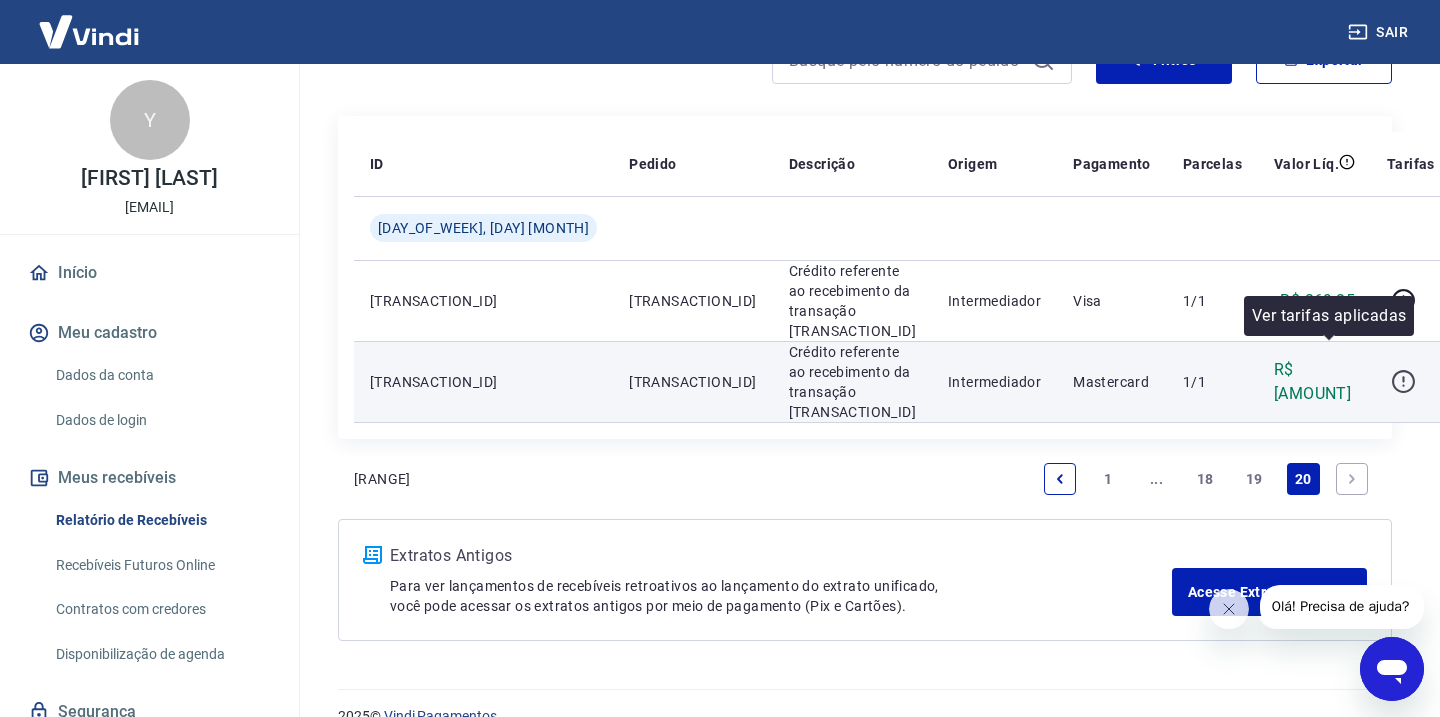 click 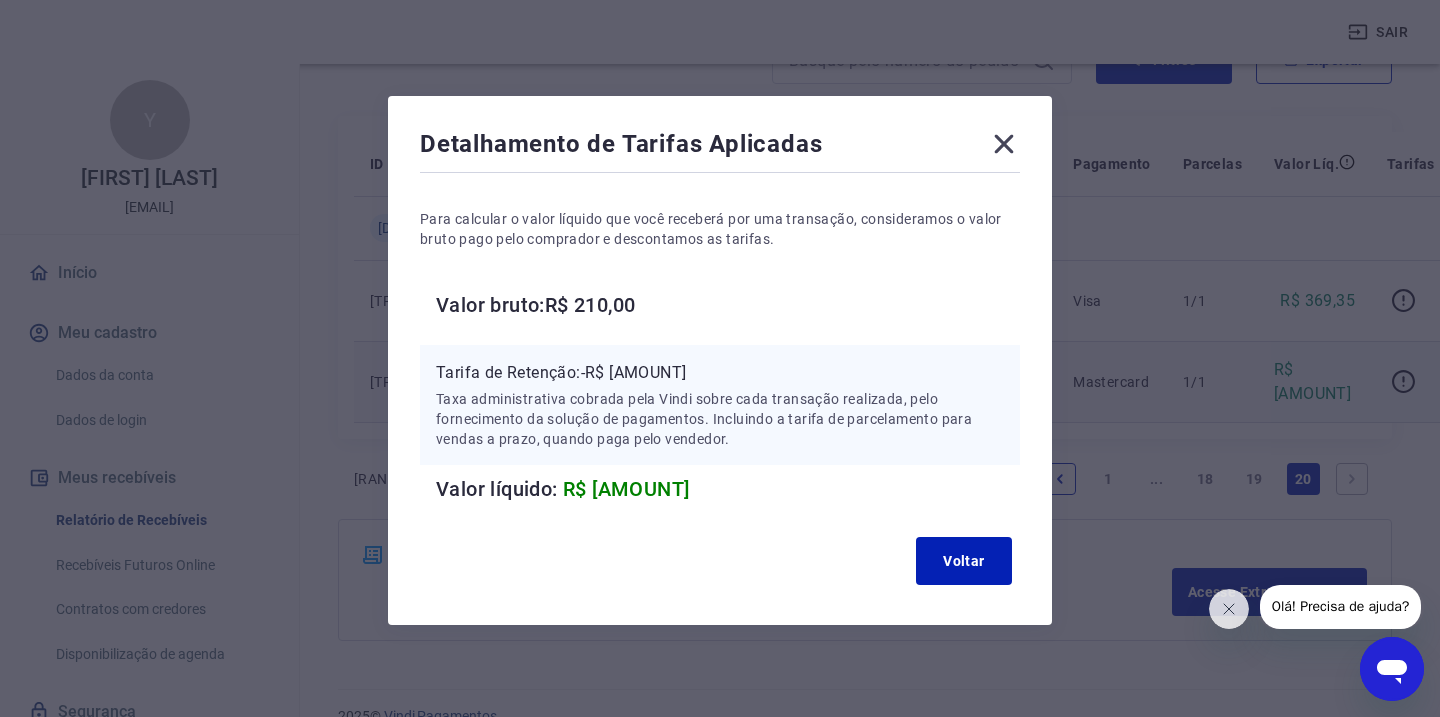 click on "Detalhamento de Tarifas Aplicadas Para calcular o valor líquido que você receberá por uma transação, consideramos o valor bruto pago pelo comprador e descontamos as tarifas. Valor bruto:  R$ 210,00 Tarifa de Retenção:  -R$ 4,80 Taxa administrativa cobrada pela Vindi sobre cada transação realizada, pelo fornecimento da solução de pagamentos. Incluindo a tarifa de parcelamento para vendas a prazo, quando paga pelo vendedor. Valor líquido:   R$ 205,20 Voltar" at bounding box center (720, 358) 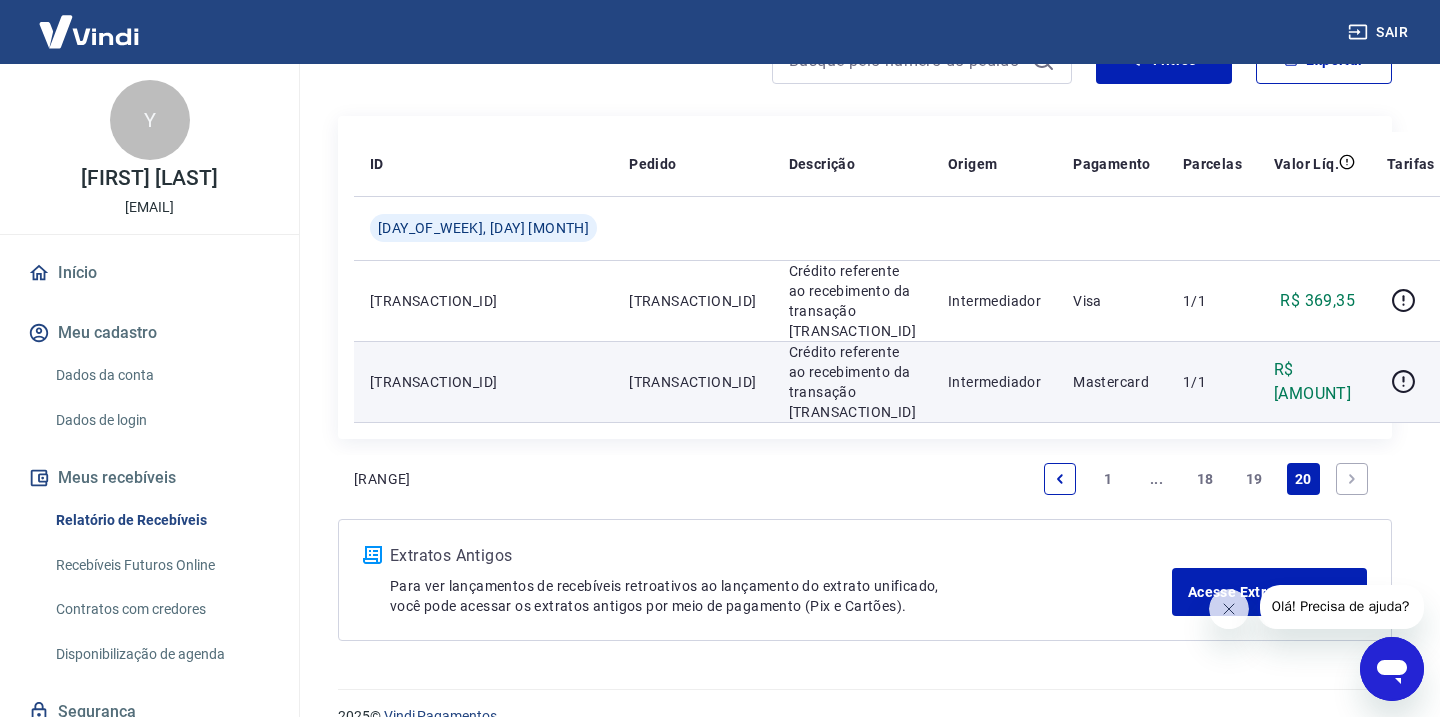 click on "19" at bounding box center (1254, 479) 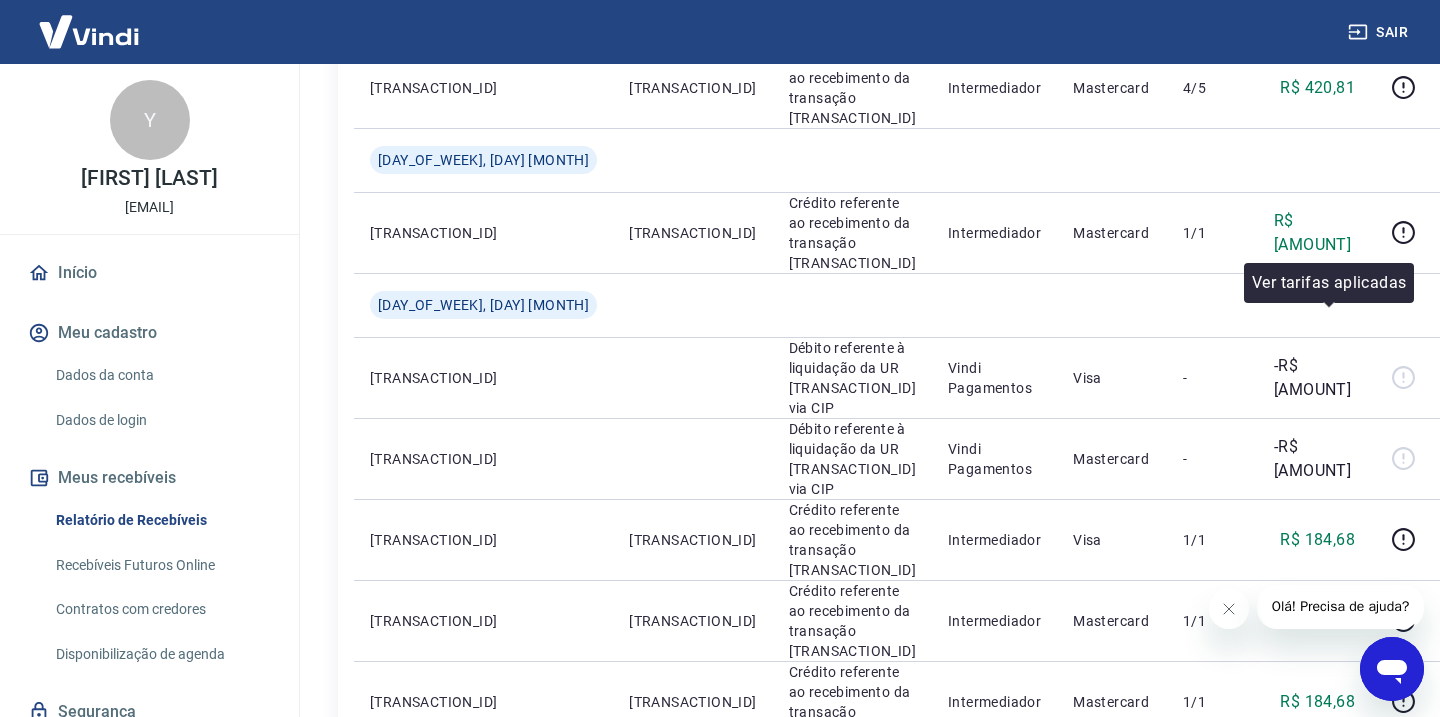 scroll, scrollTop: 1418, scrollLeft: 0, axis: vertical 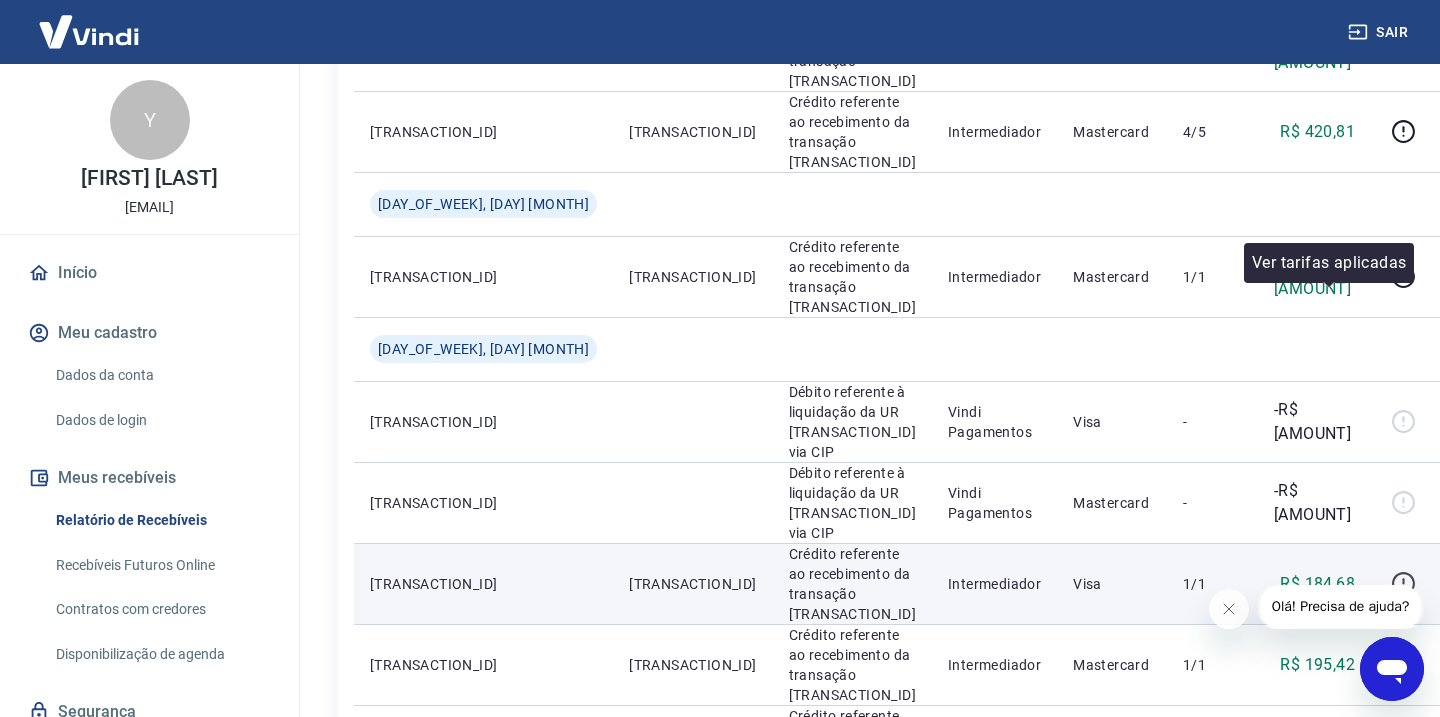 click 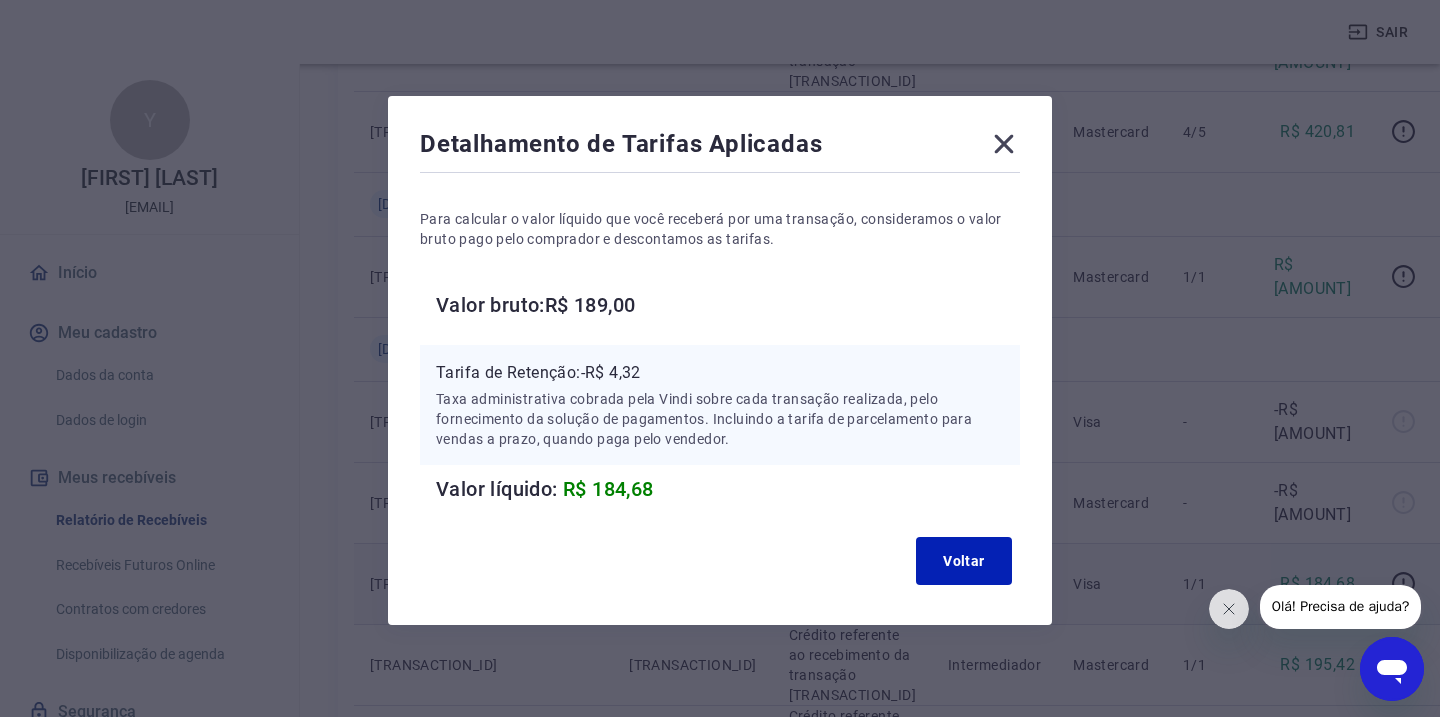 click 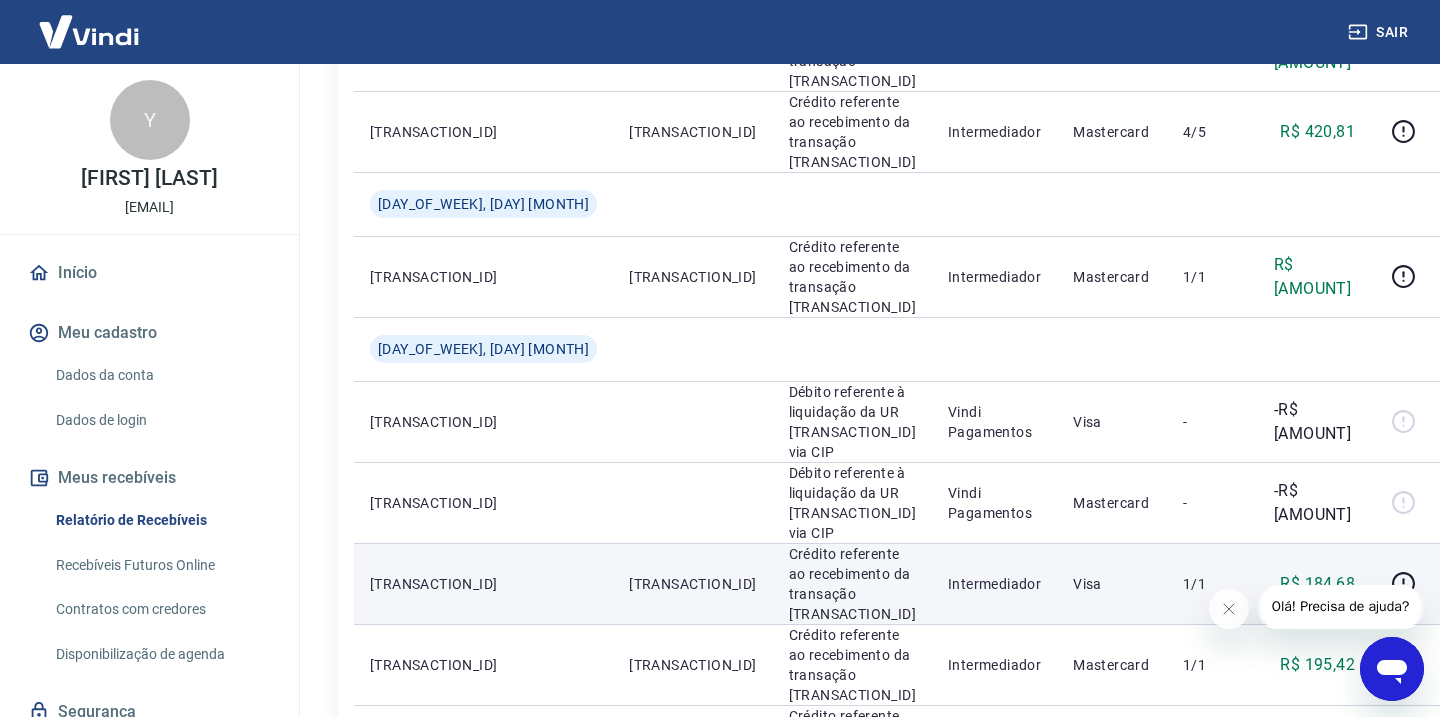 click on "18" at bounding box center [1205, 924] 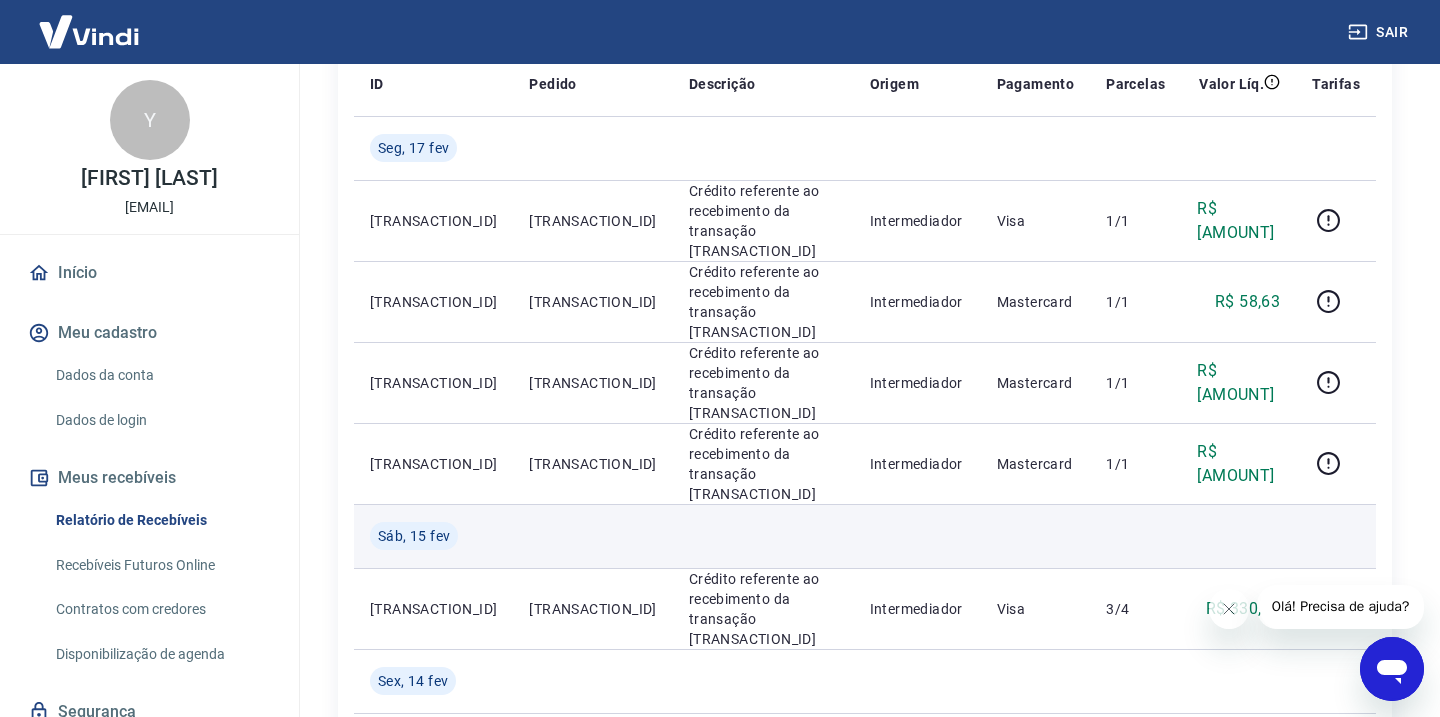 scroll, scrollTop: 354, scrollLeft: 0, axis: vertical 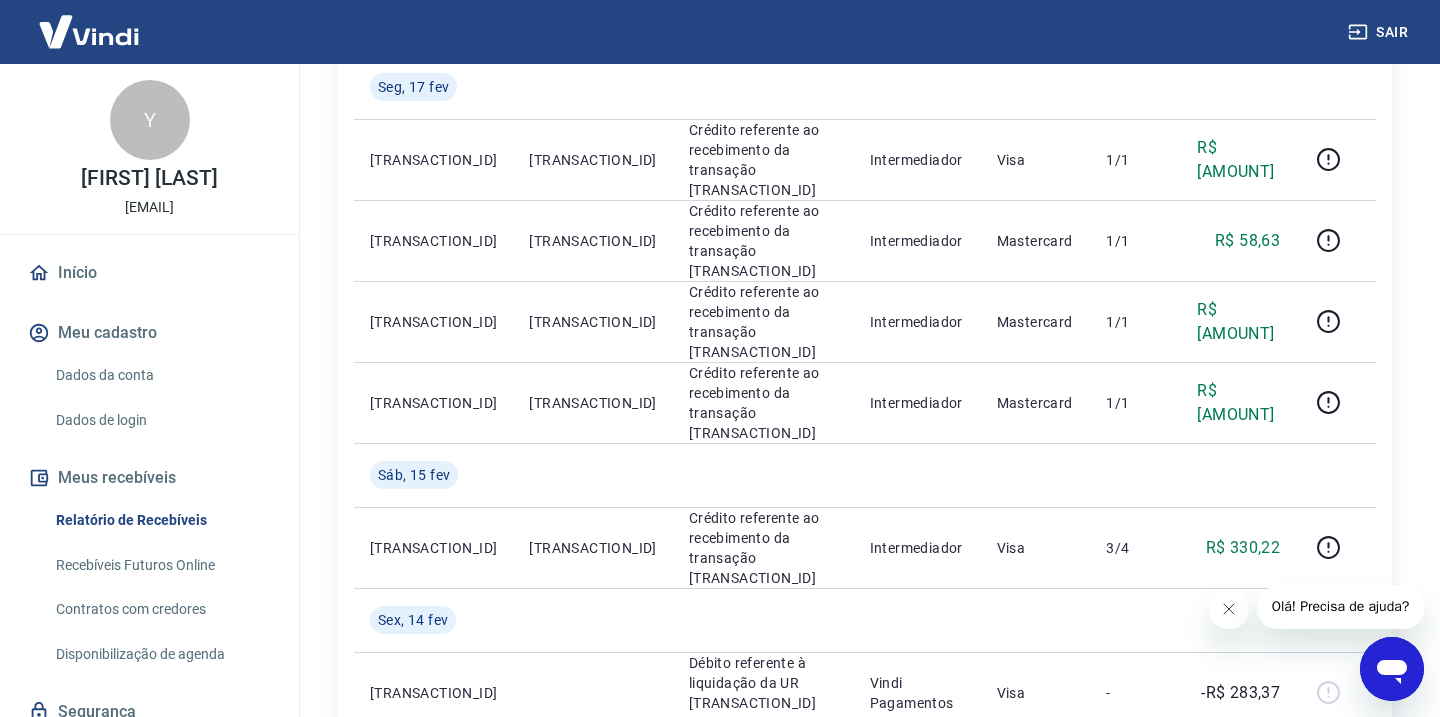click 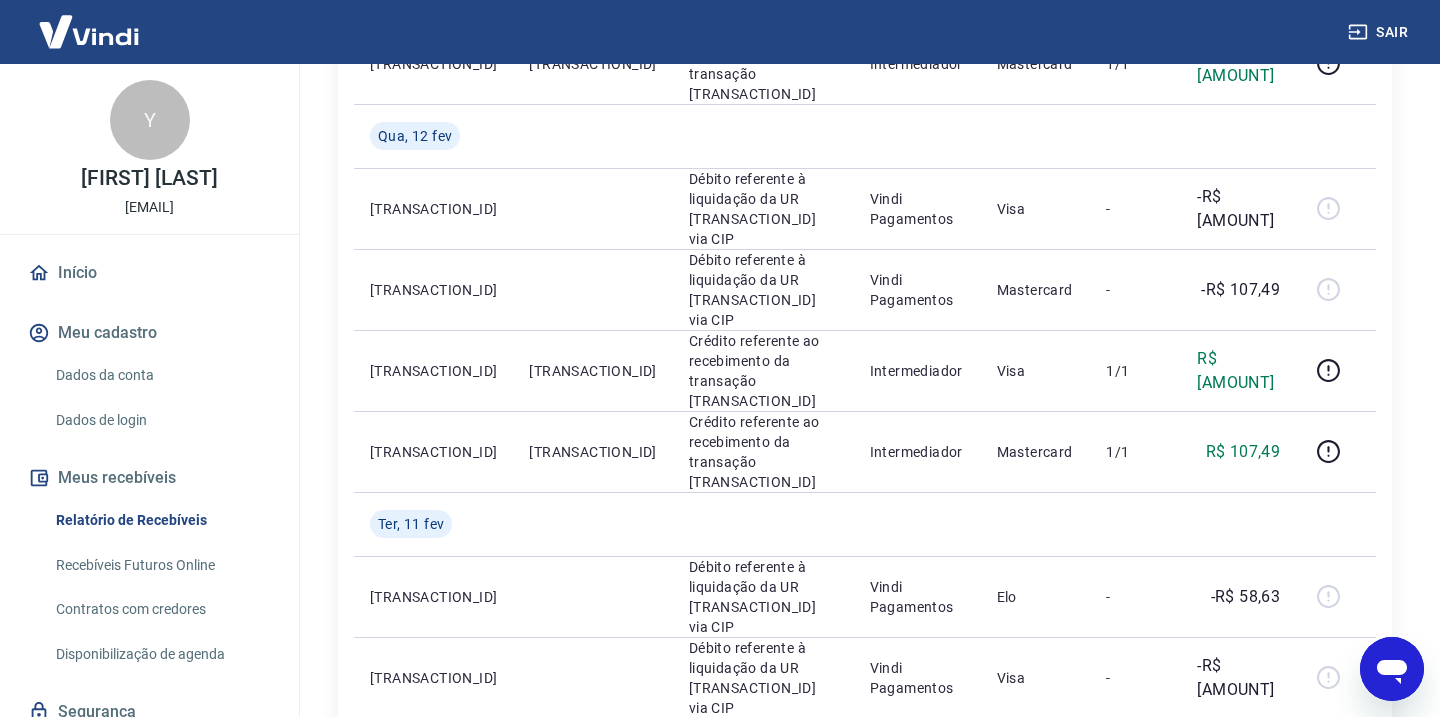 scroll, scrollTop: 1667, scrollLeft: 0, axis: vertical 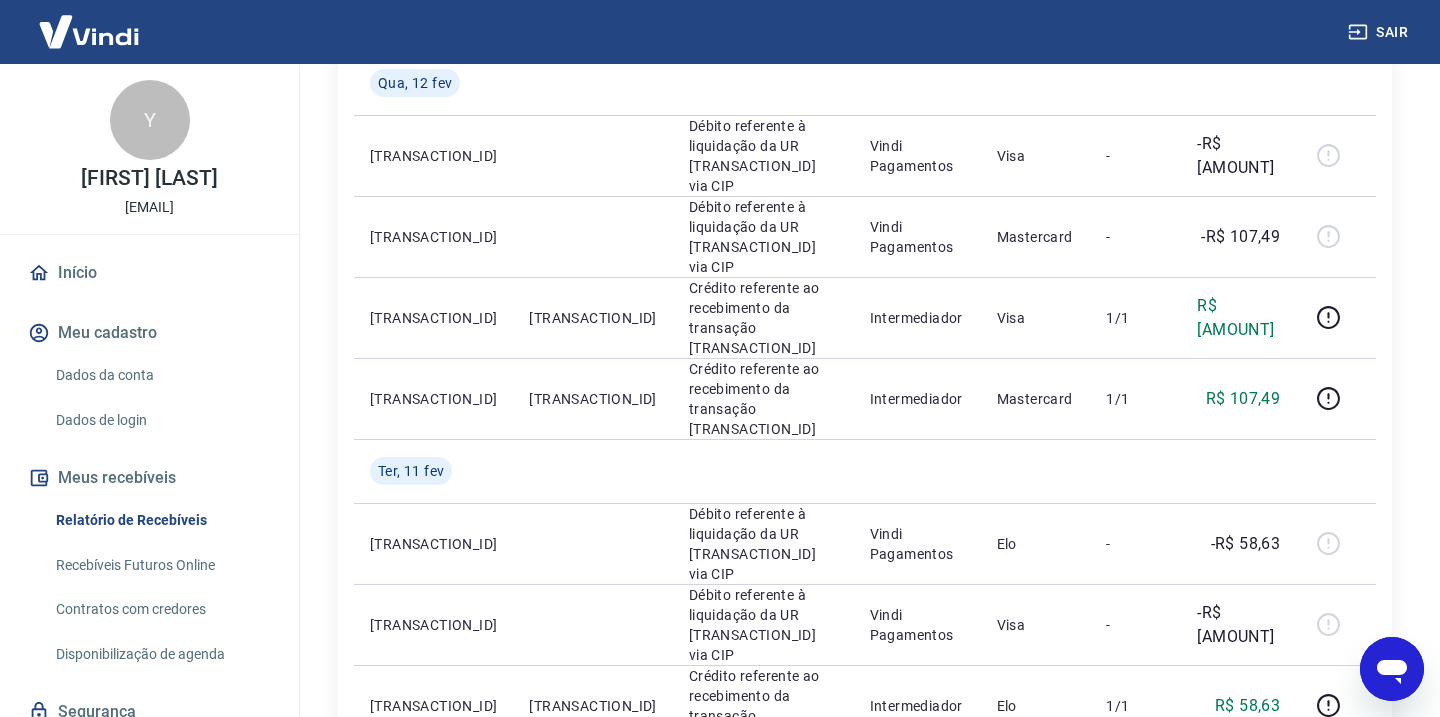 click at bounding box center [1060, 803] 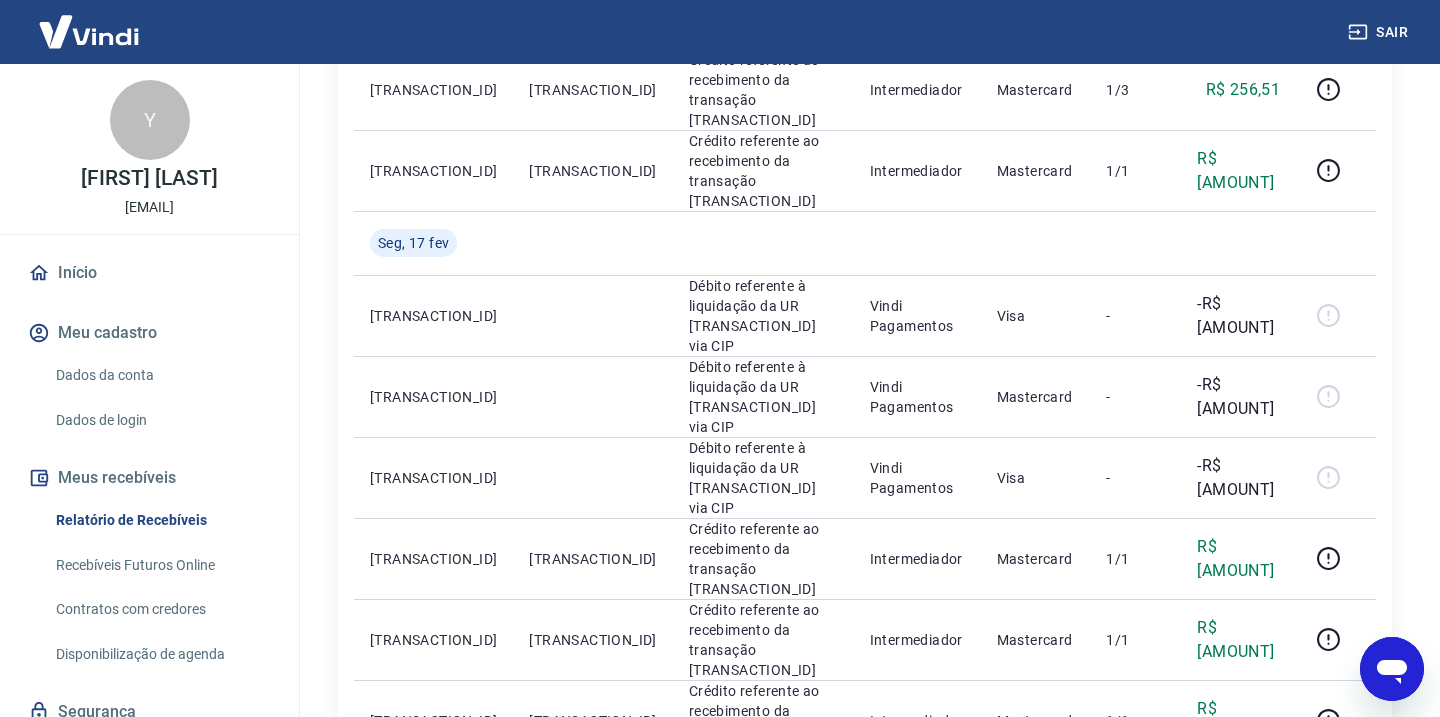 scroll, scrollTop: 1522, scrollLeft: 0, axis: vertical 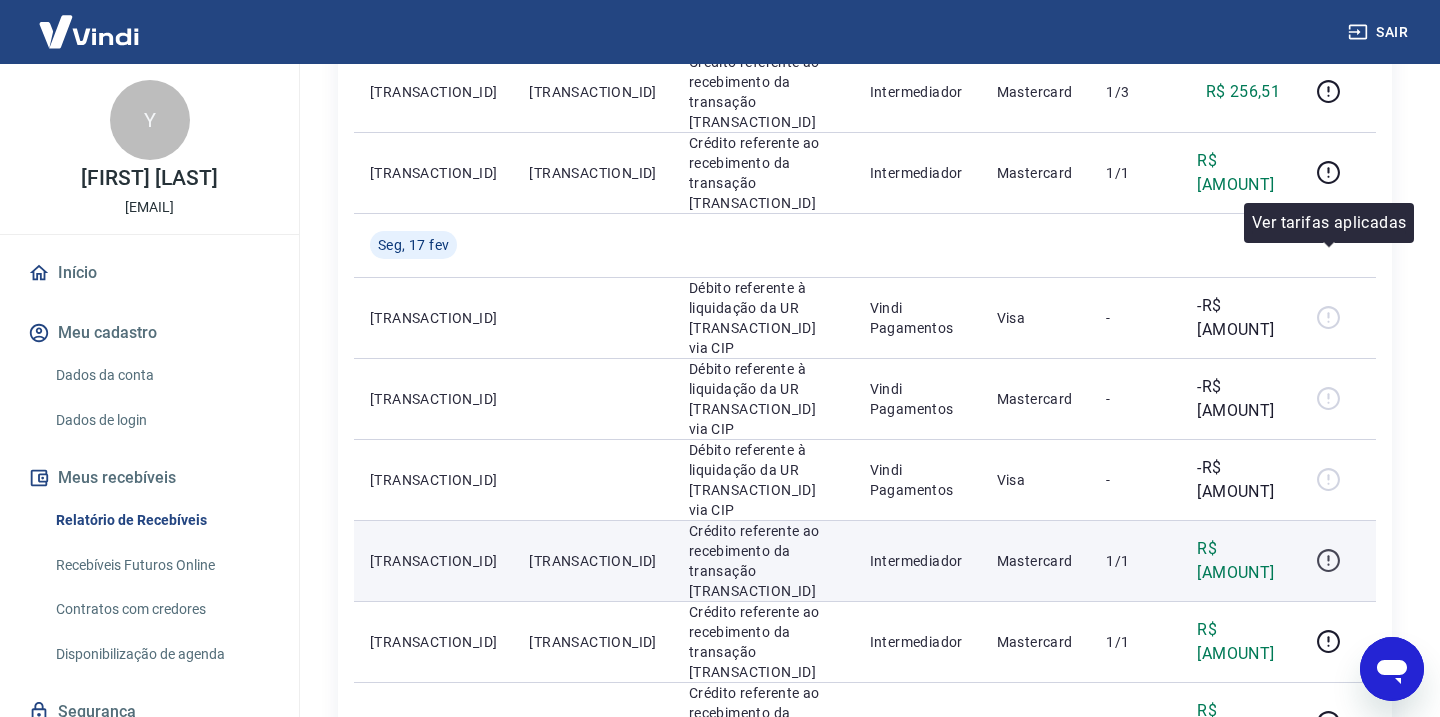 click 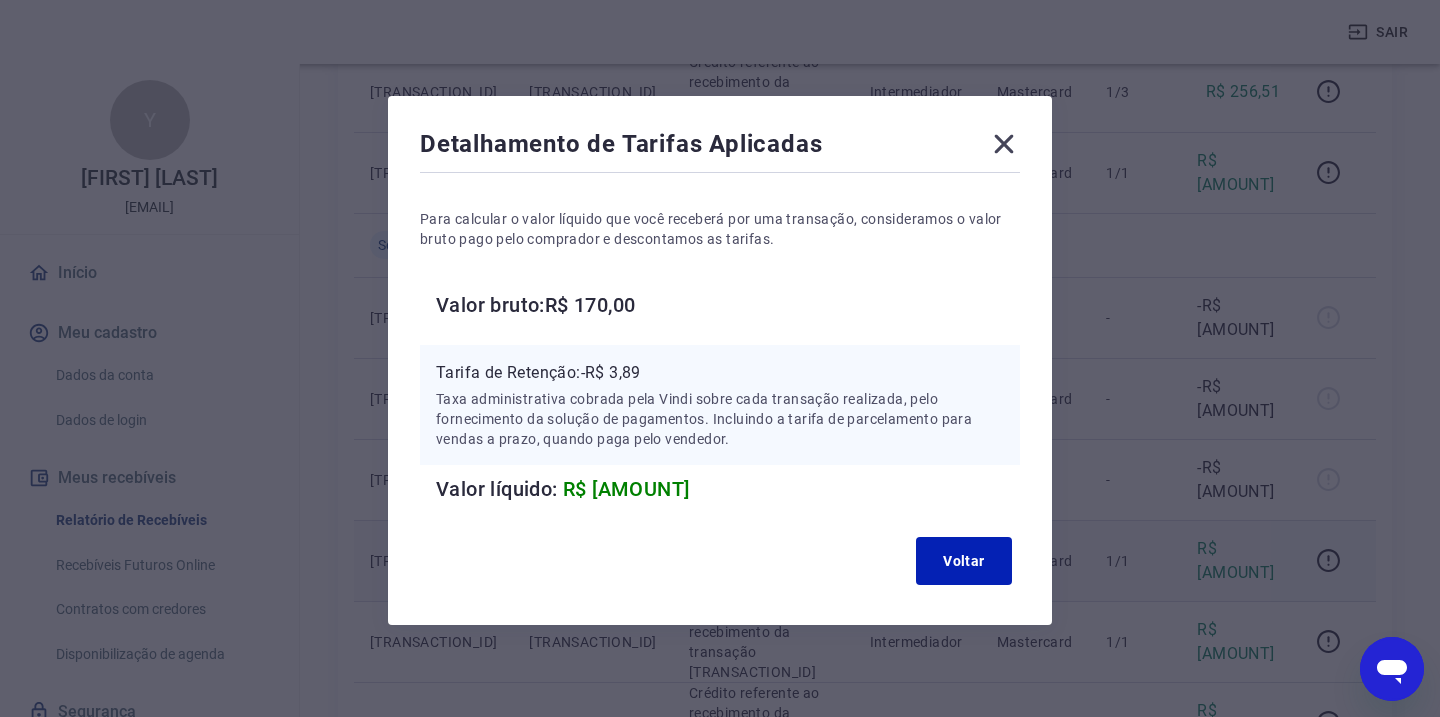 click 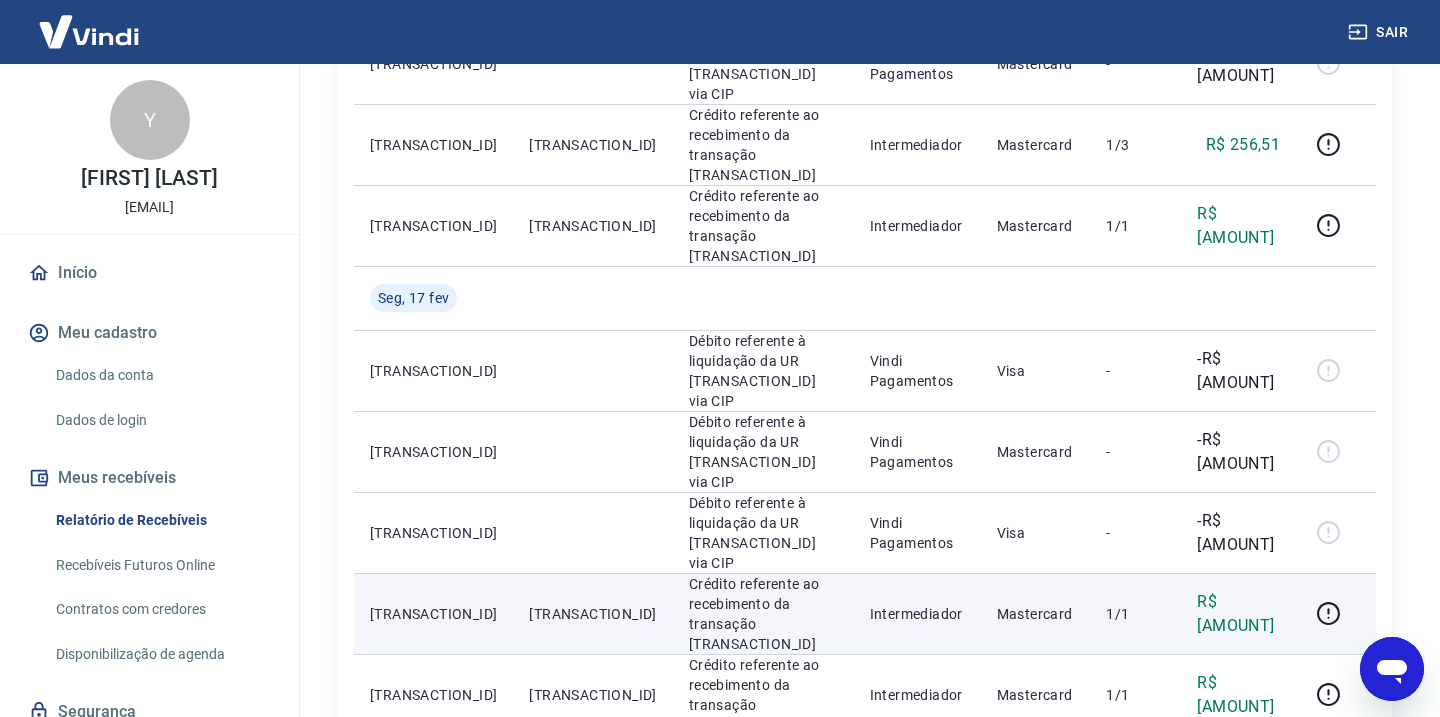 scroll, scrollTop: 1468, scrollLeft: 0, axis: vertical 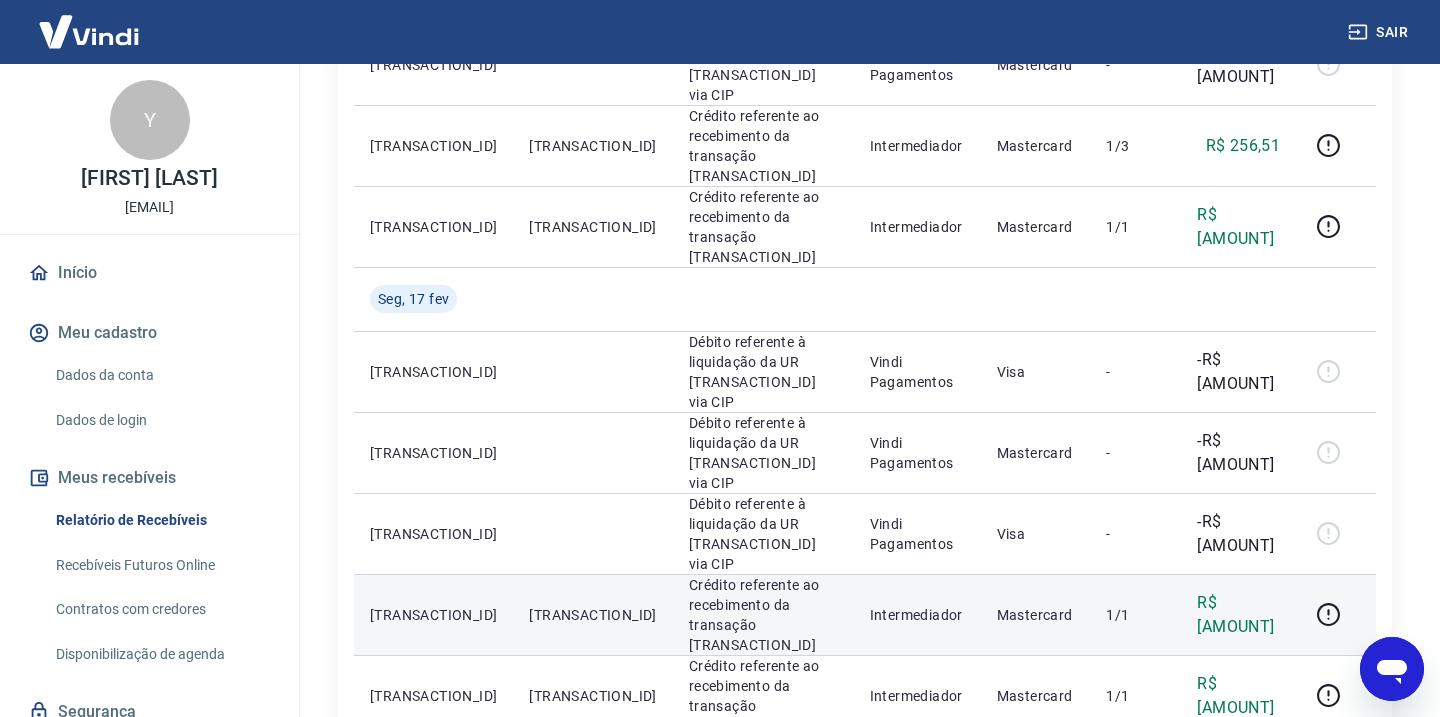 click on "..." at bounding box center (1157, 874) 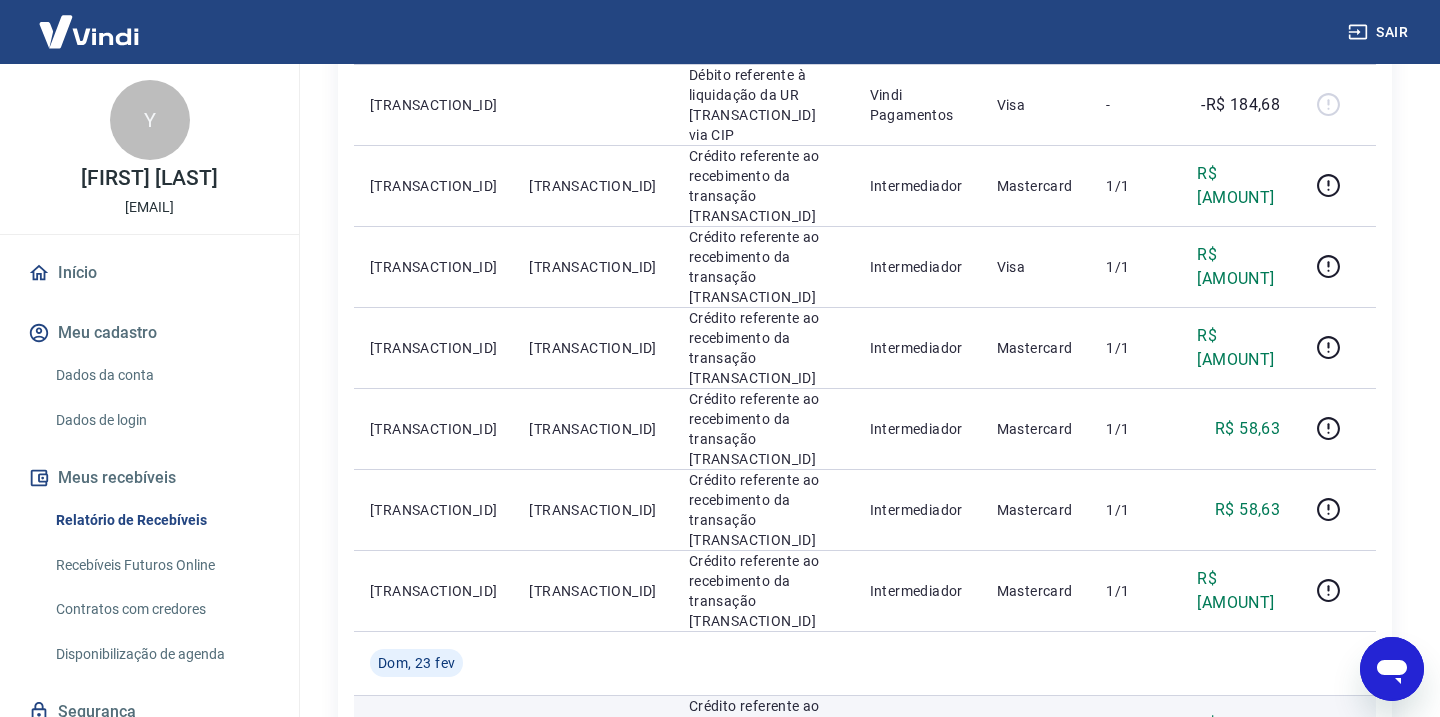 scroll, scrollTop: 1411, scrollLeft: 0, axis: vertical 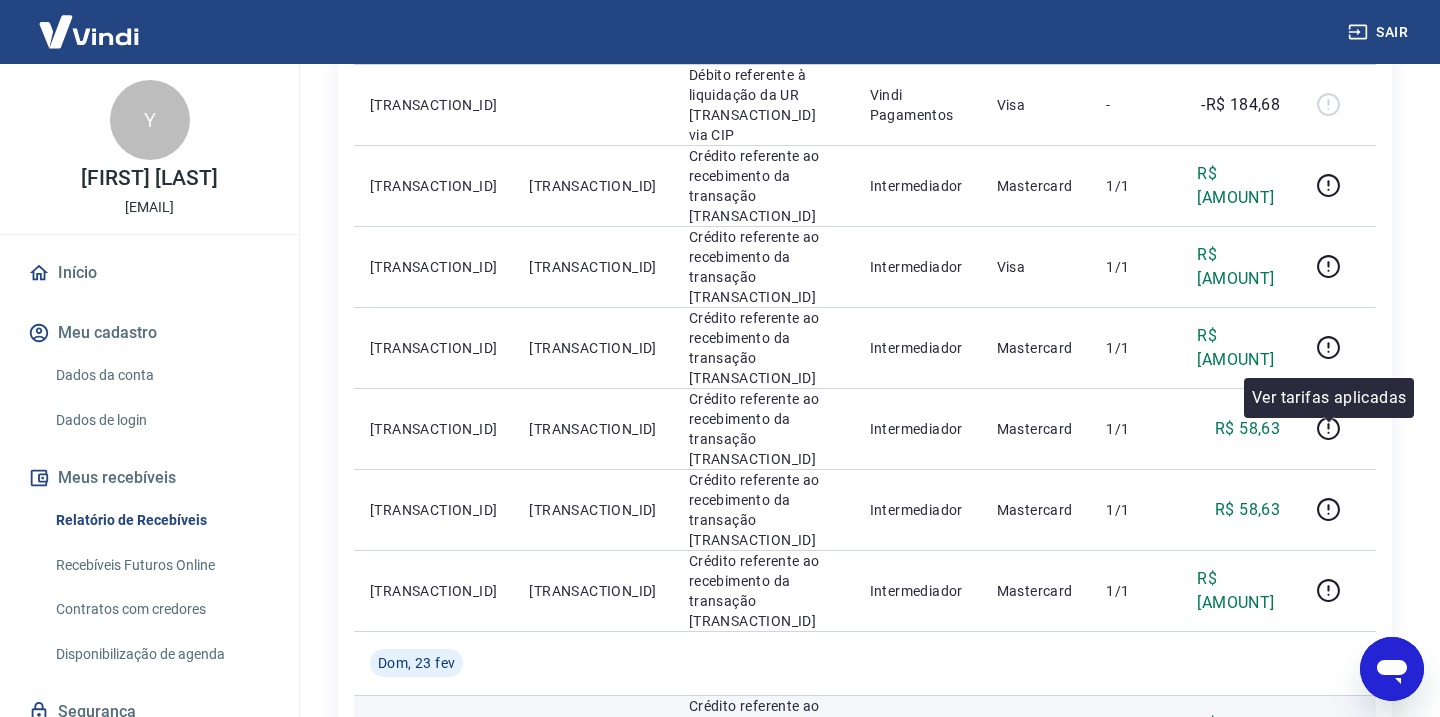 click 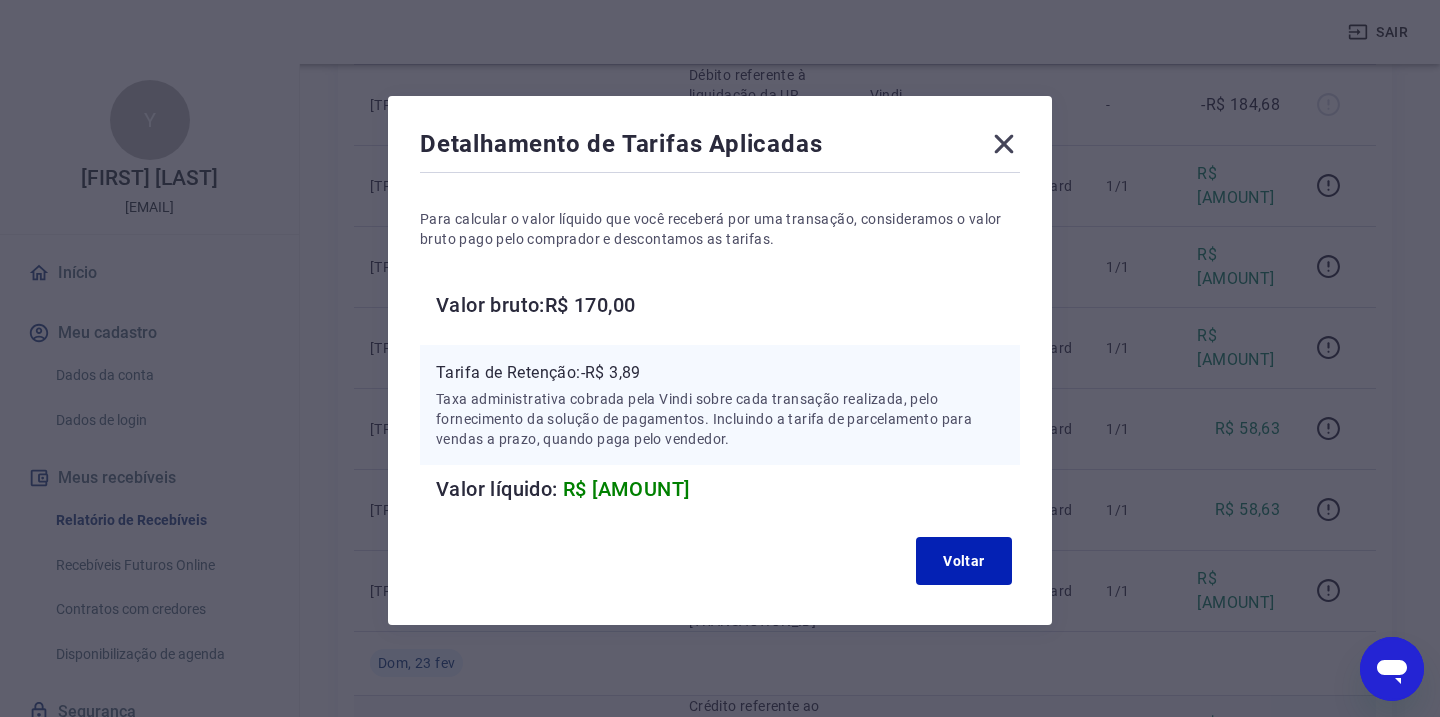 click 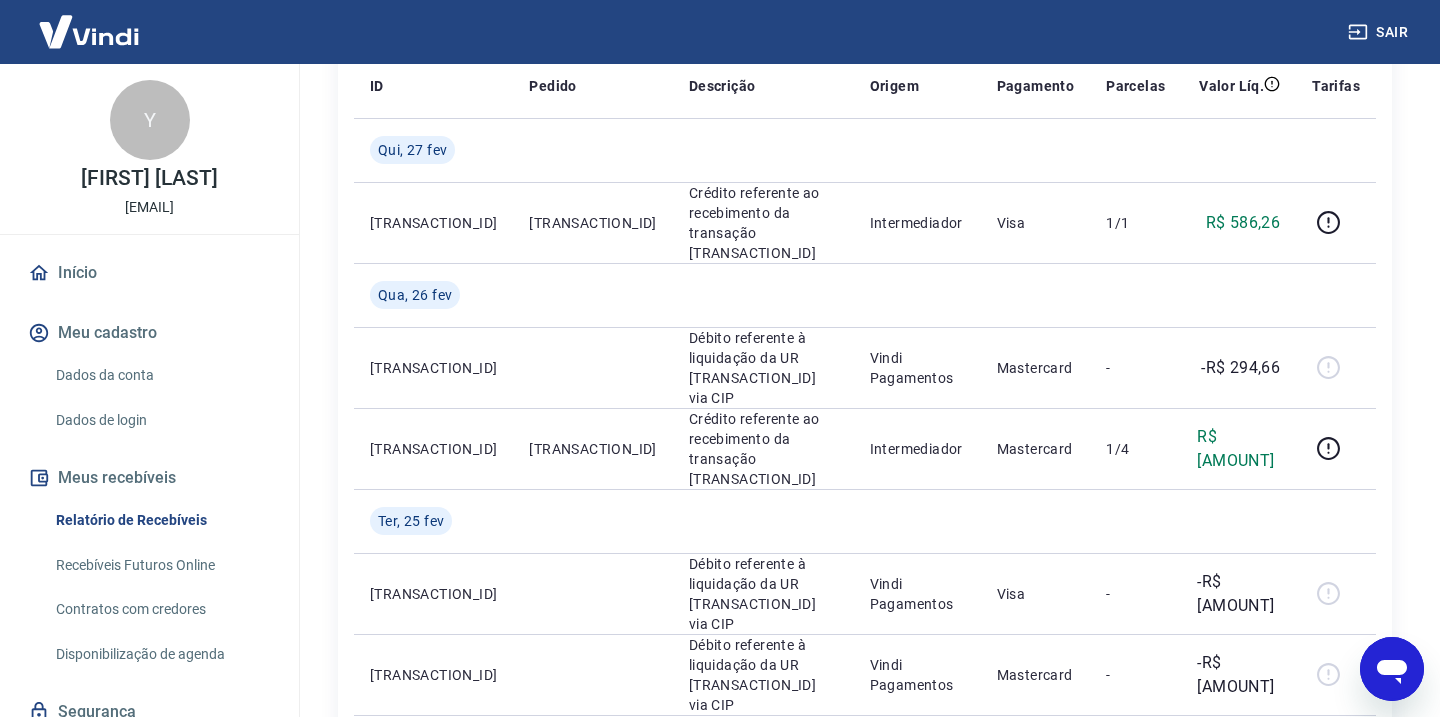 scroll, scrollTop: 299, scrollLeft: 0, axis: vertical 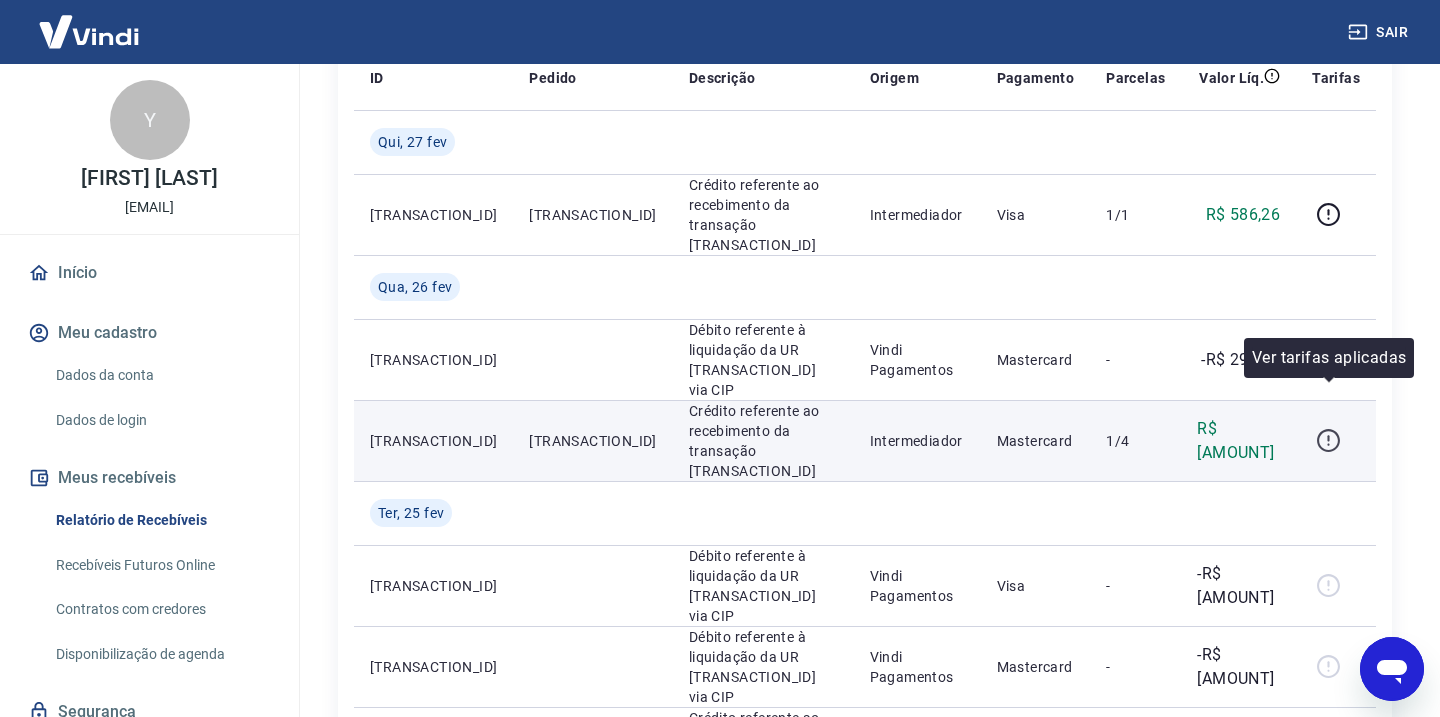 click 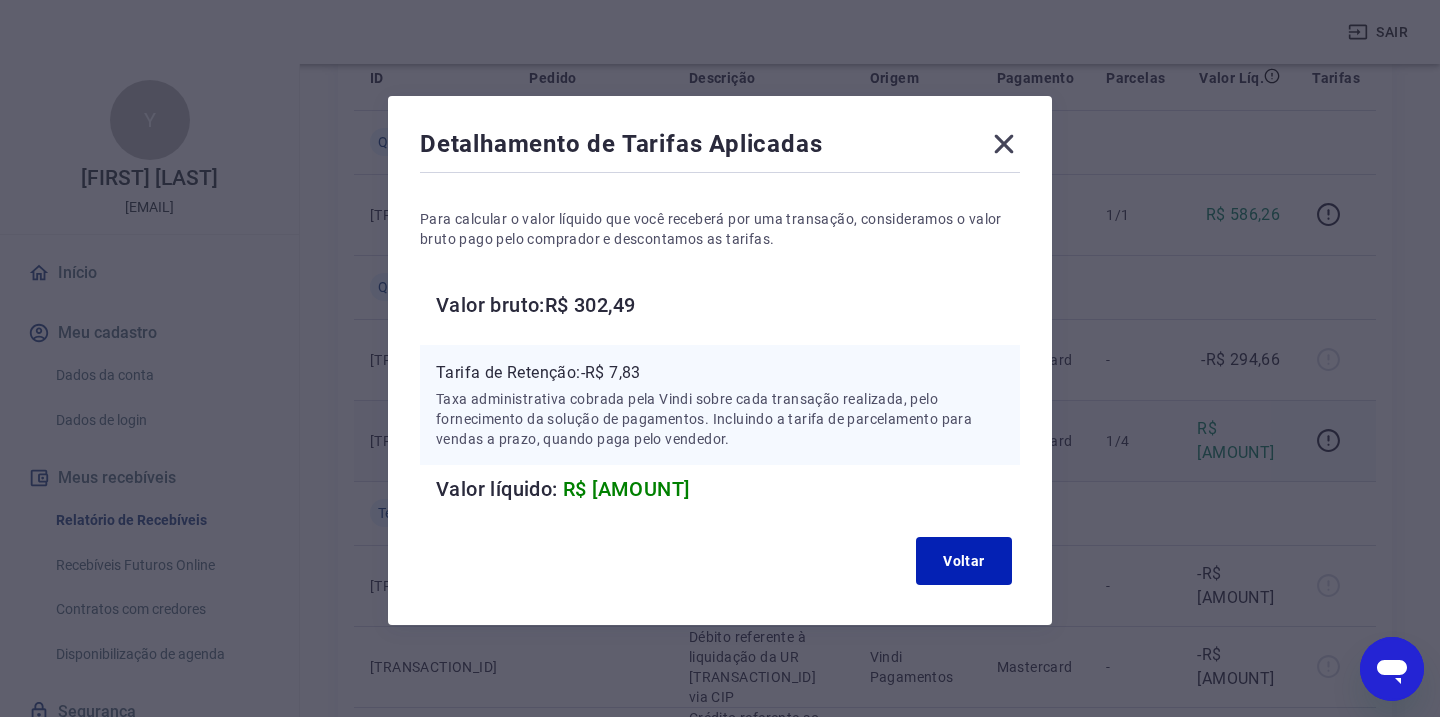 click 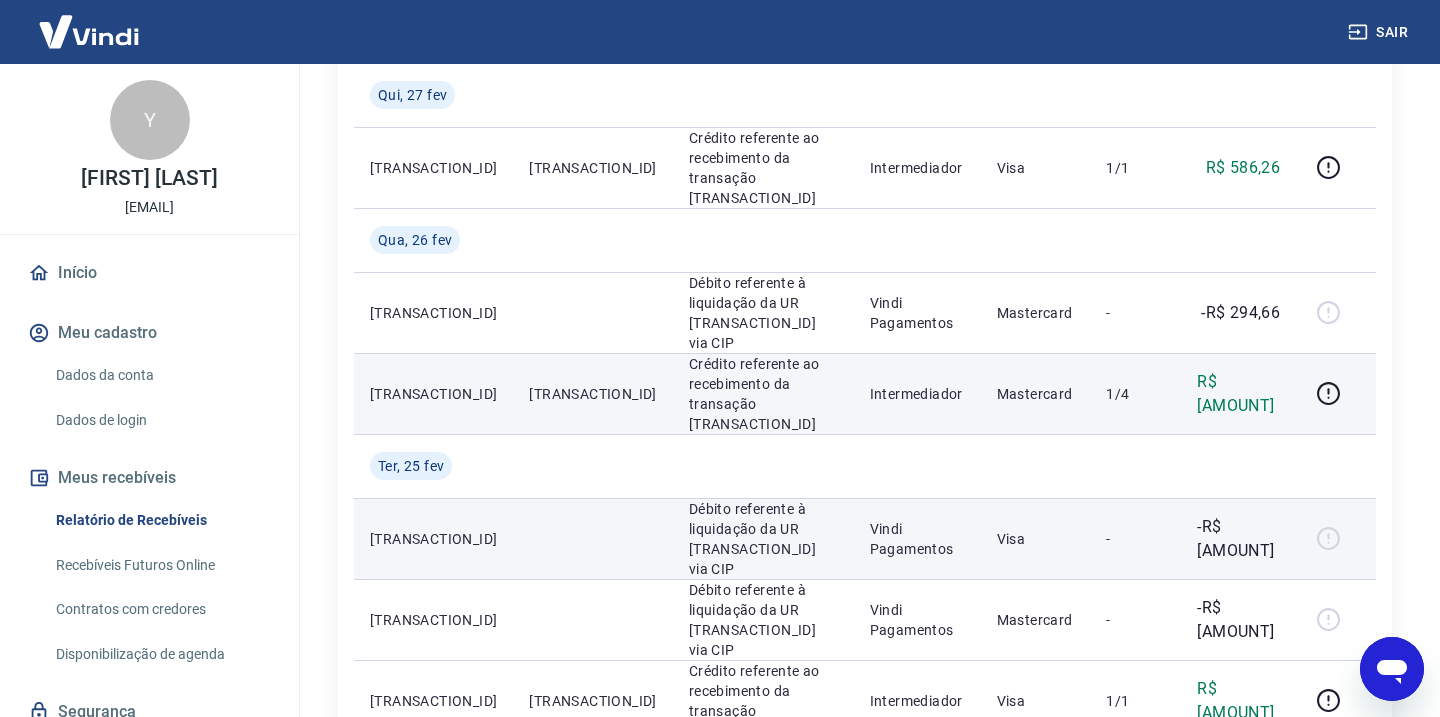 scroll, scrollTop: 341, scrollLeft: 0, axis: vertical 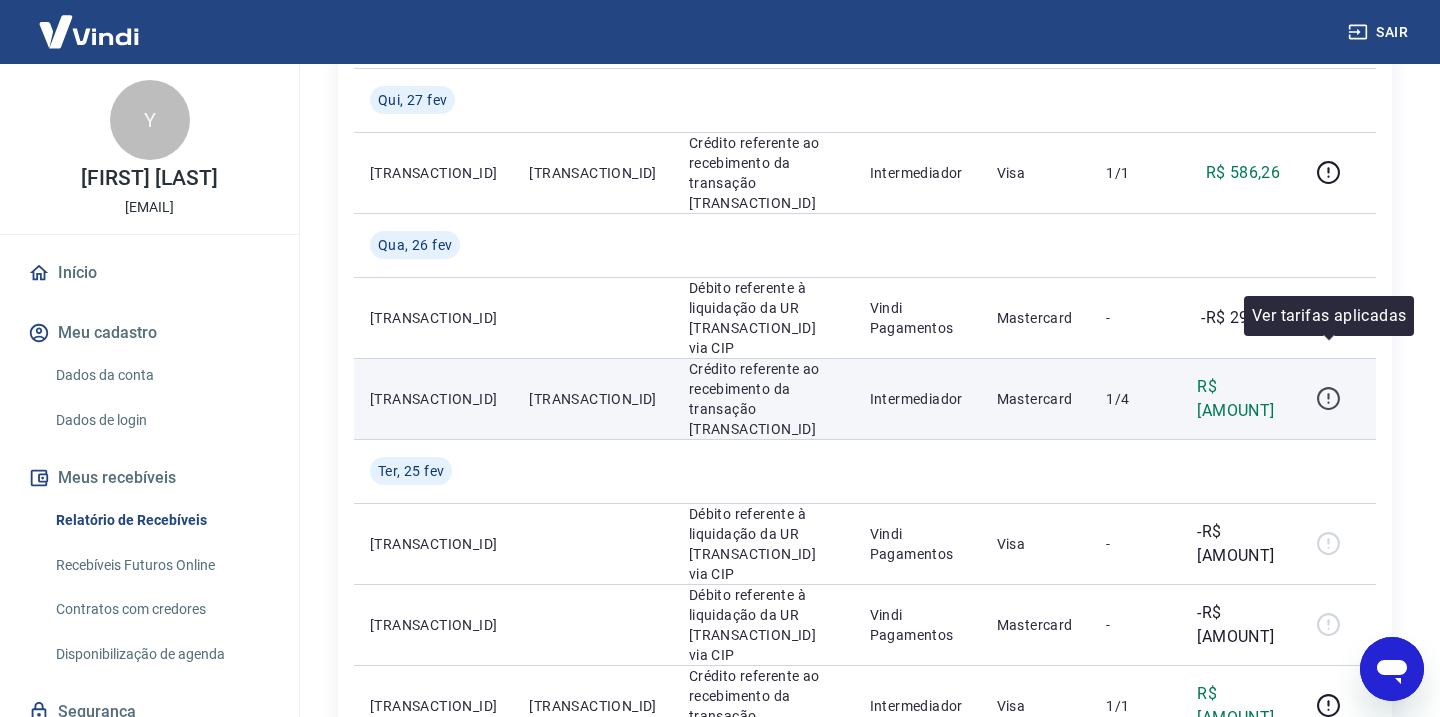 click 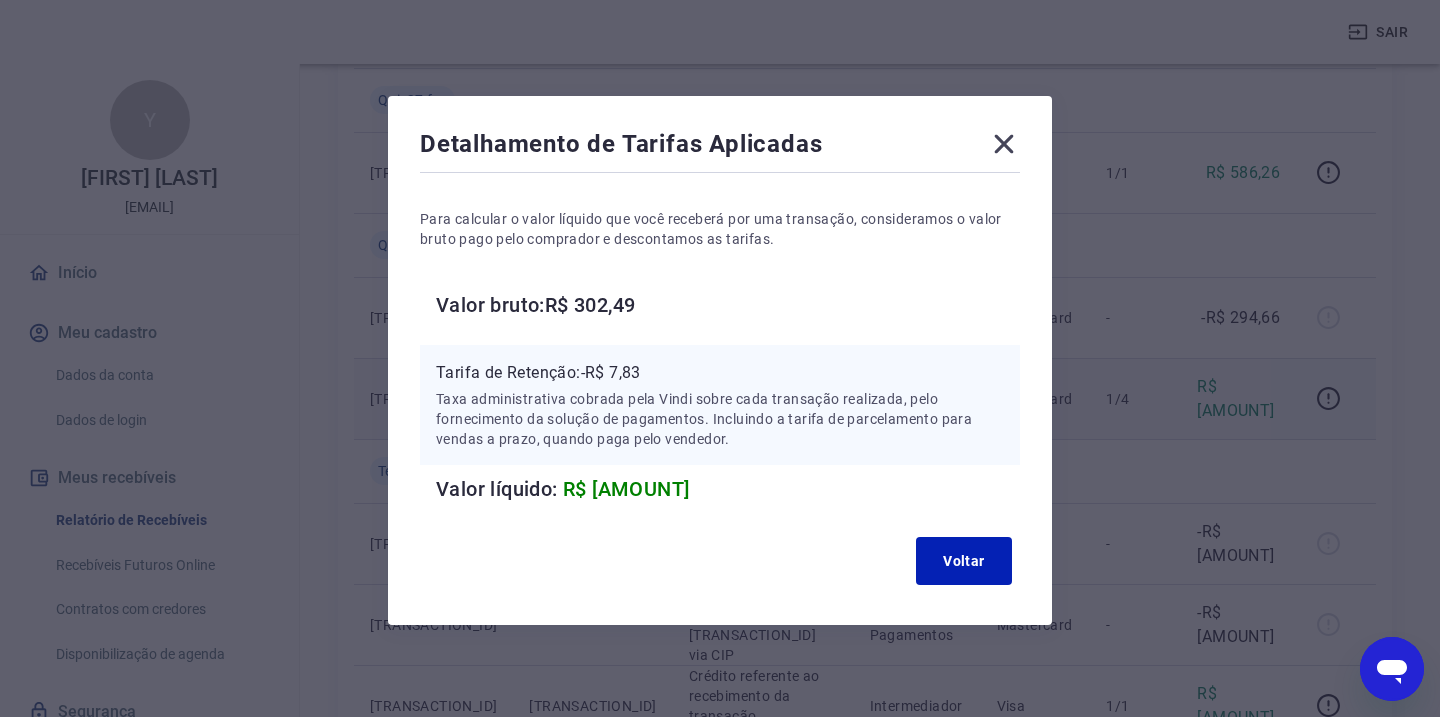 click 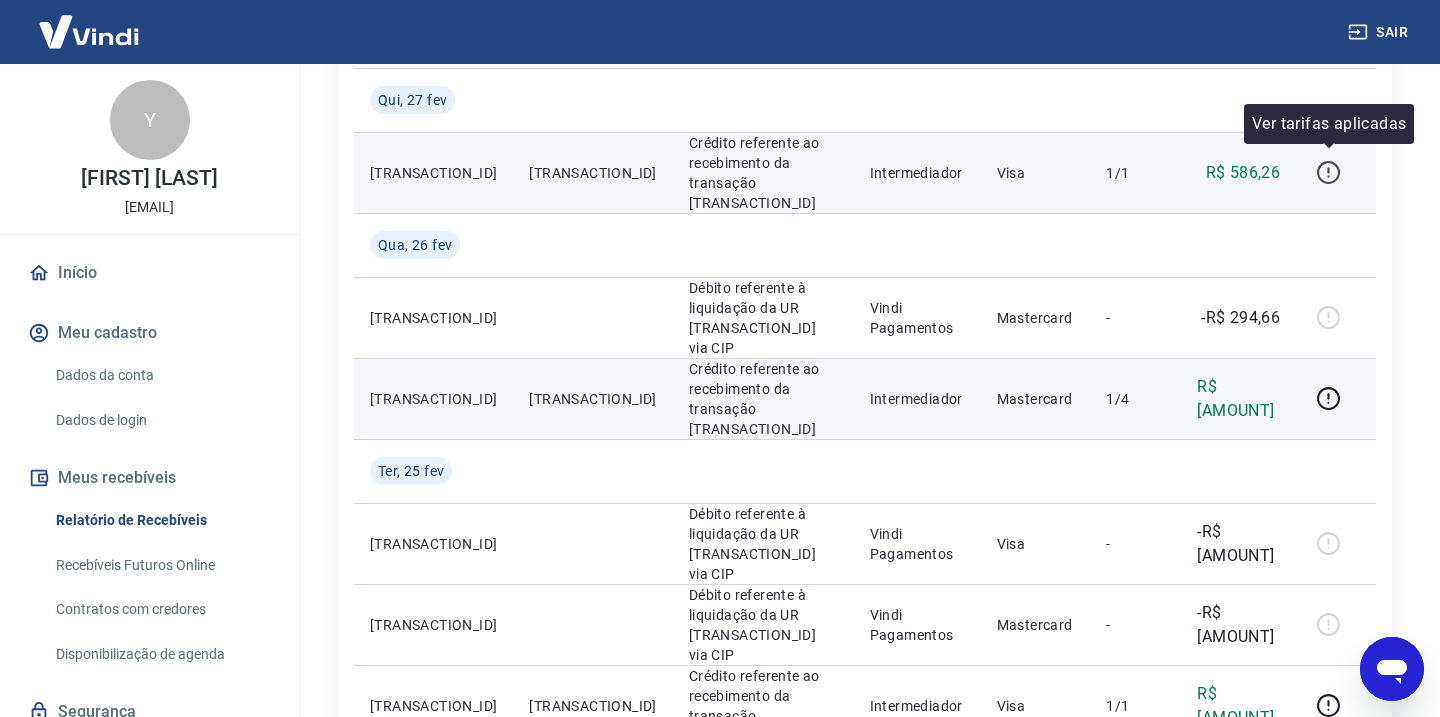click 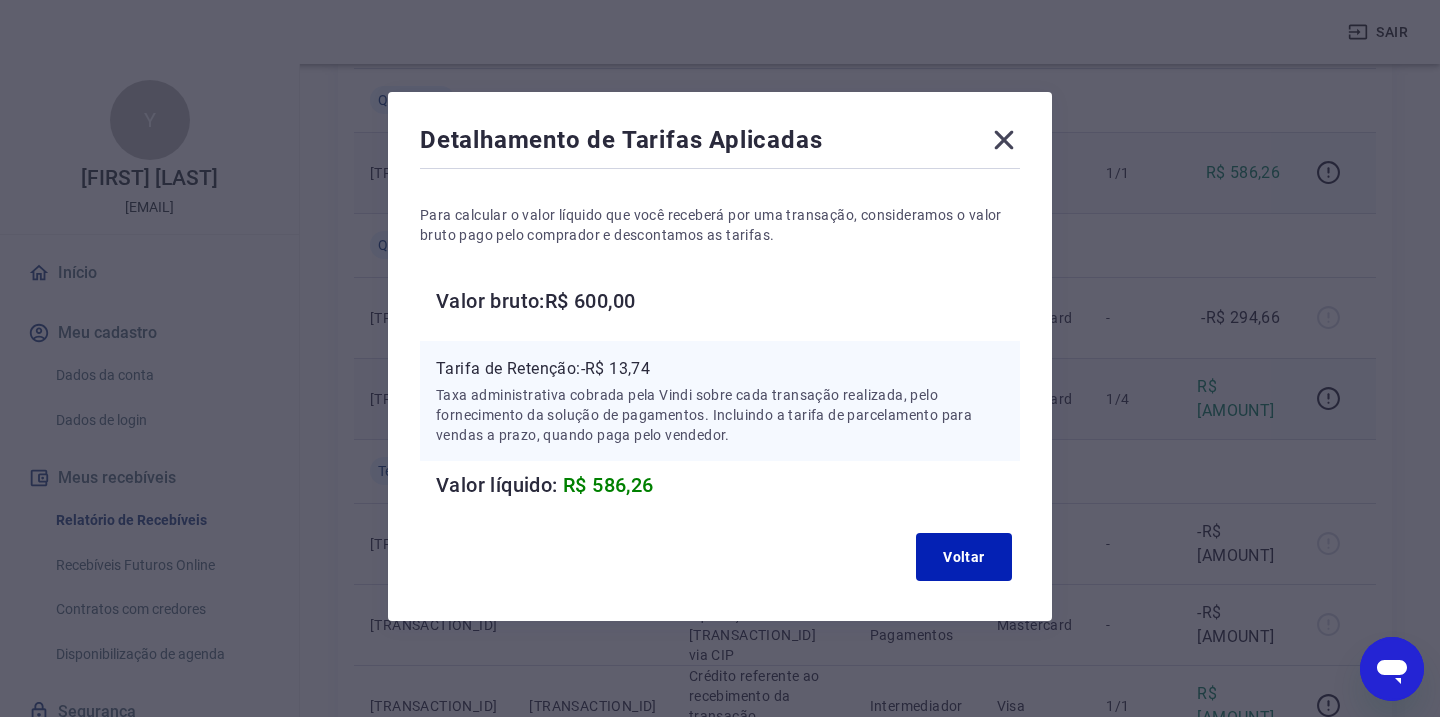scroll, scrollTop: 4, scrollLeft: 0, axis: vertical 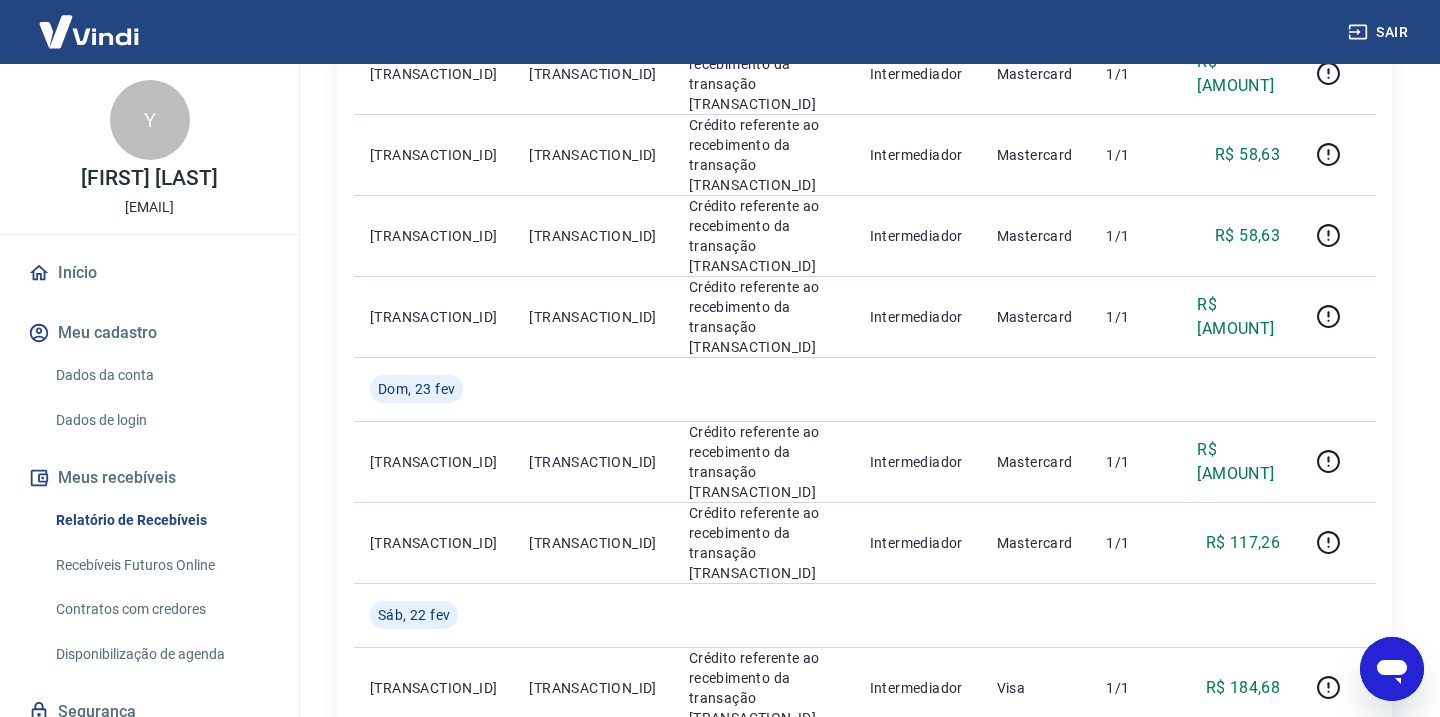 click on "1" at bounding box center [1108, 785] 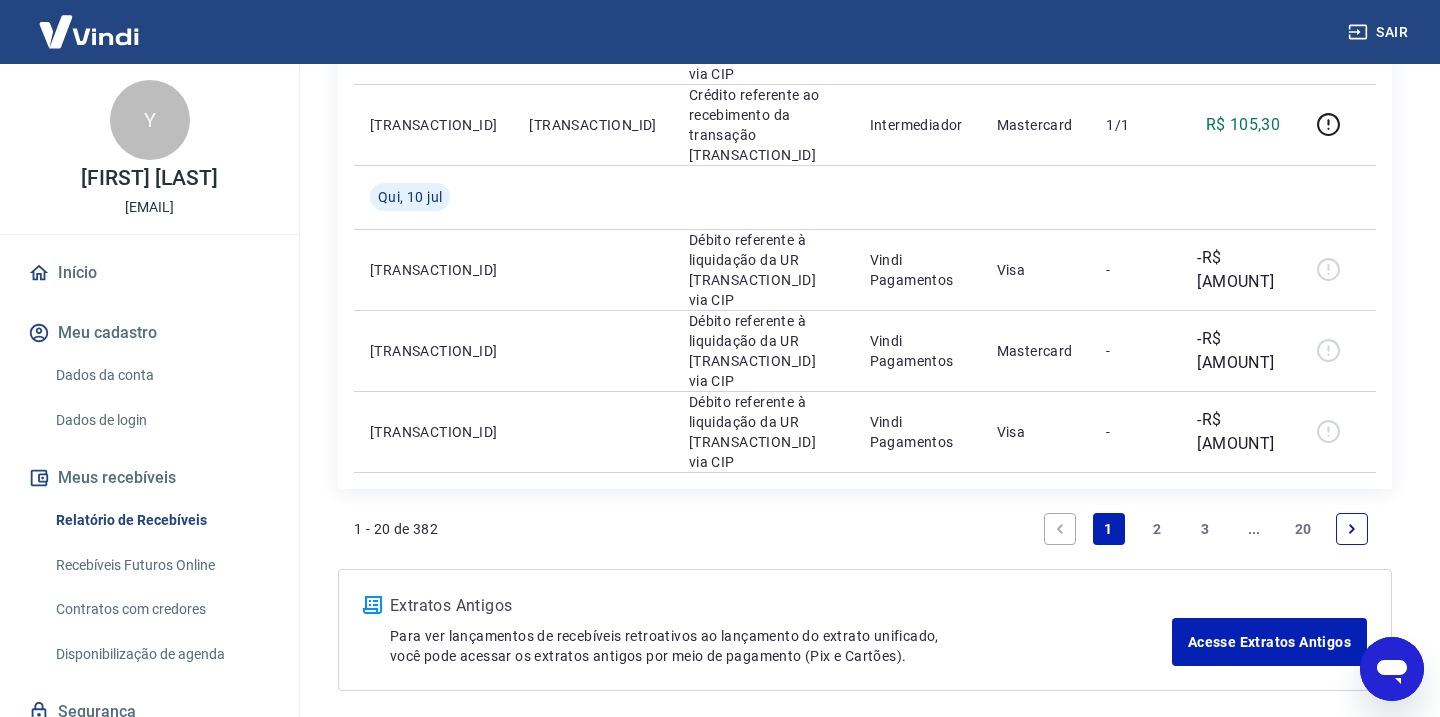 scroll, scrollTop: 1813, scrollLeft: 0, axis: vertical 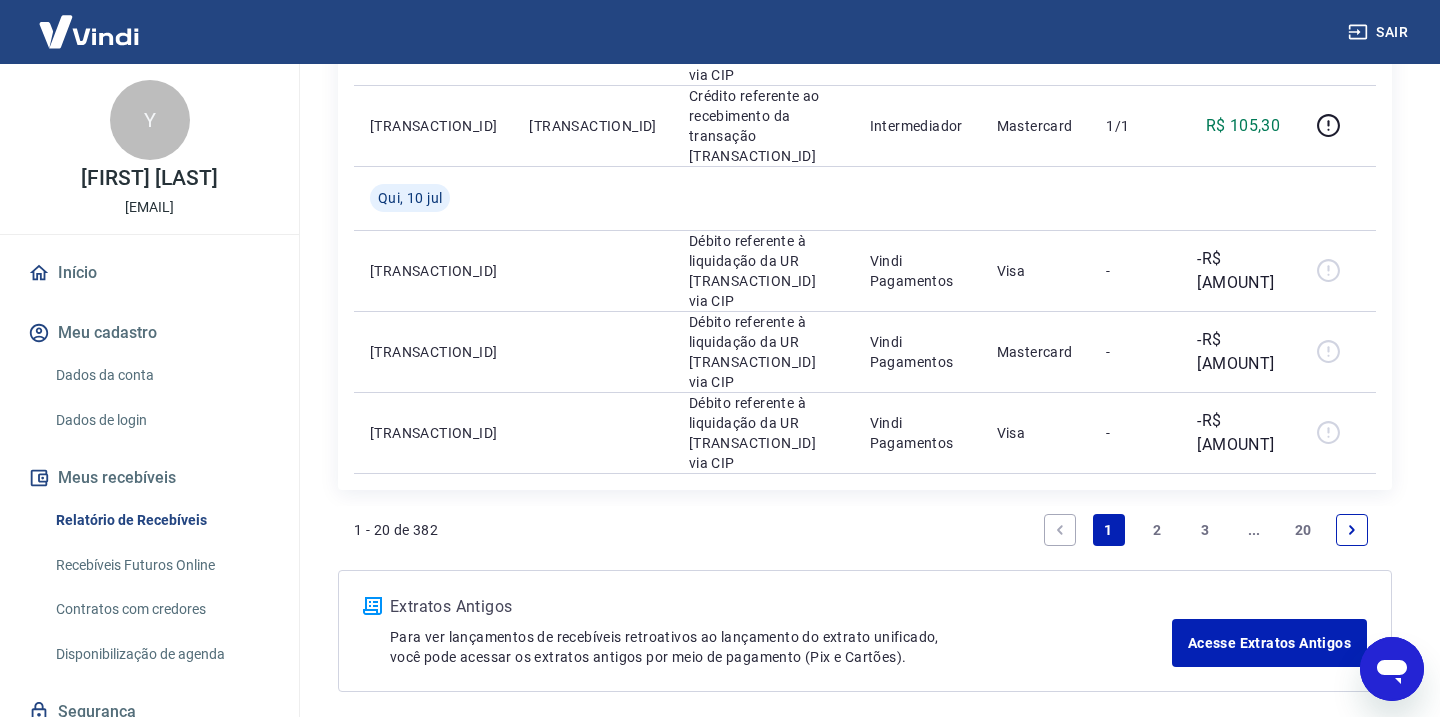 click on "3" at bounding box center [1206, 530] 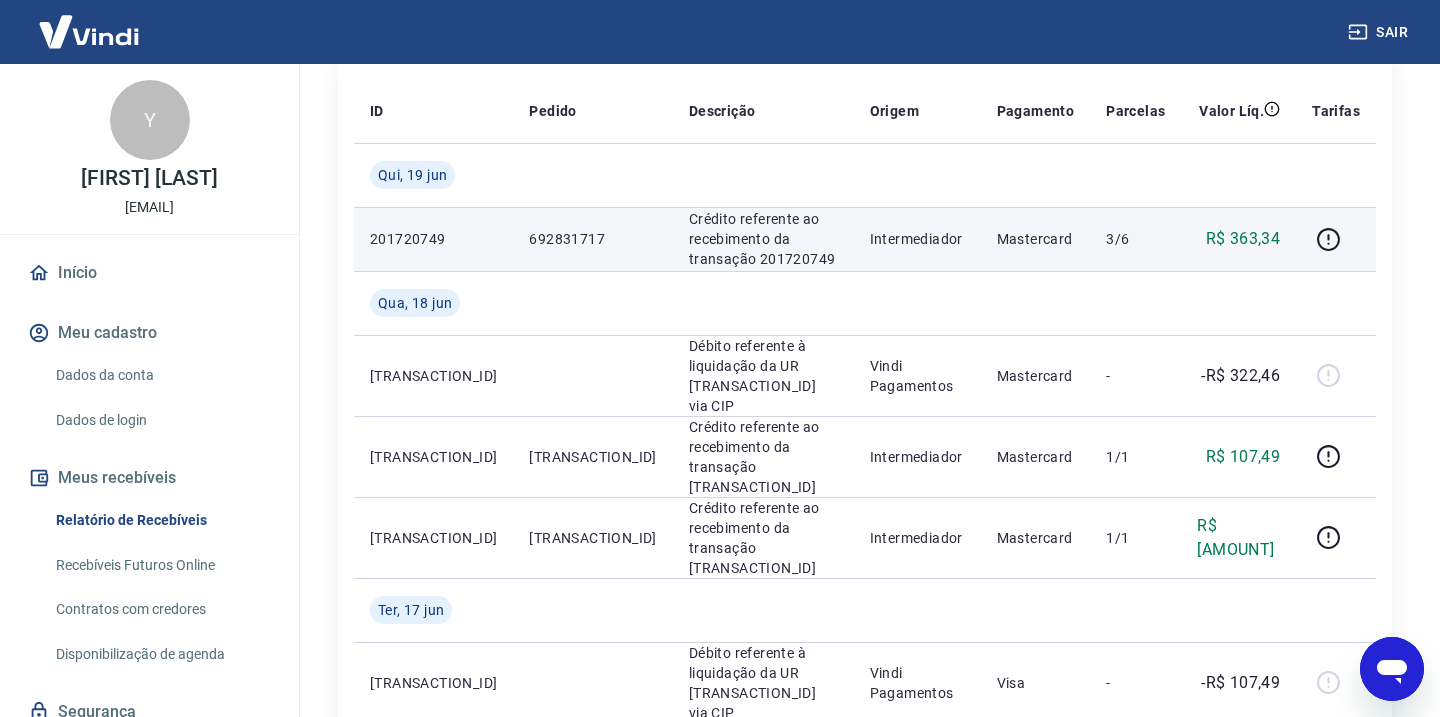 scroll, scrollTop: 271, scrollLeft: 0, axis: vertical 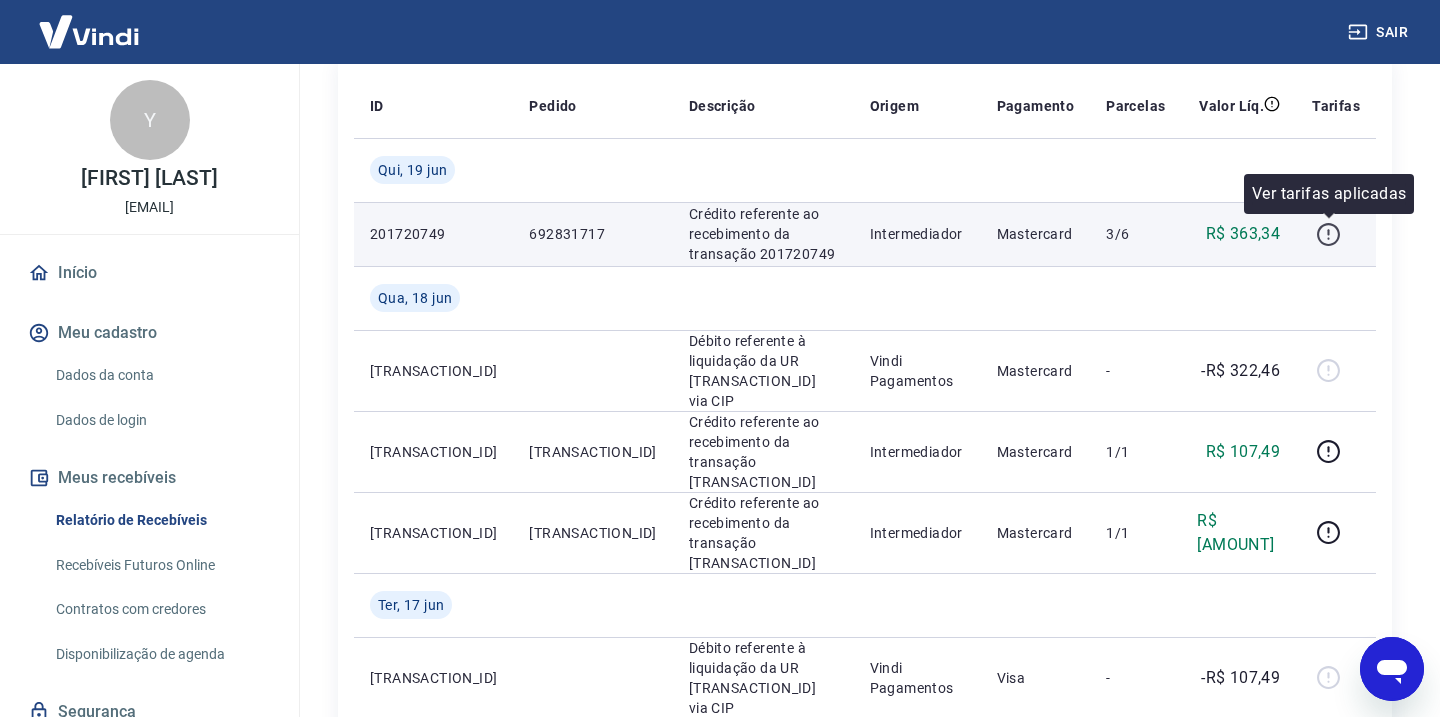 click 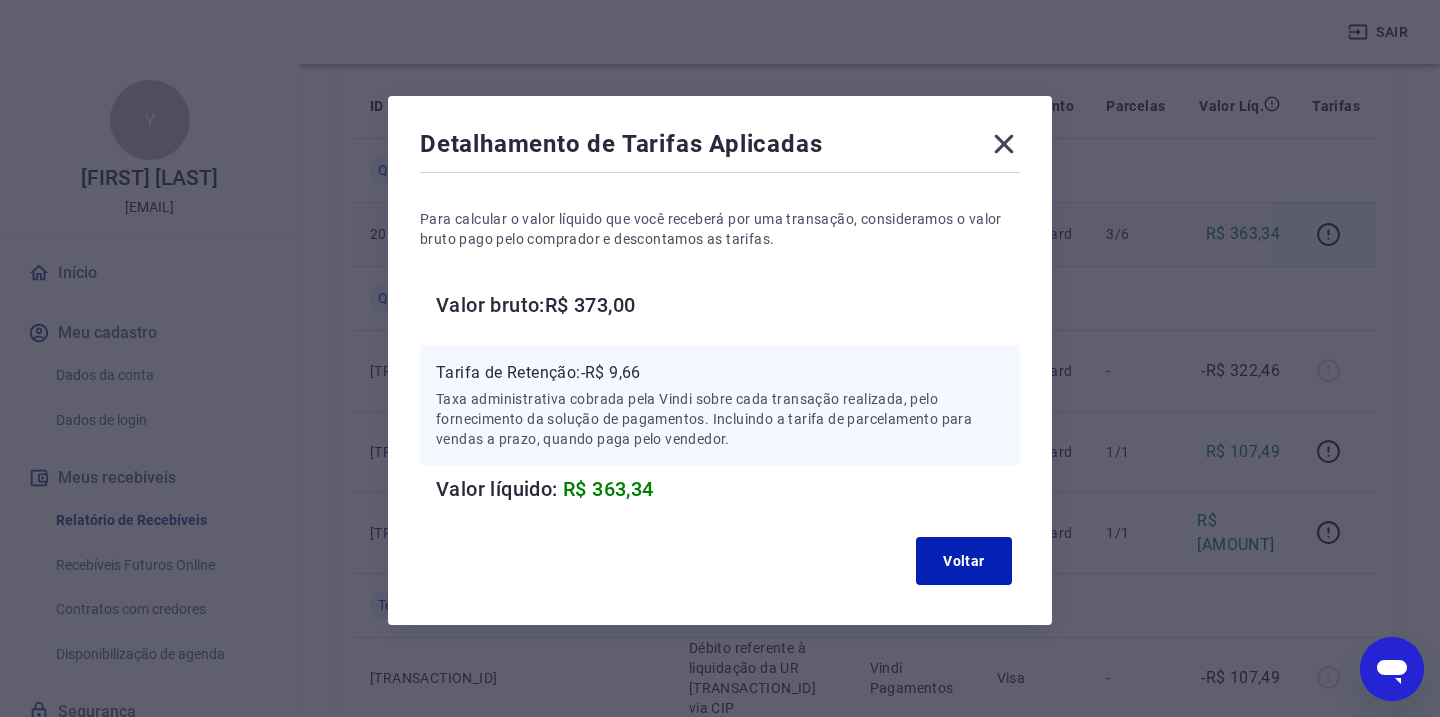 click 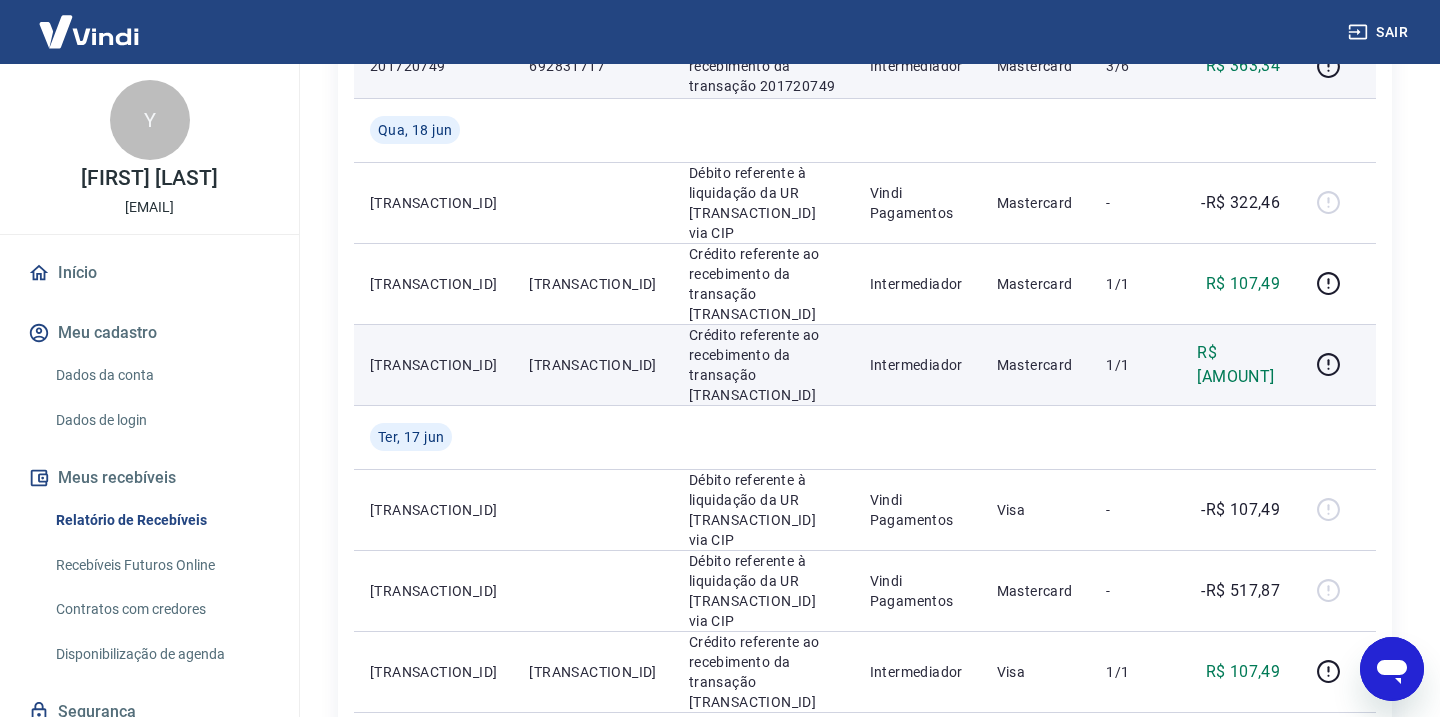 scroll, scrollTop: 454, scrollLeft: 0, axis: vertical 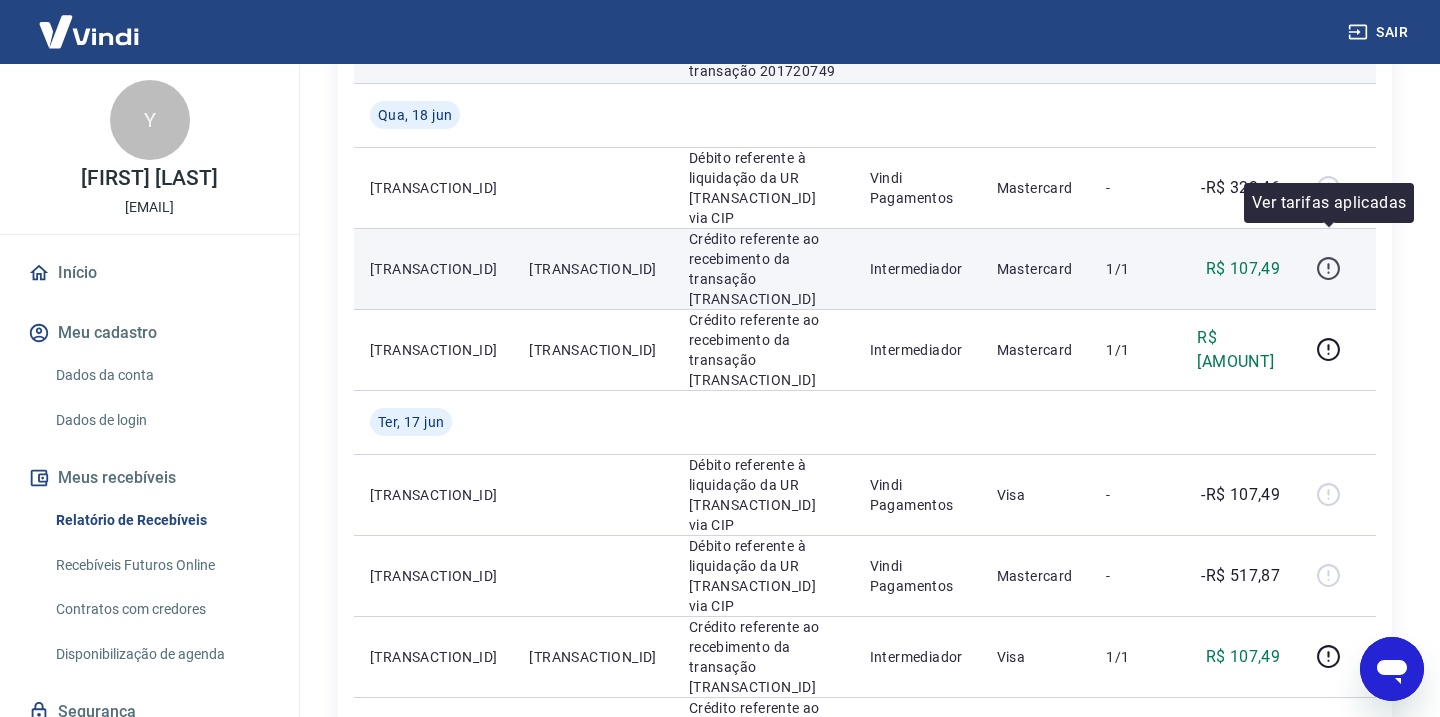 click 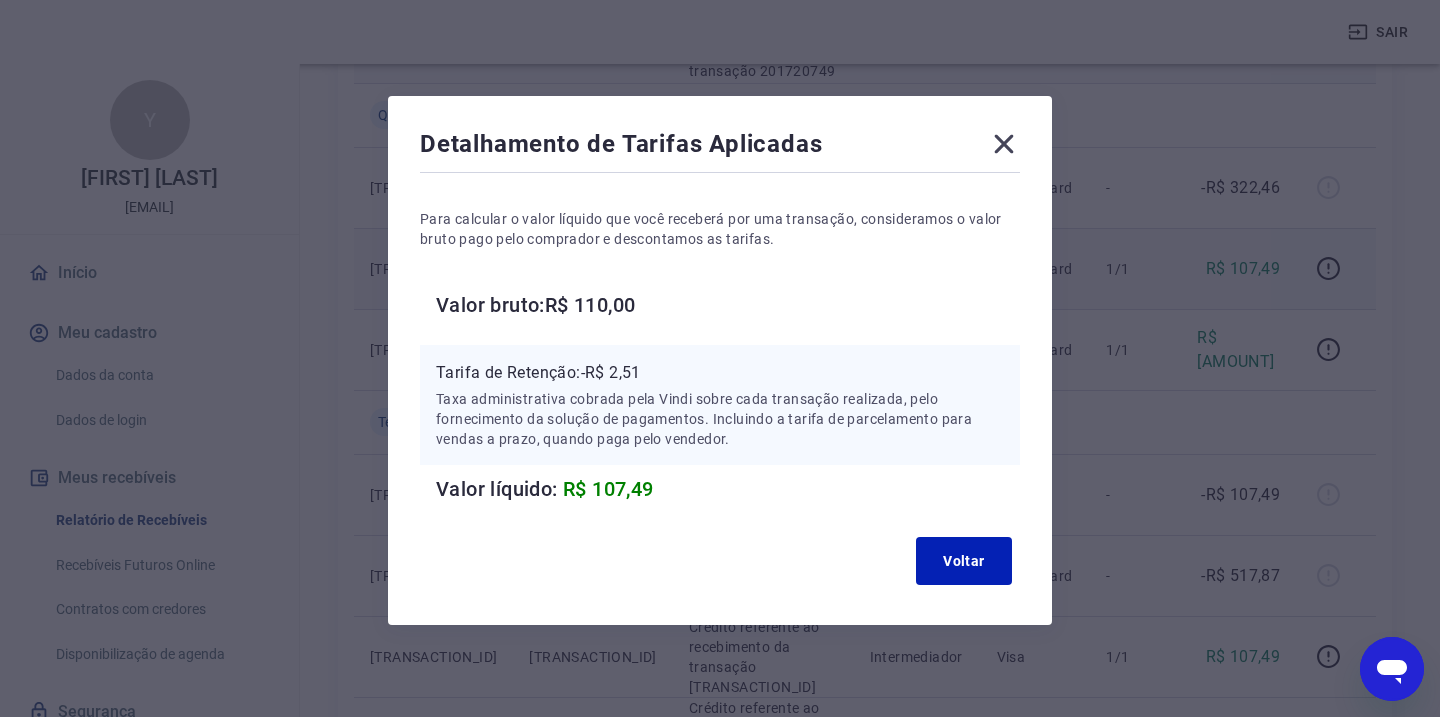click on "Detalhamento de Tarifas Aplicadas" at bounding box center [720, 148] 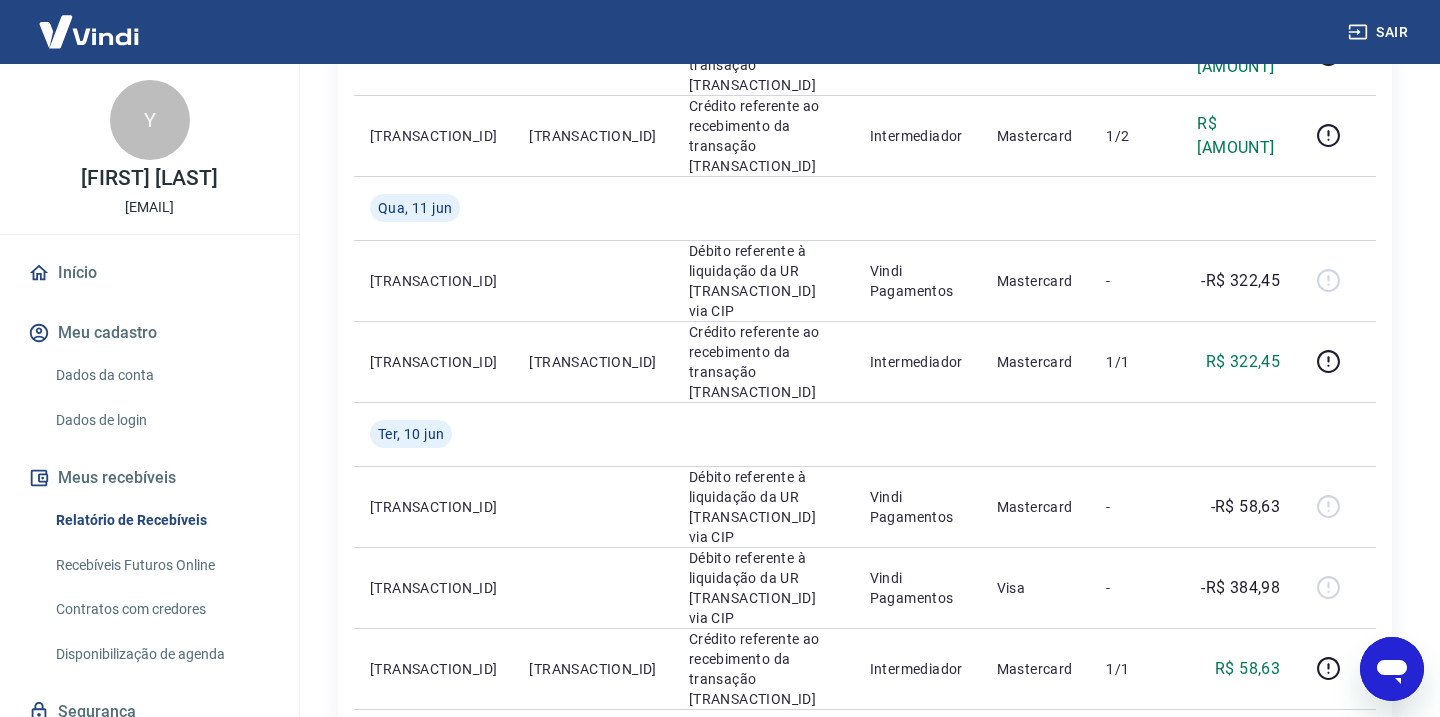 scroll, scrollTop: 1749, scrollLeft: 0, axis: vertical 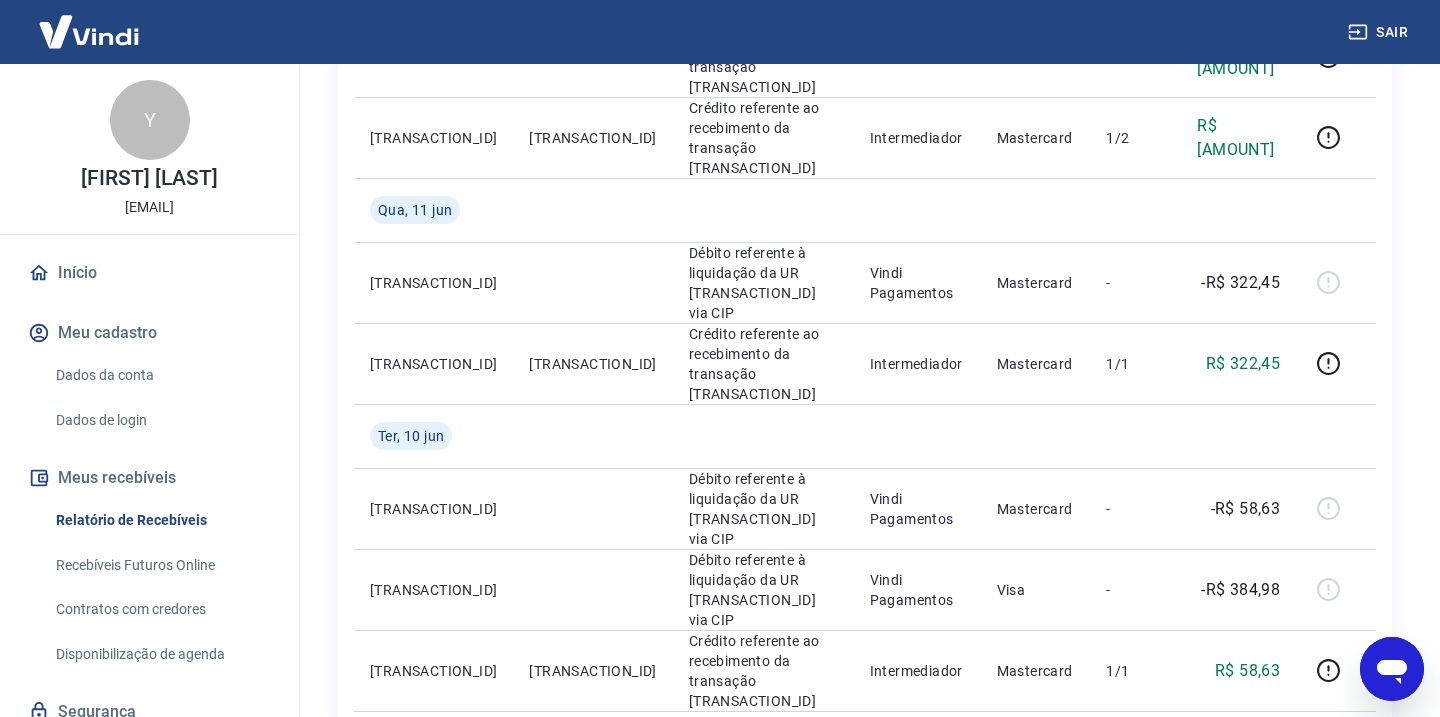 click on "2" at bounding box center [1157, 768] 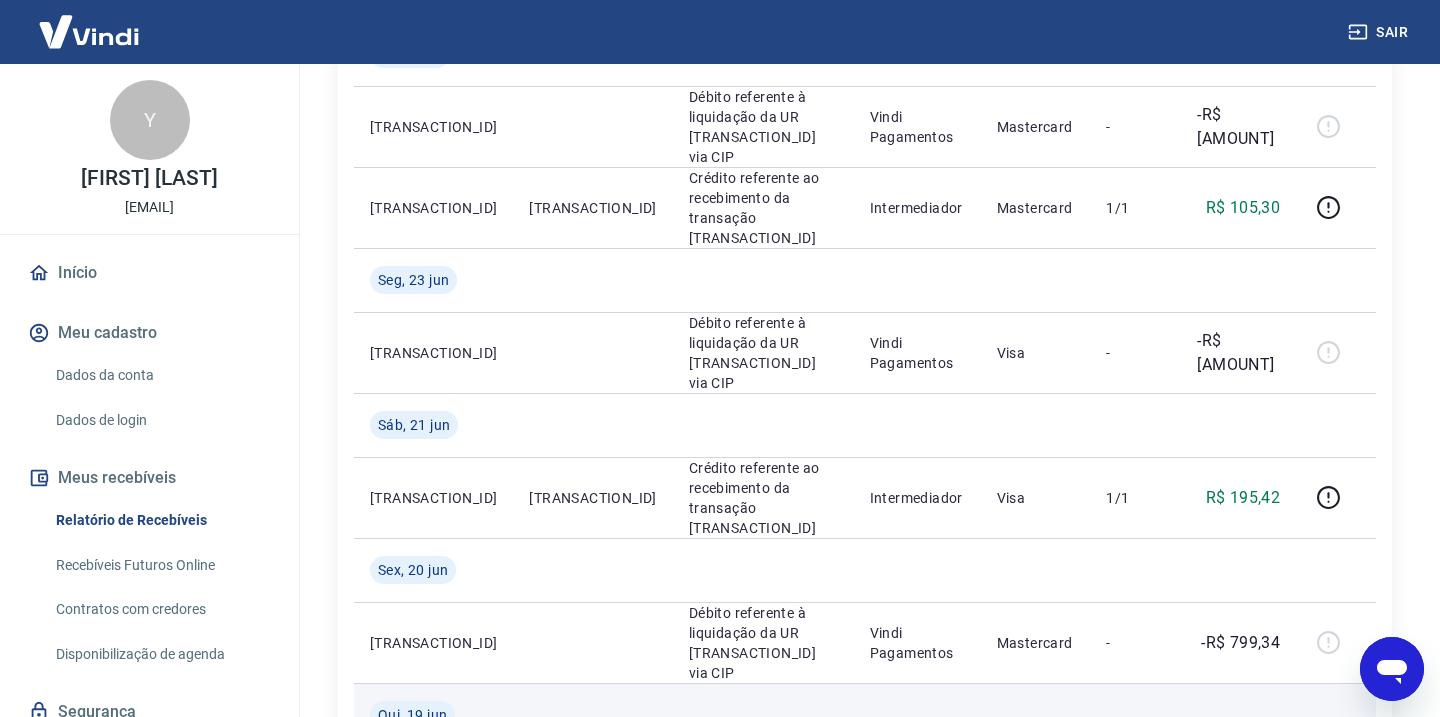 scroll, scrollTop: 1647, scrollLeft: 0, axis: vertical 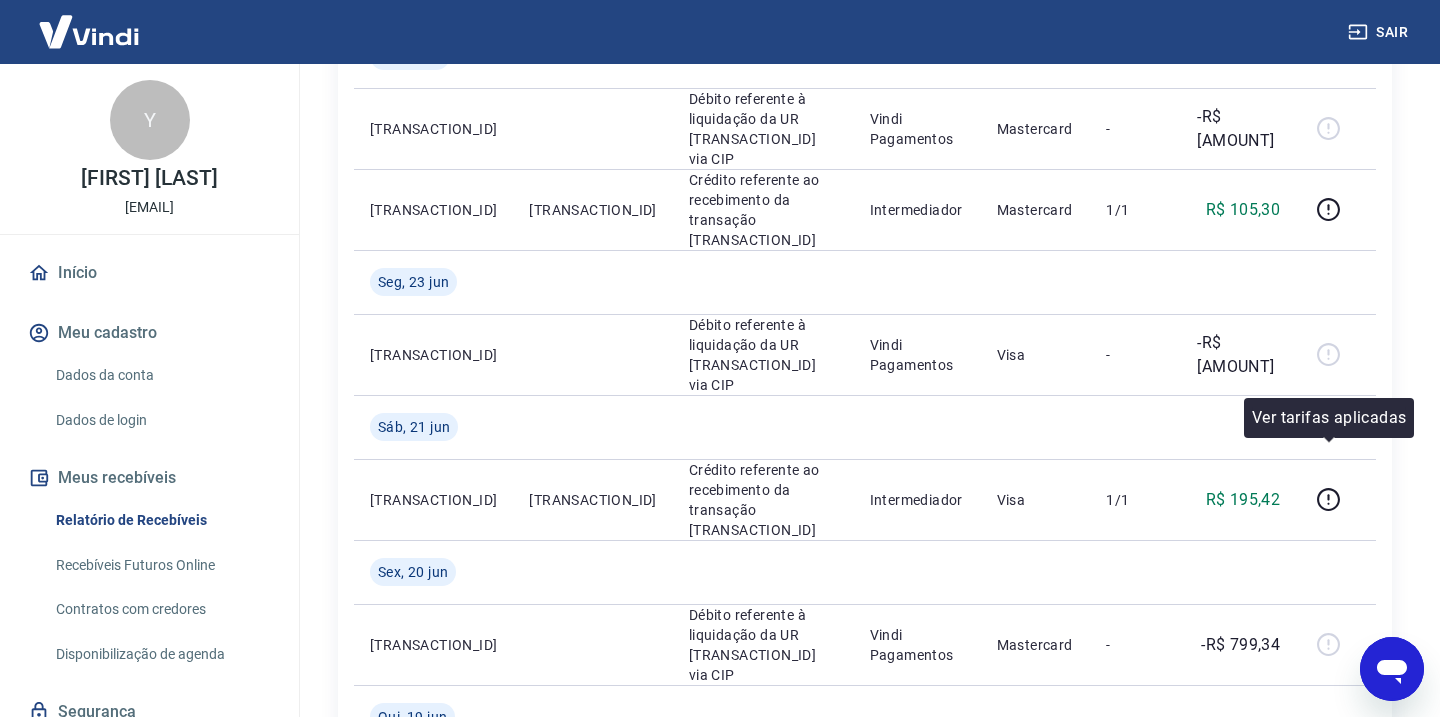 click 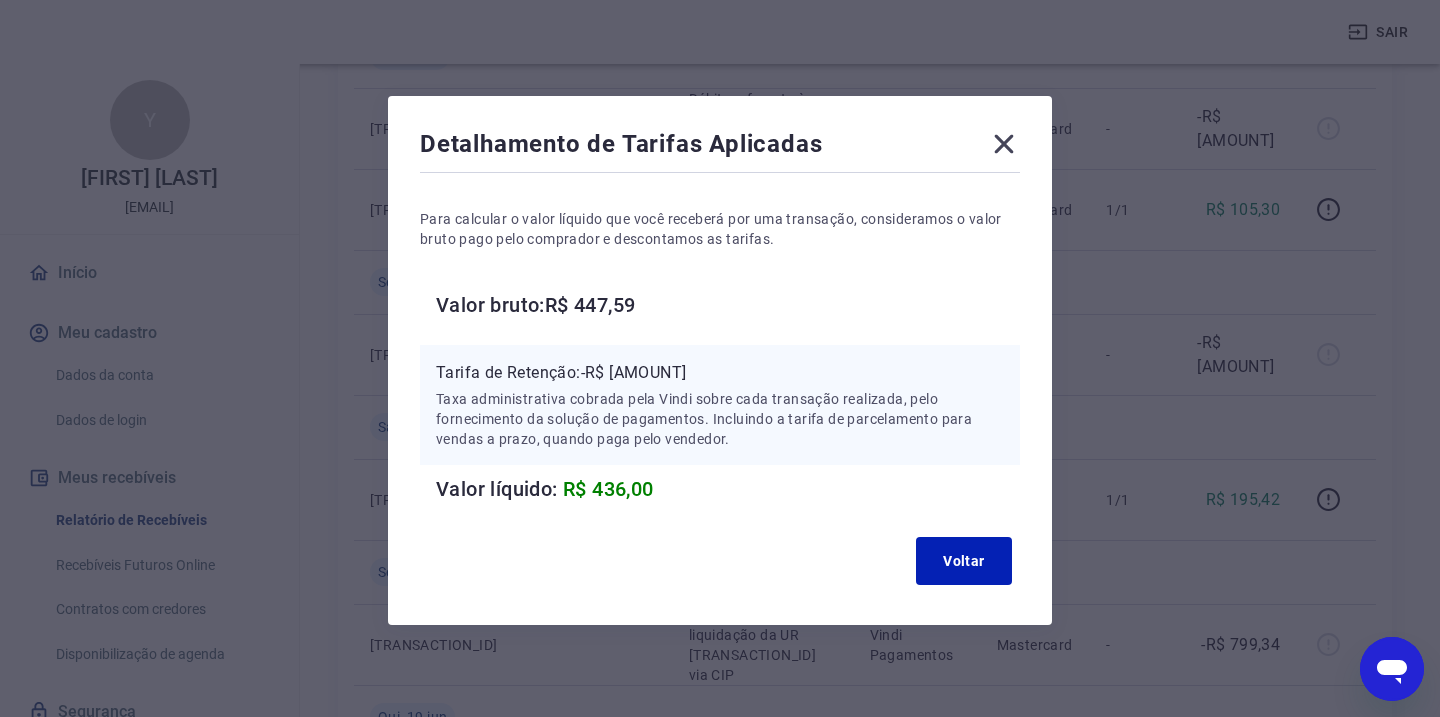 click 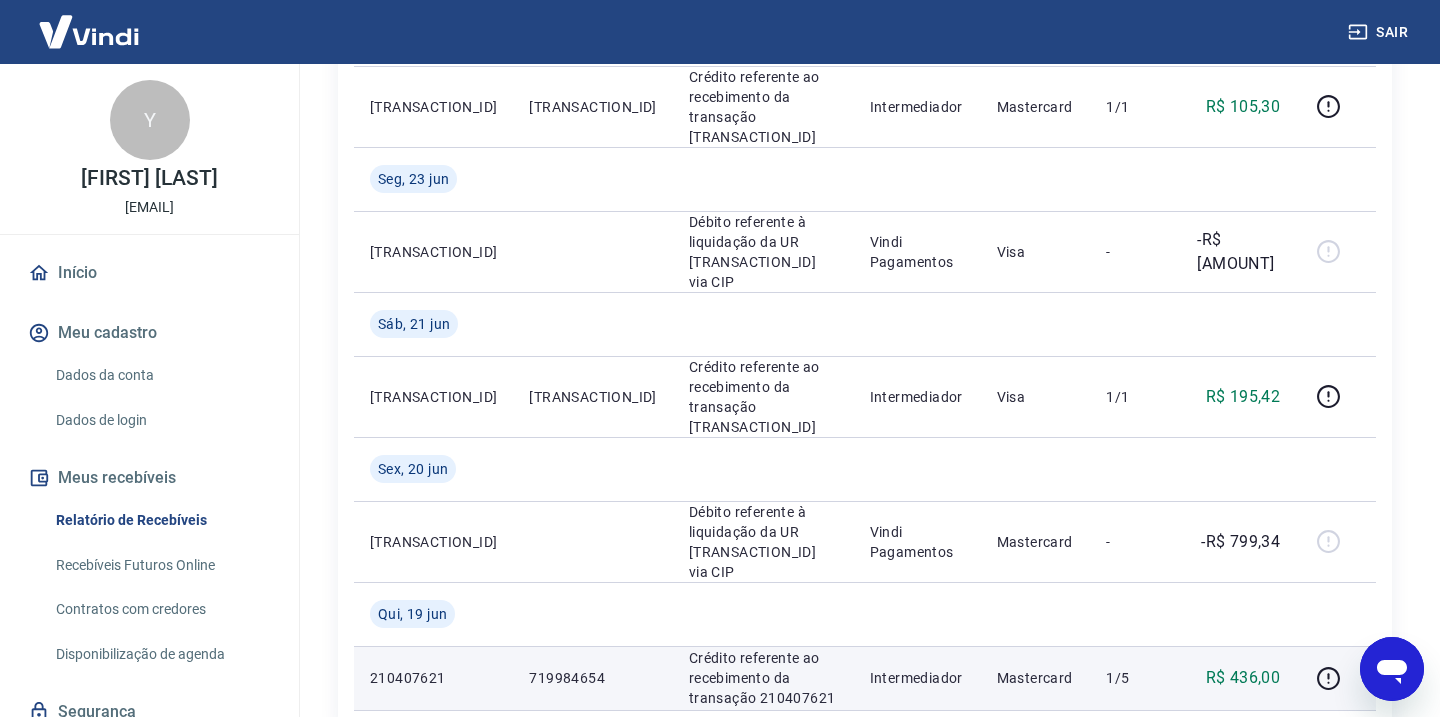 scroll, scrollTop: 1749, scrollLeft: 0, axis: vertical 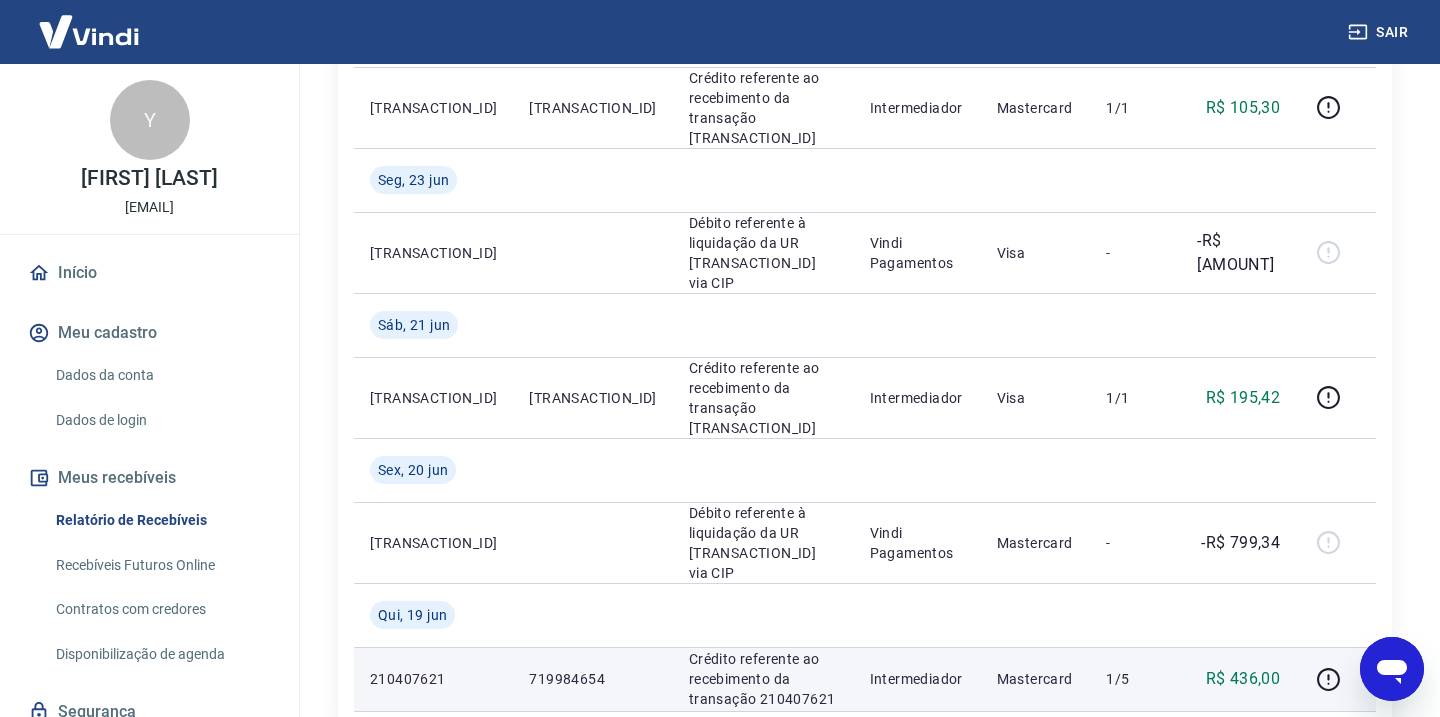 click on "1" at bounding box center (1109, 768) 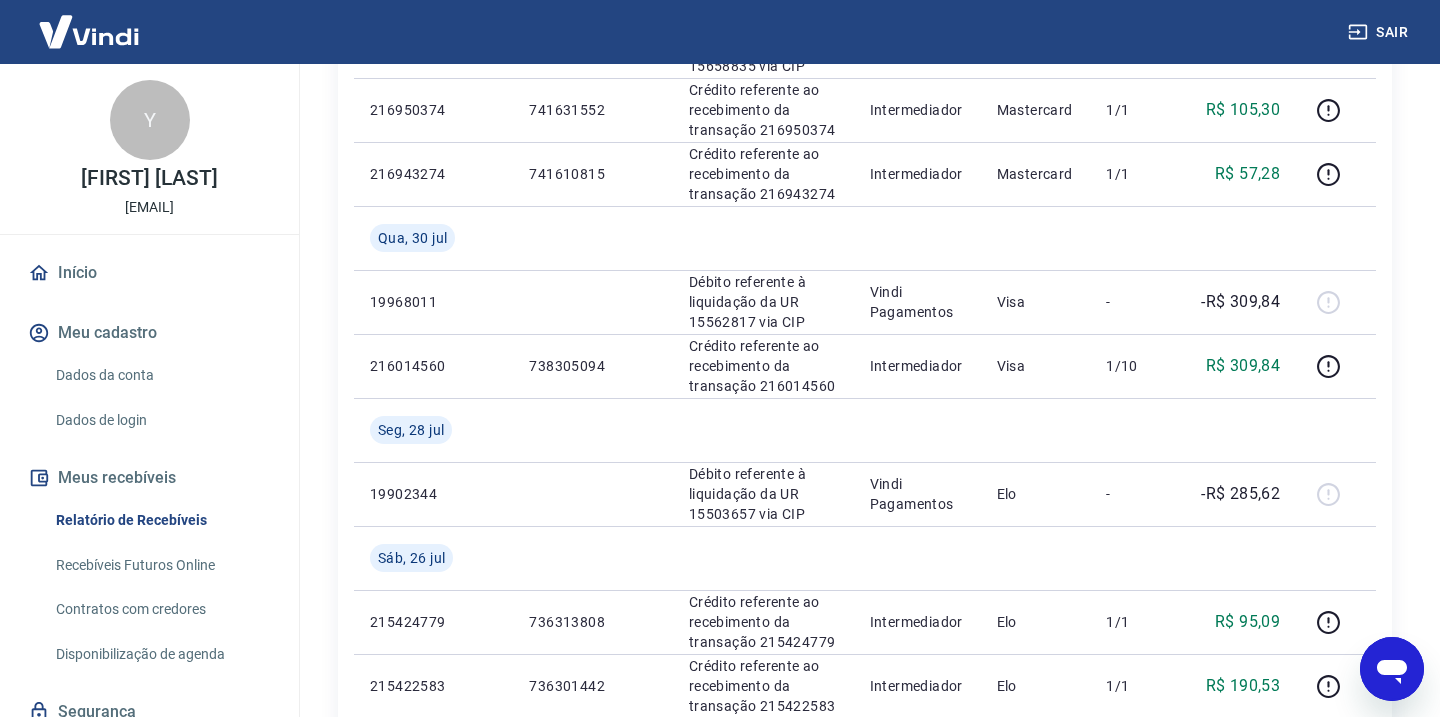scroll, scrollTop: 463, scrollLeft: 0, axis: vertical 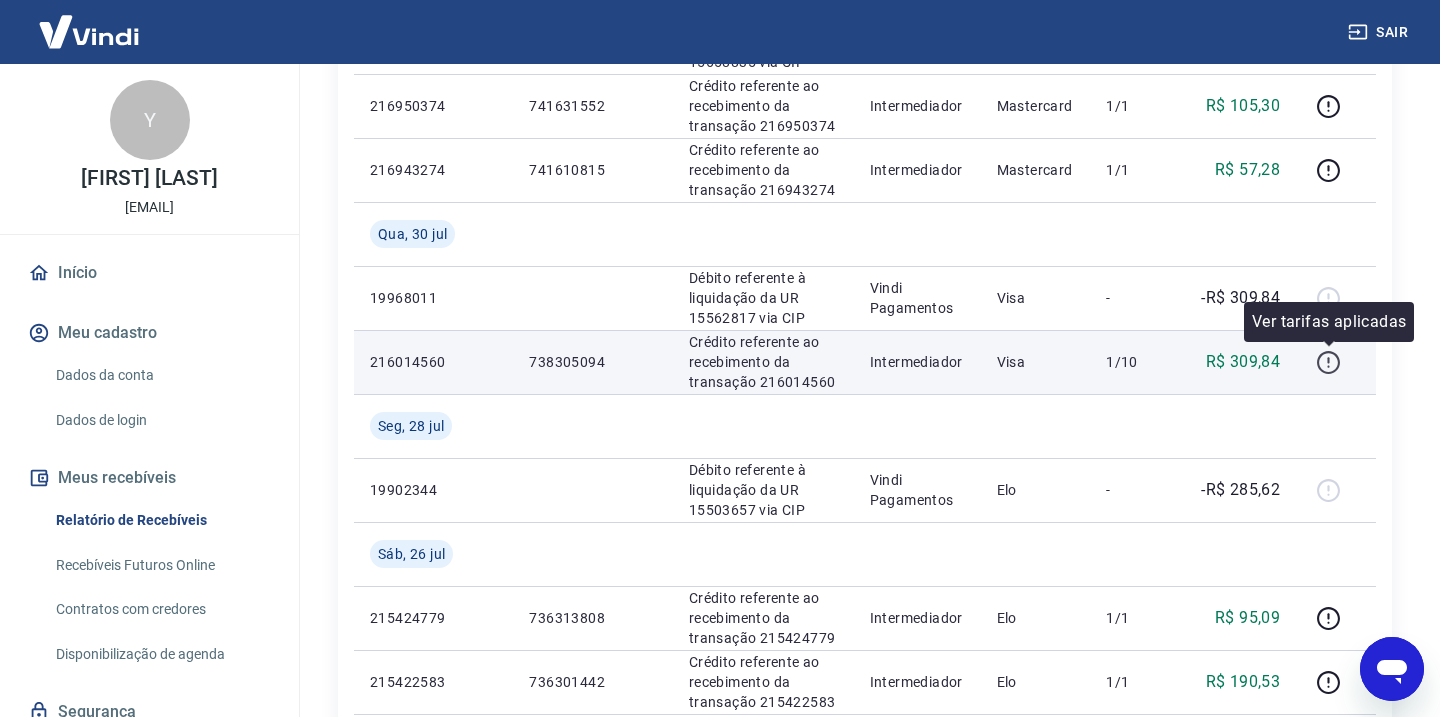 click 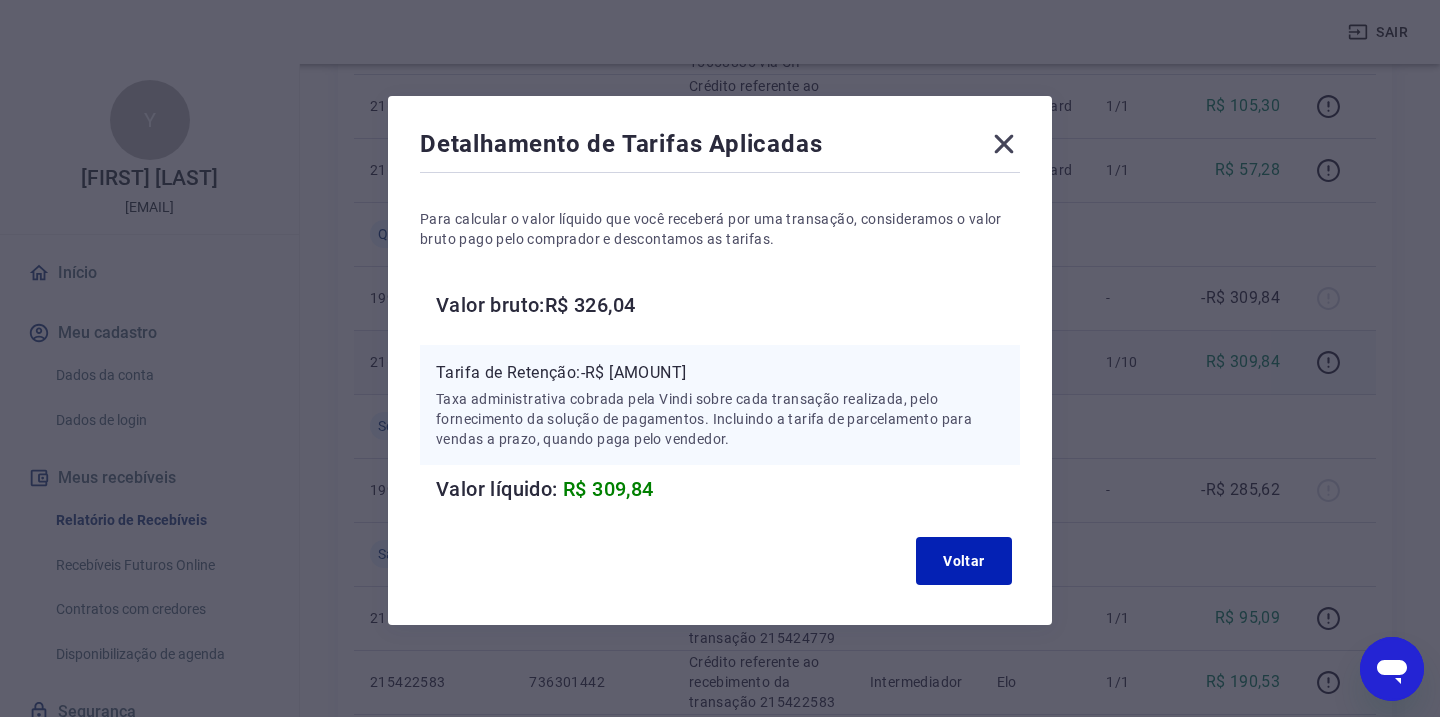 click 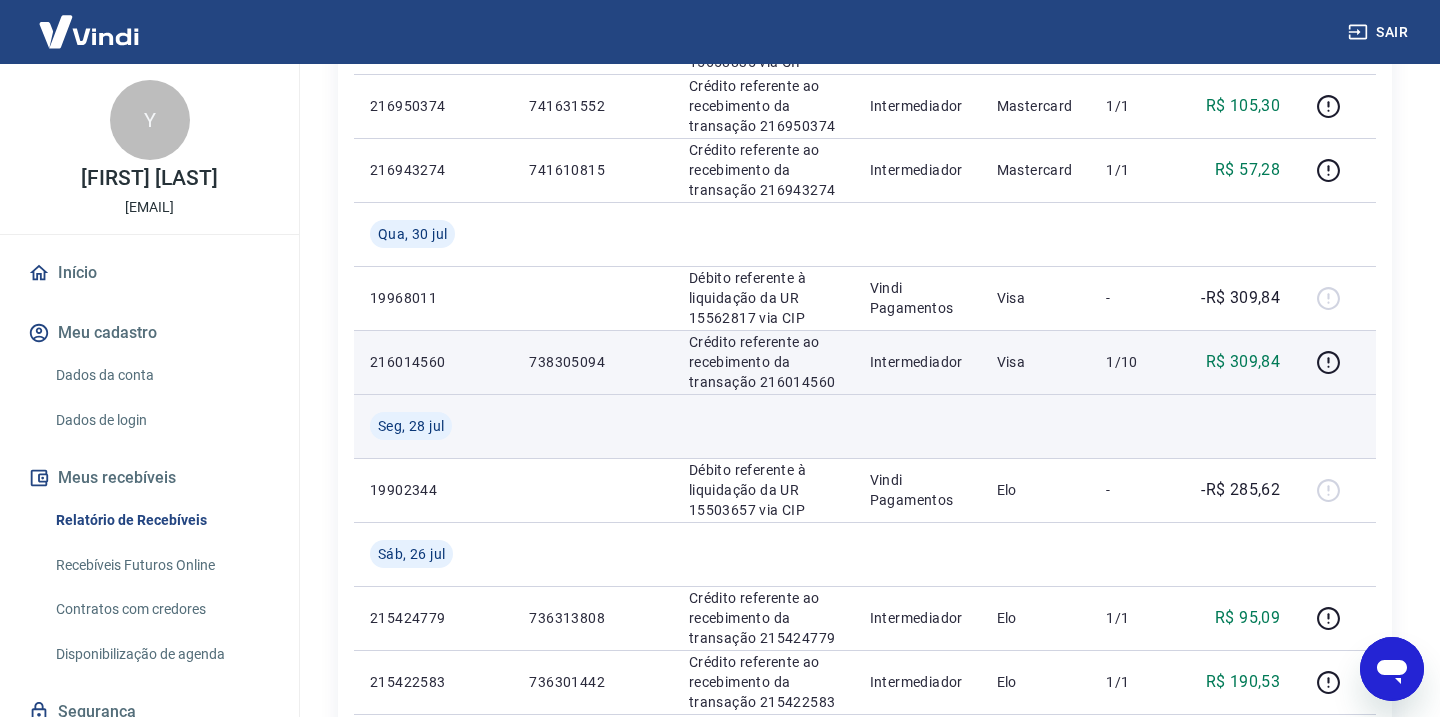 scroll, scrollTop: 726, scrollLeft: 0, axis: vertical 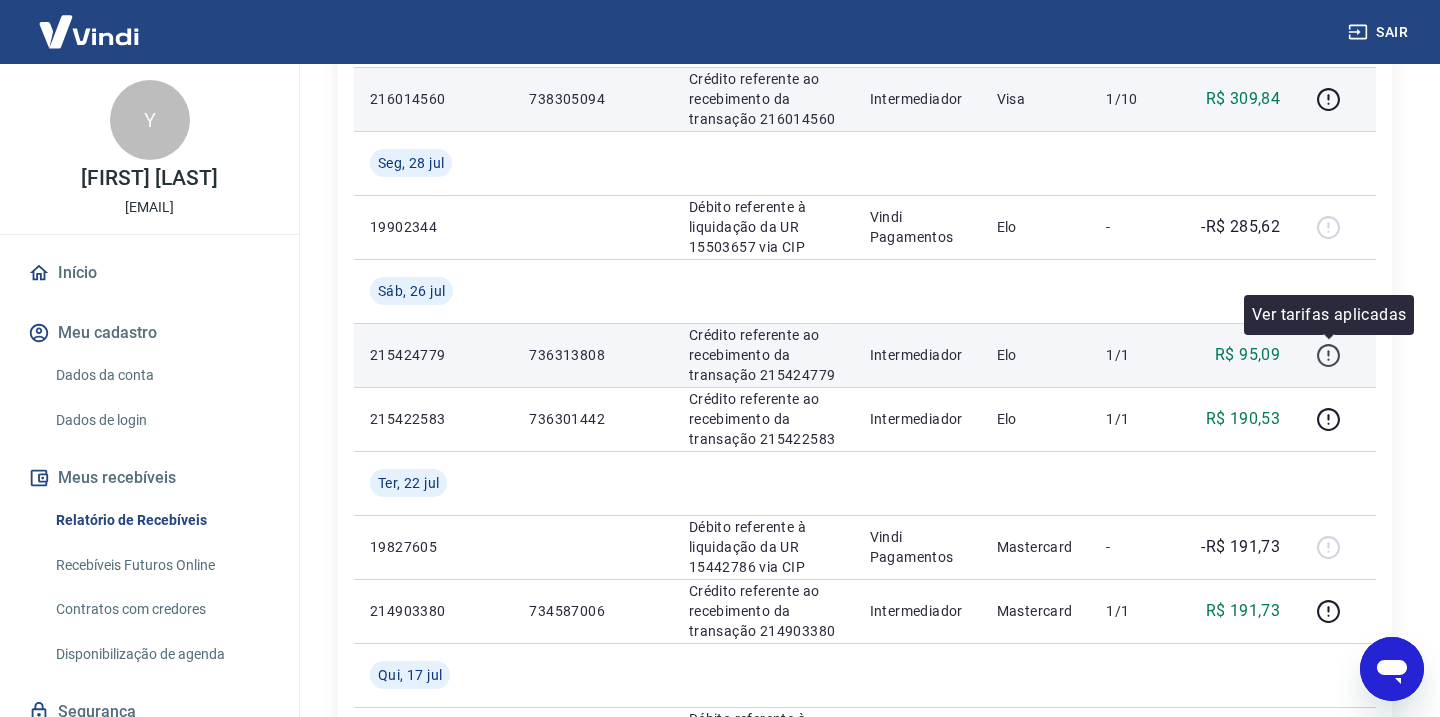 click 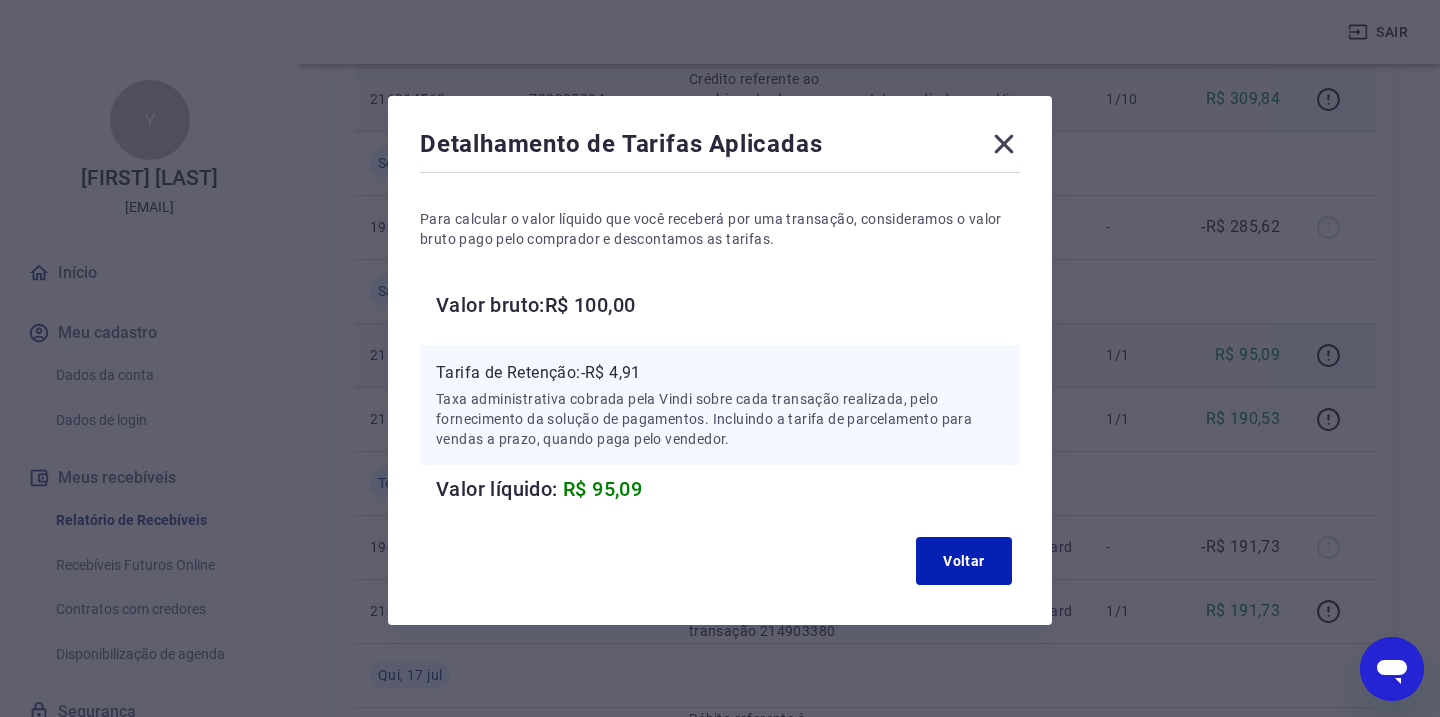 click 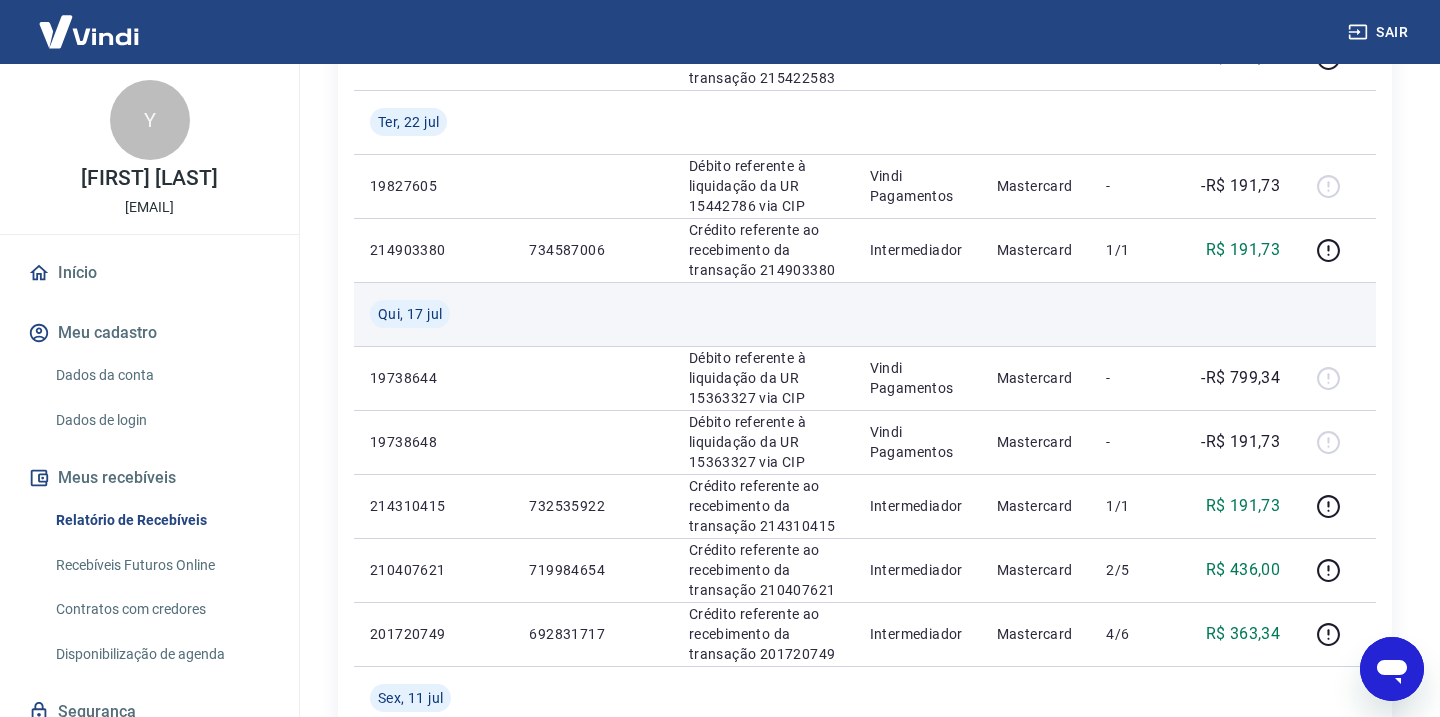 scroll, scrollTop: 1096, scrollLeft: 0, axis: vertical 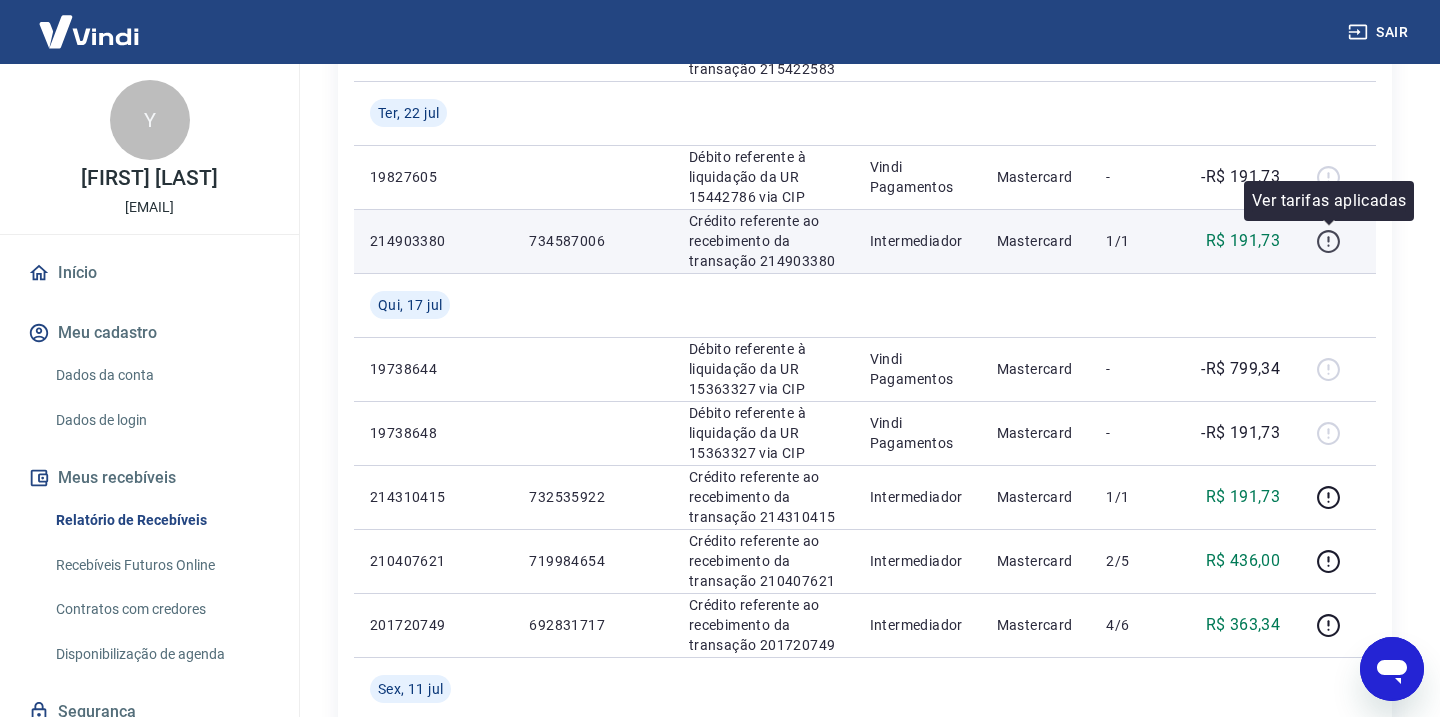 click 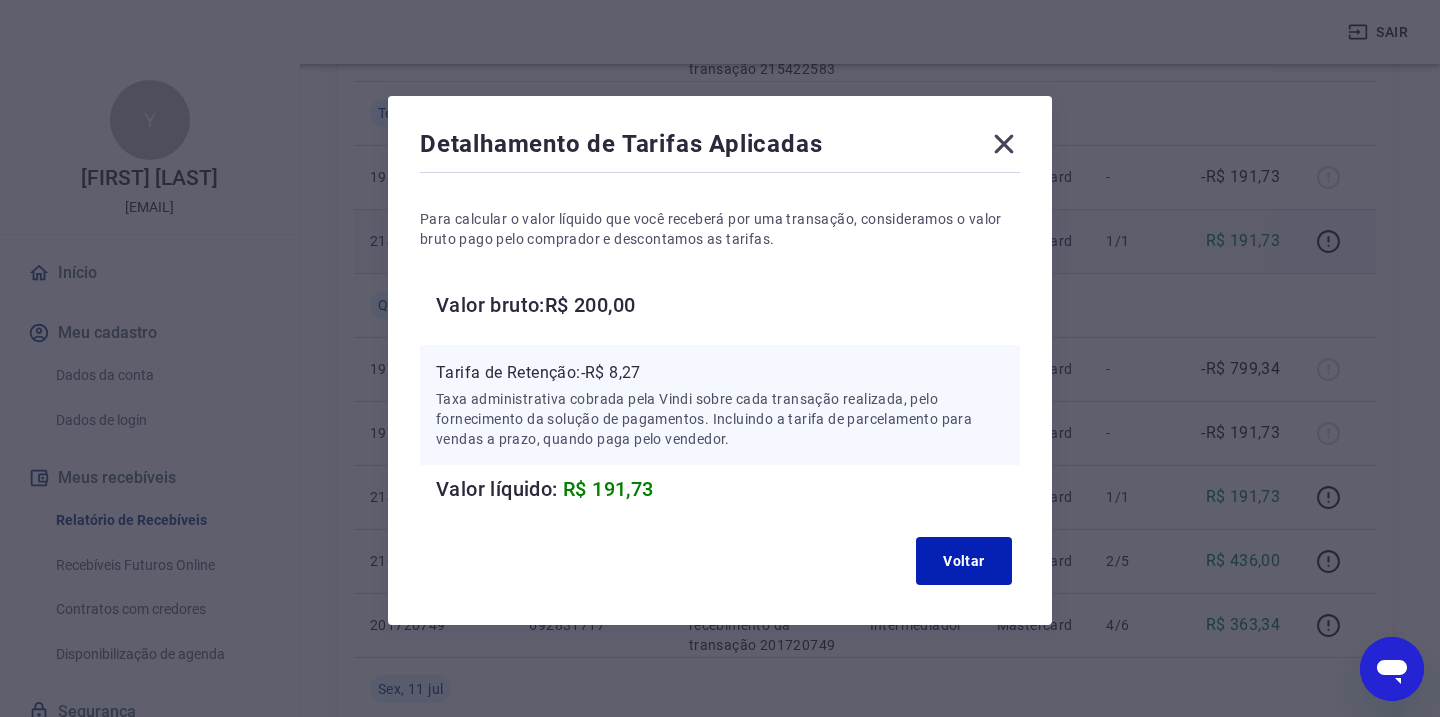 click 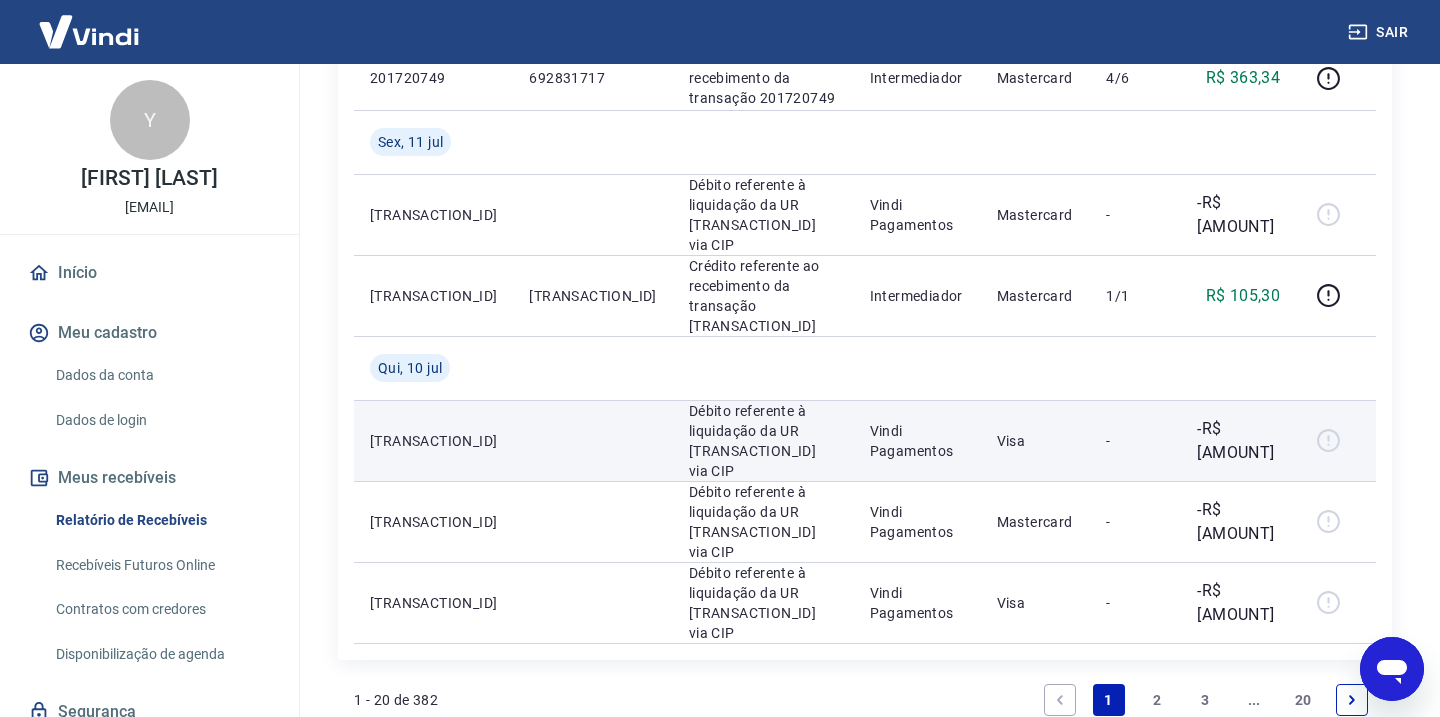 scroll, scrollTop: 1642, scrollLeft: 0, axis: vertical 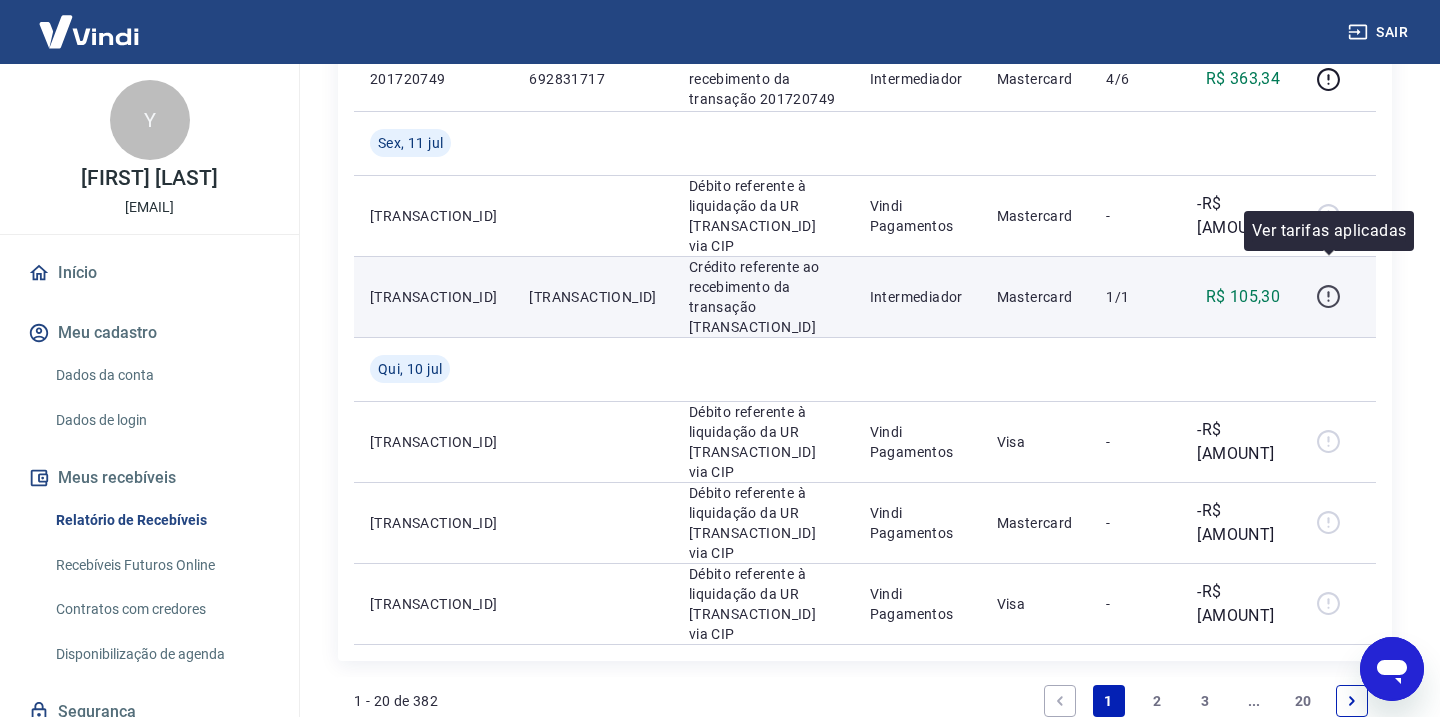 click 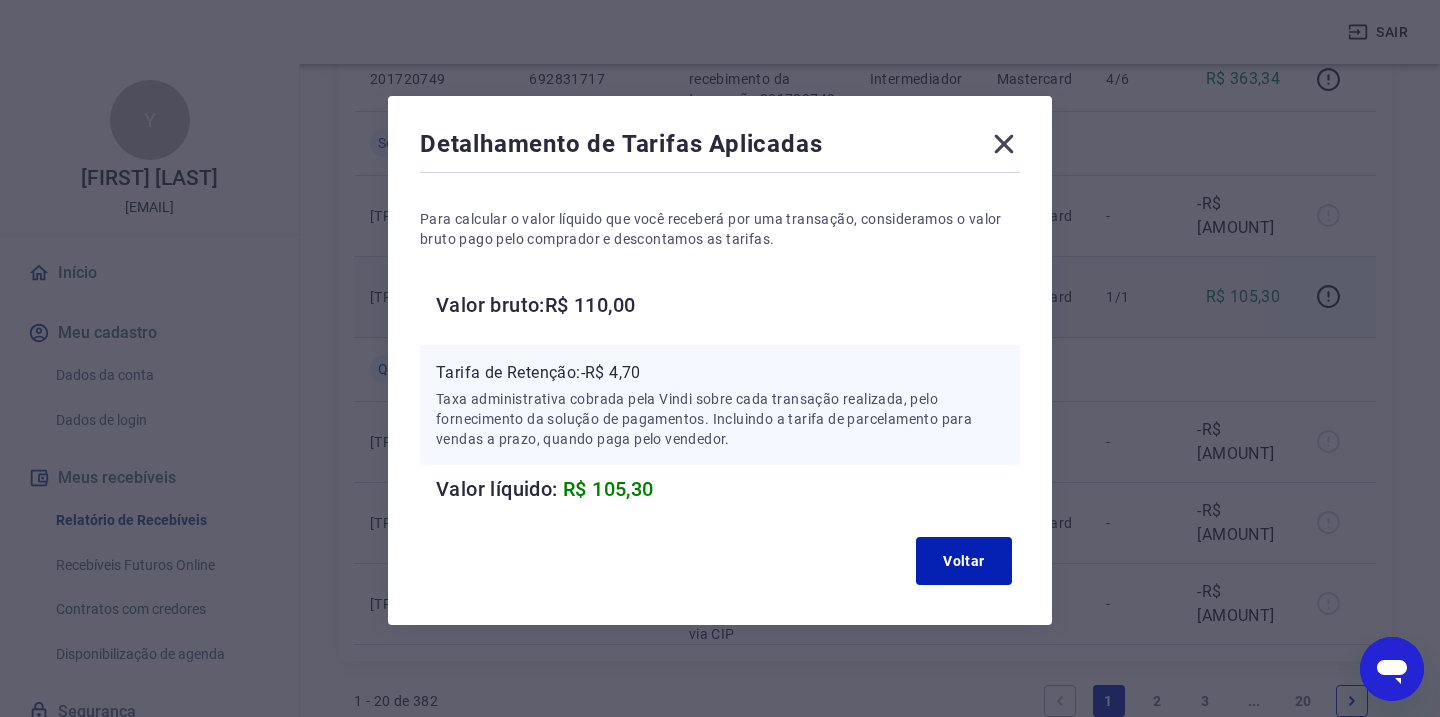 click 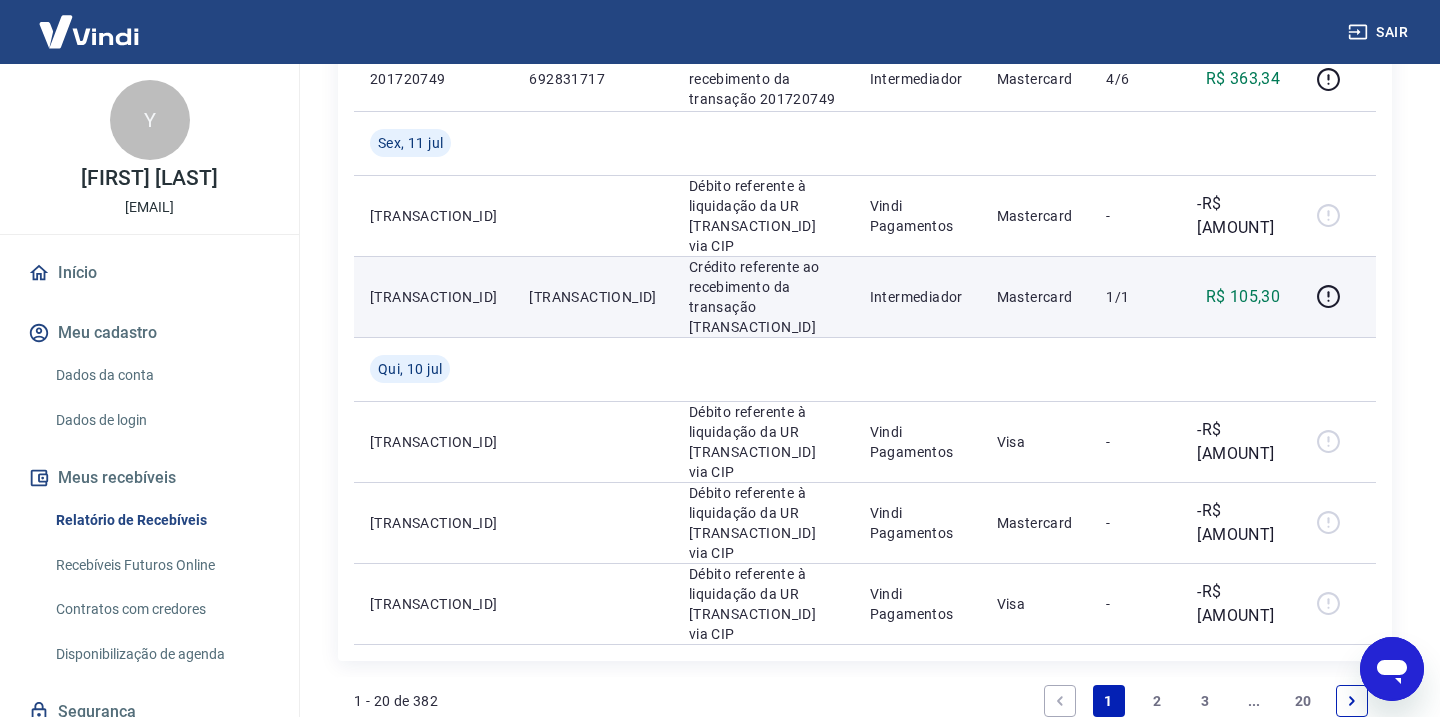 click on "2" at bounding box center (1157, 701) 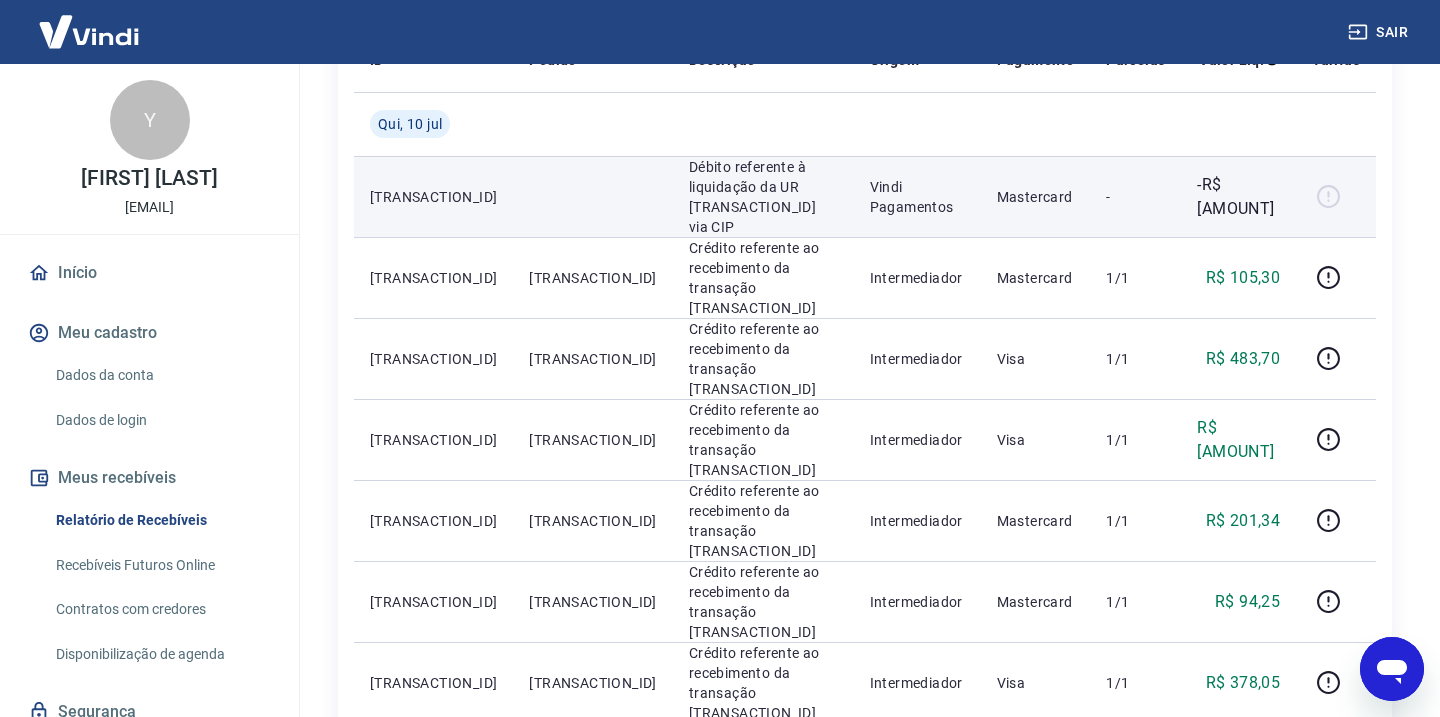 scroll, scrollTop: 332, scrollLeft: 0, axis: vertical 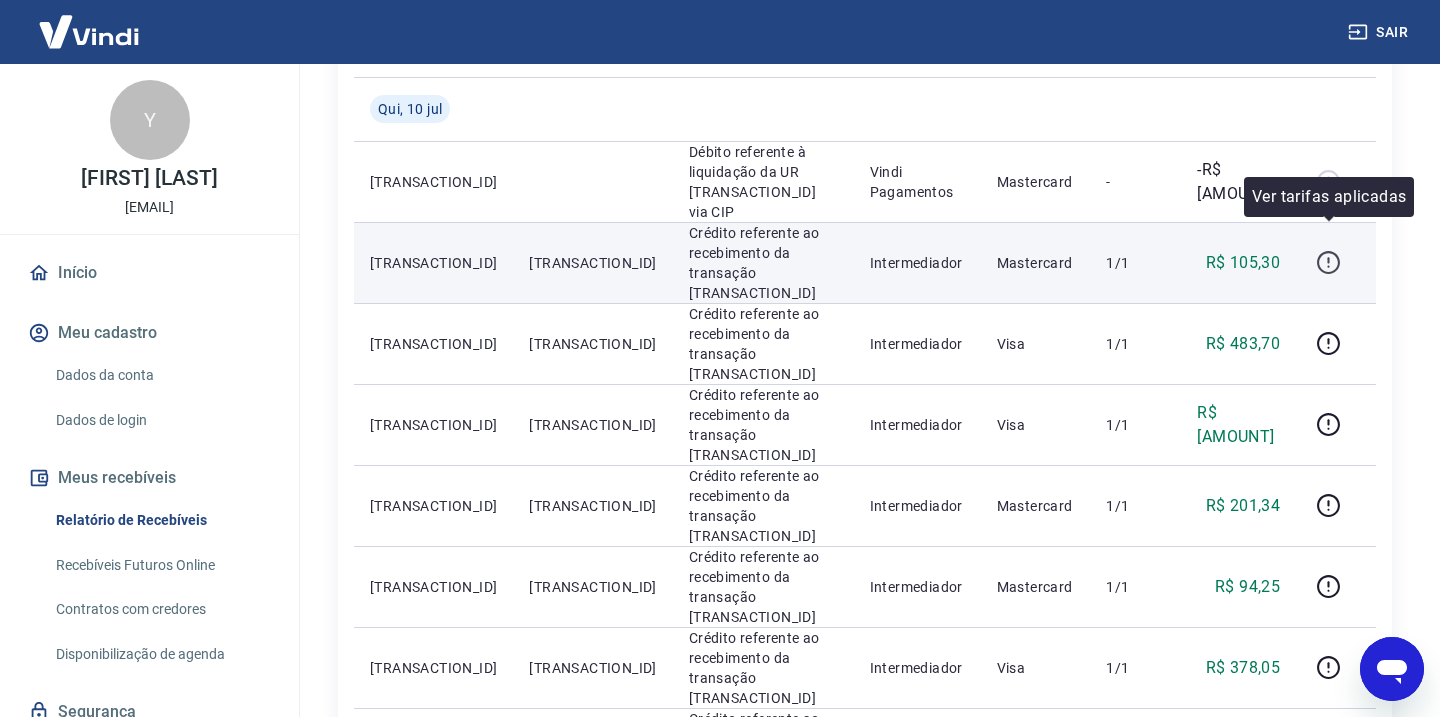 click 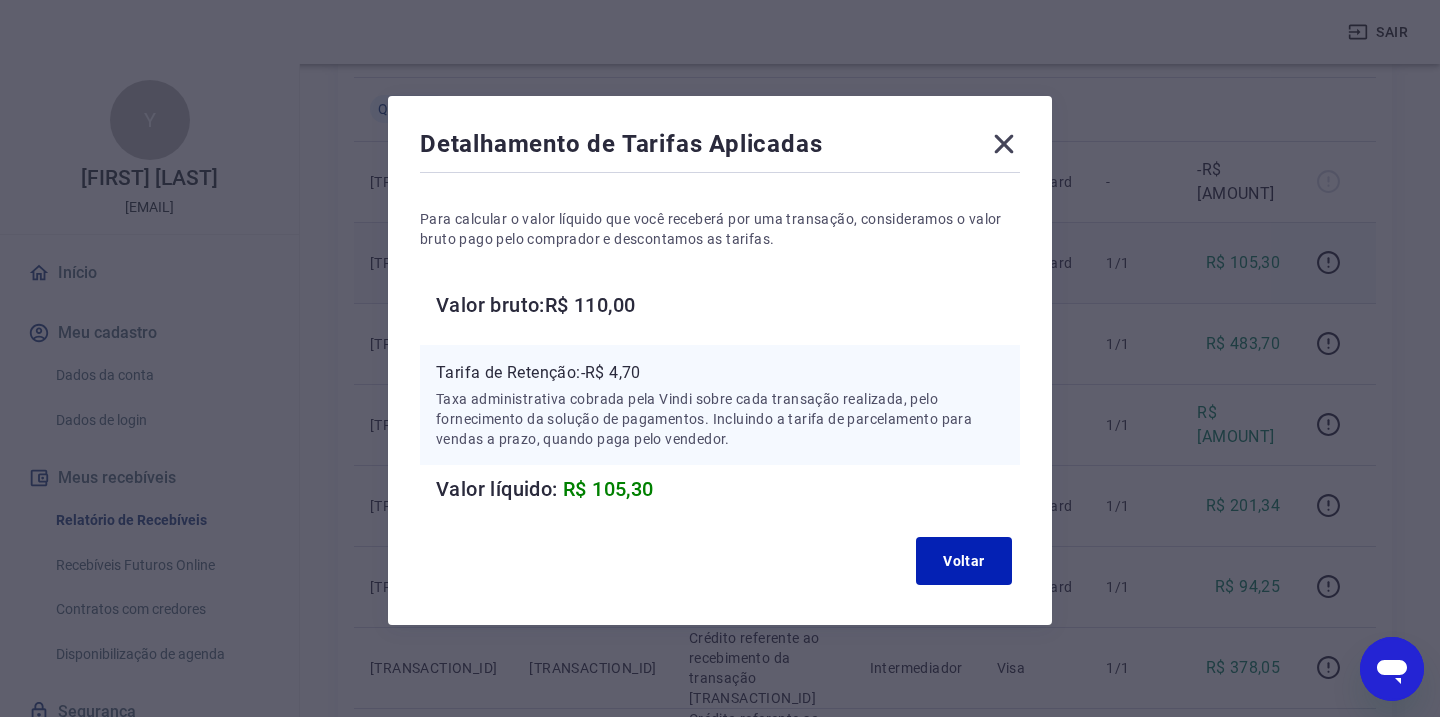 click 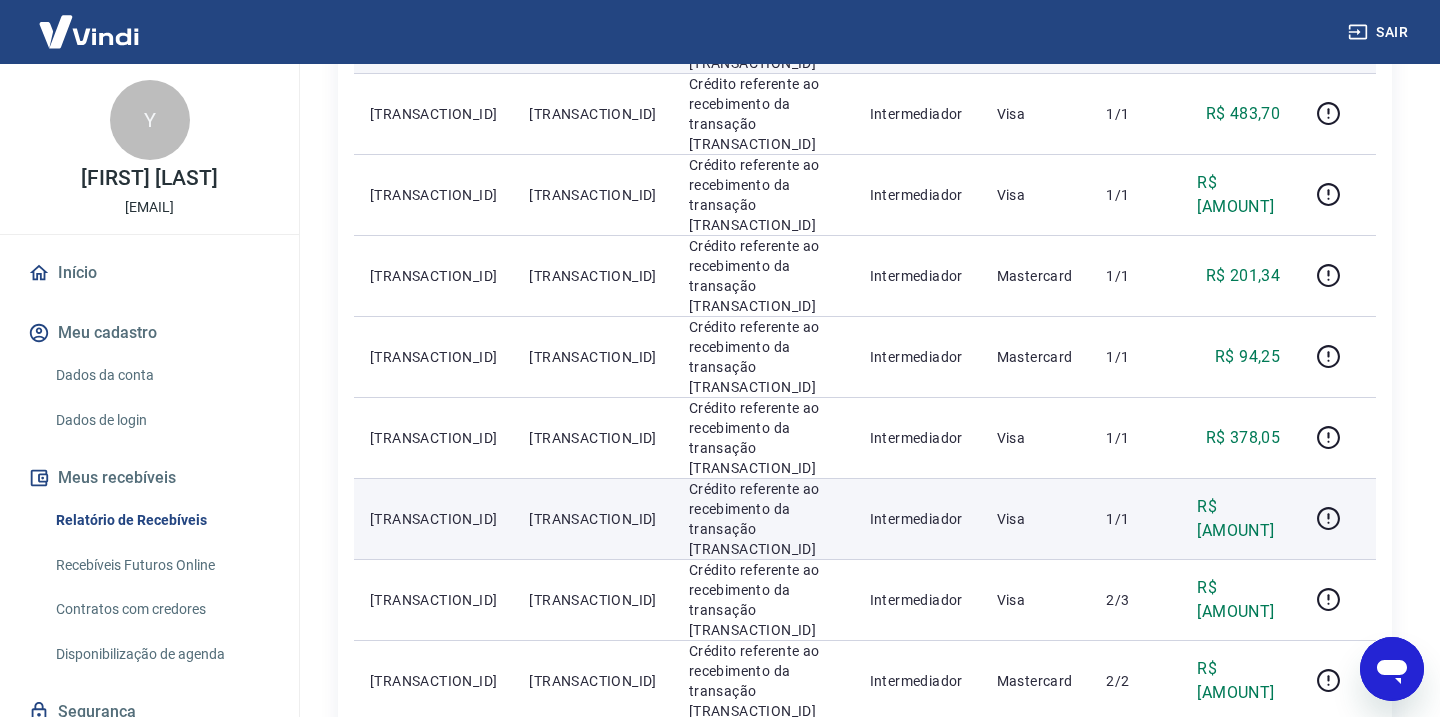 scroll, scrollTop: 606, scrollLeft: 0, axis: vertical 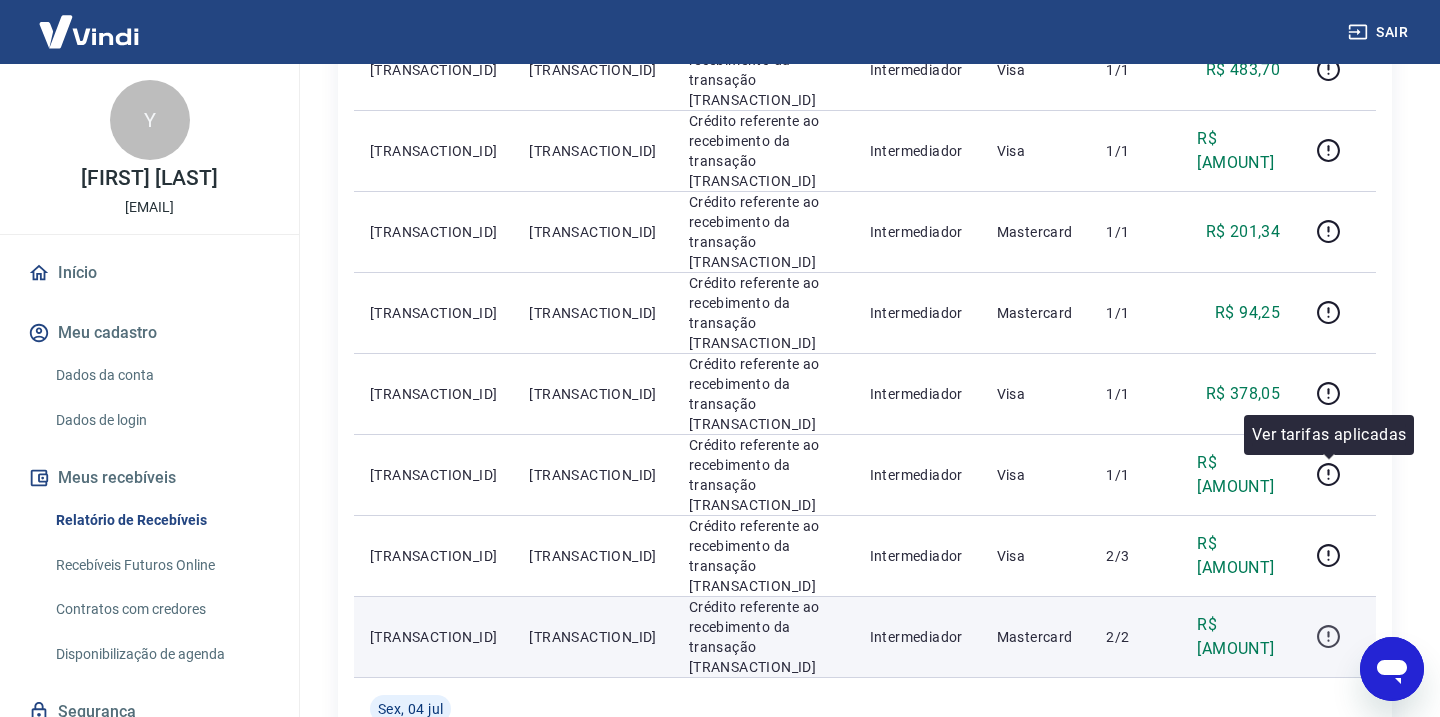 click 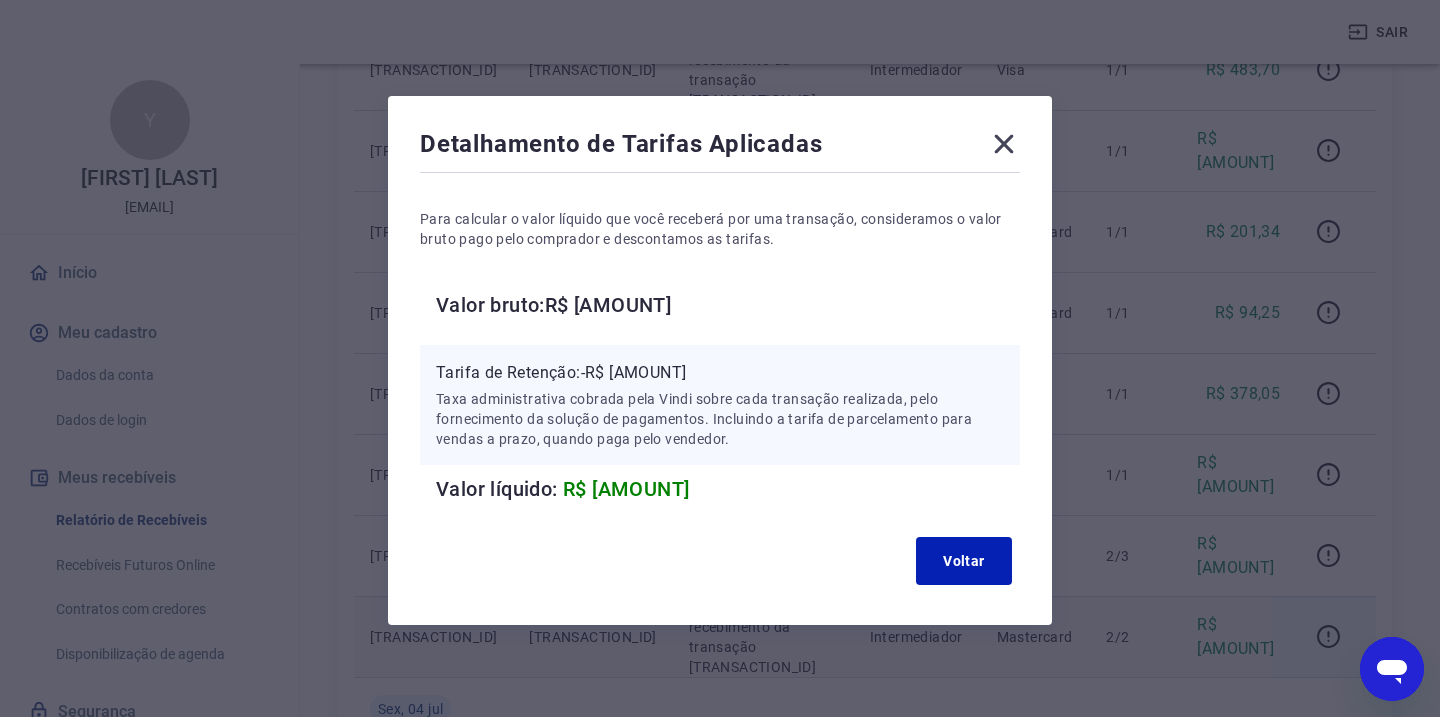 click 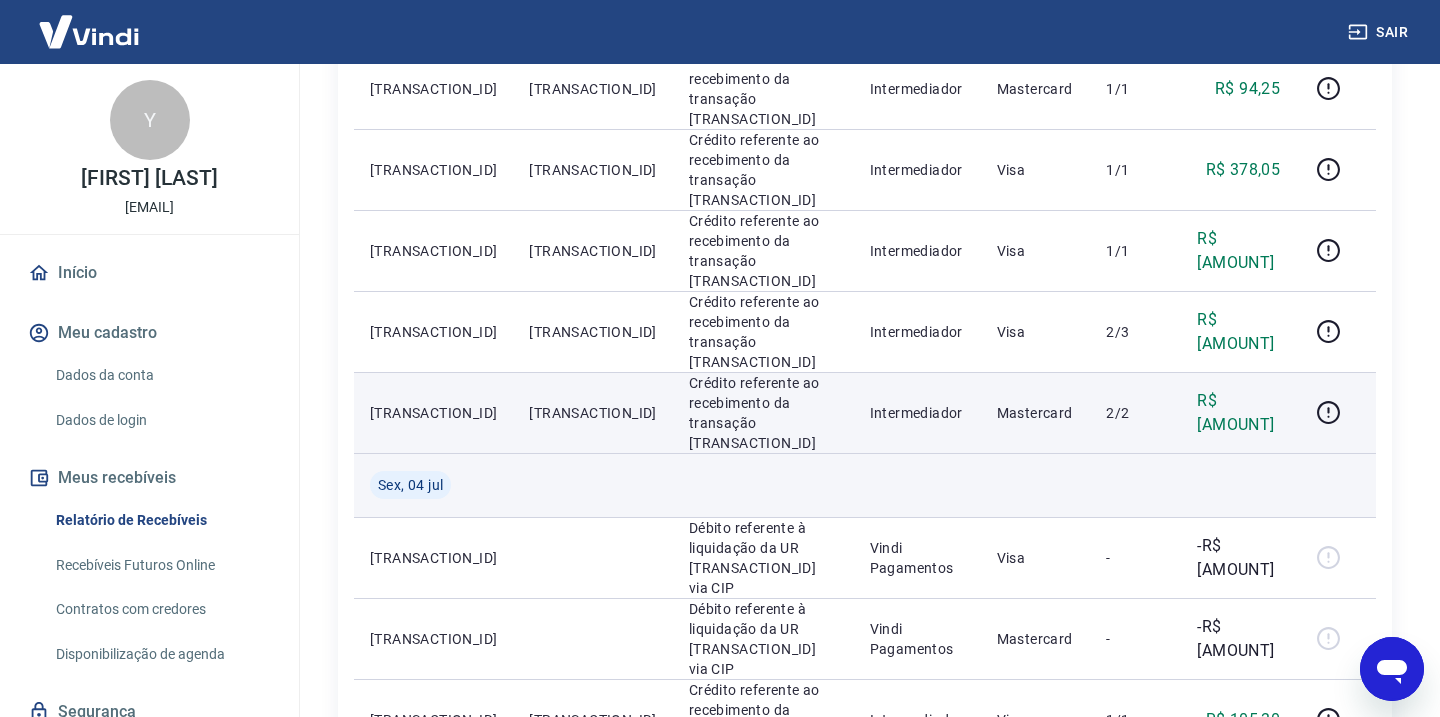 scroll, scrollTop: 831, scrollLeft: 0, axis: vertical 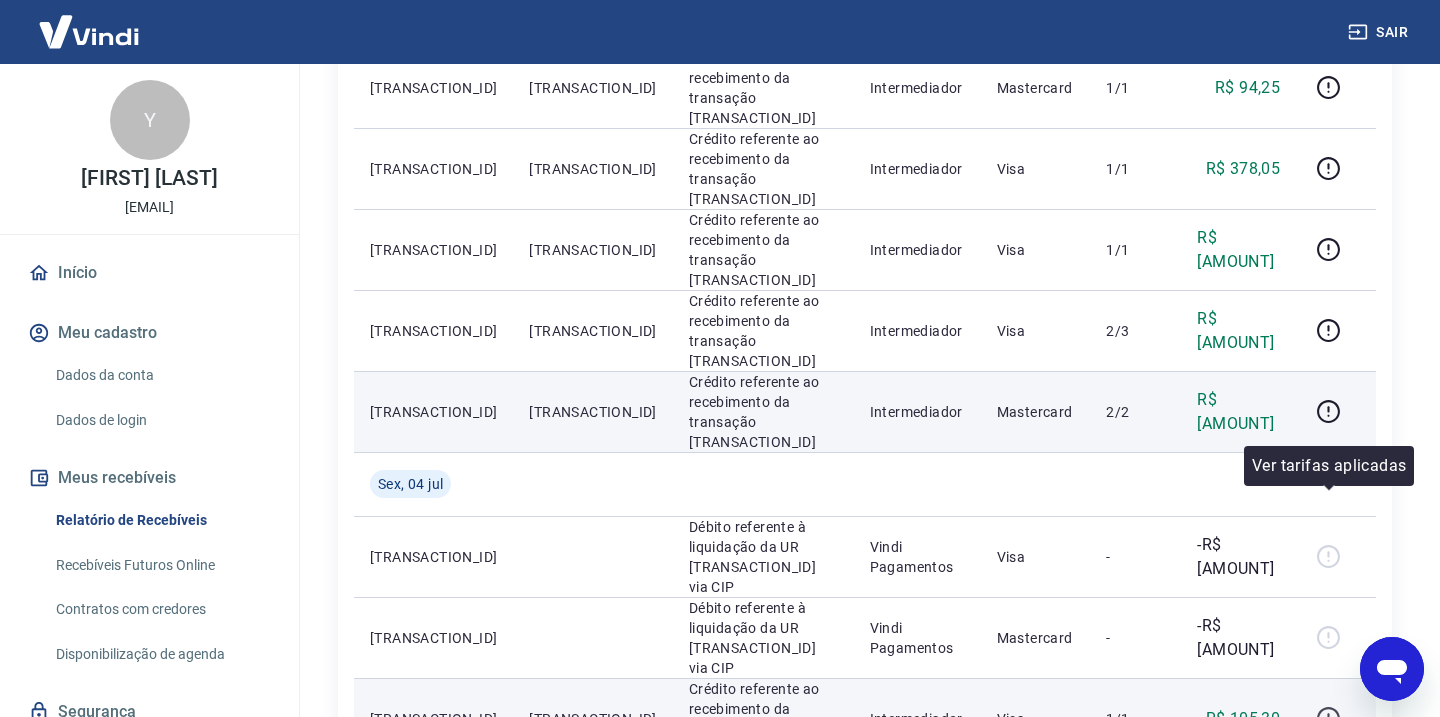 click 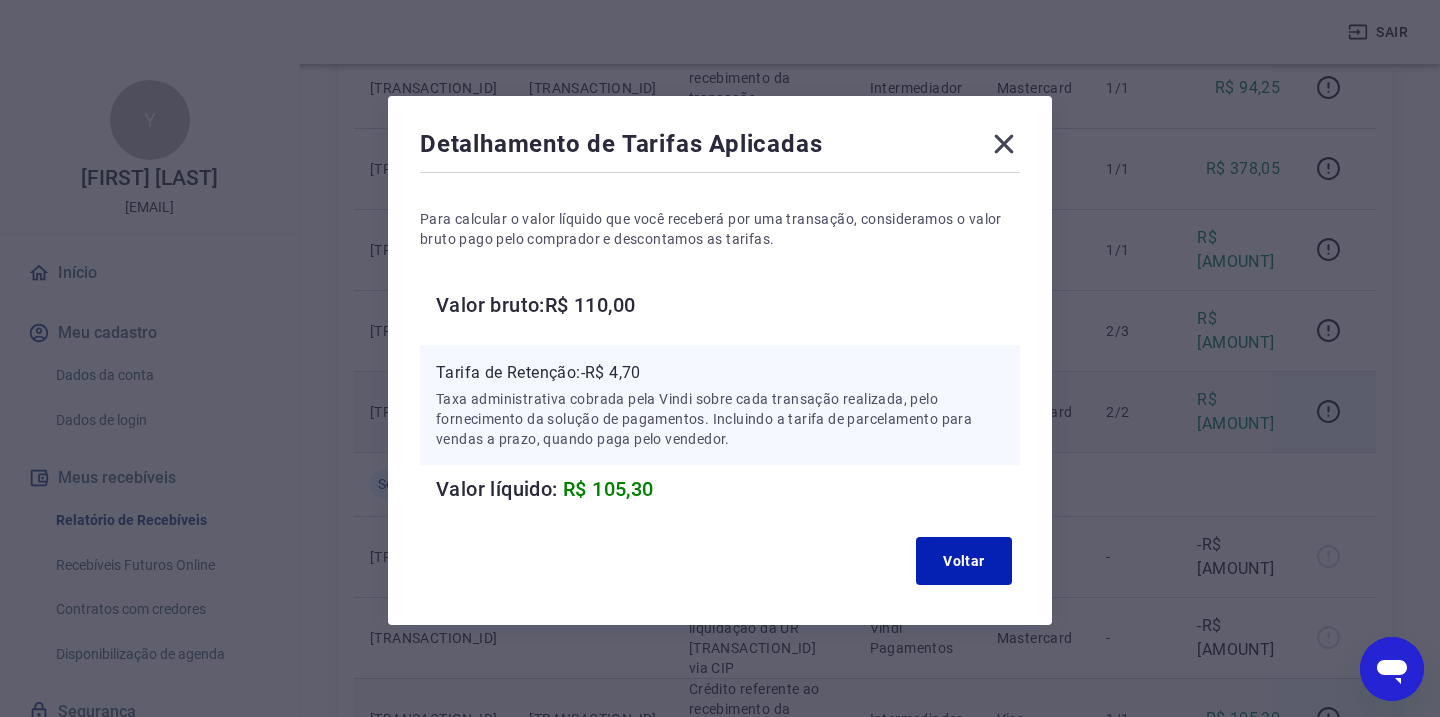 click 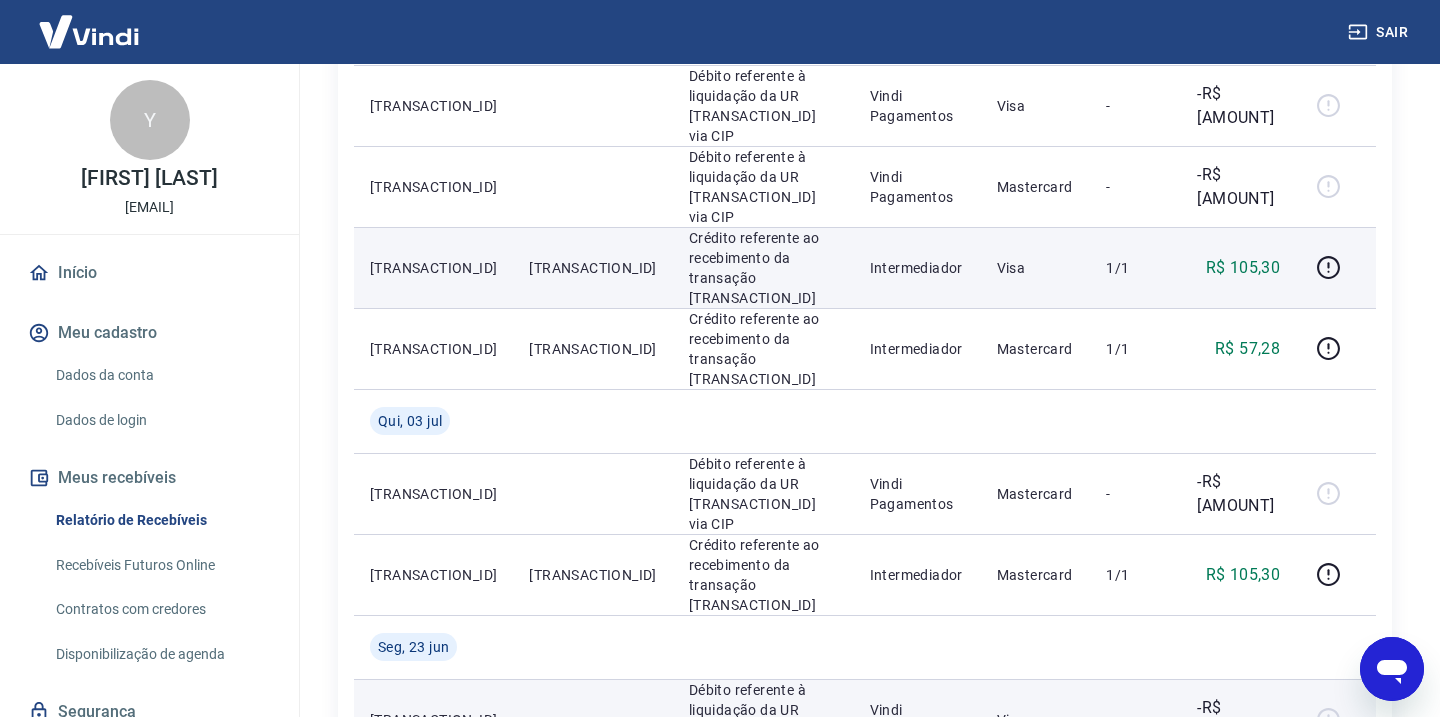 scroll, scrollTop: 1292, scrollLeft: 0, axis: vertical 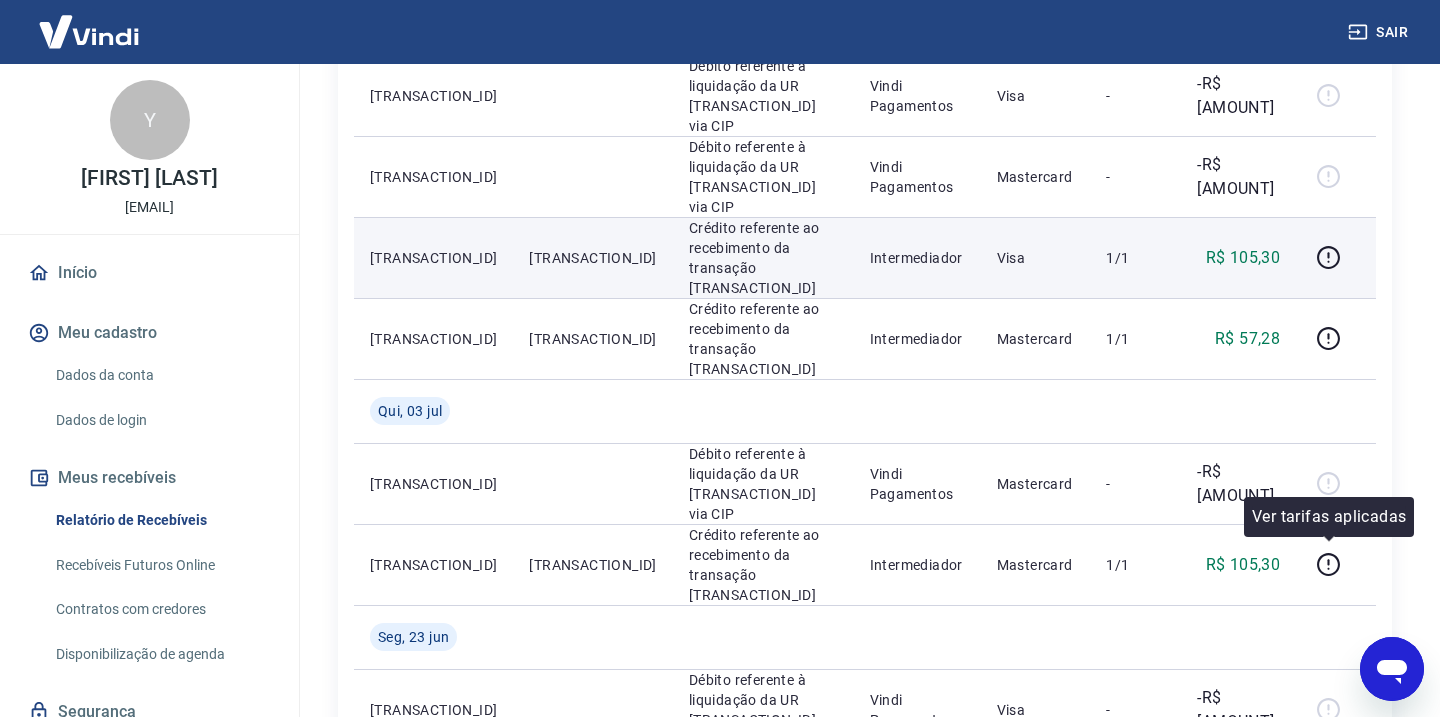 click 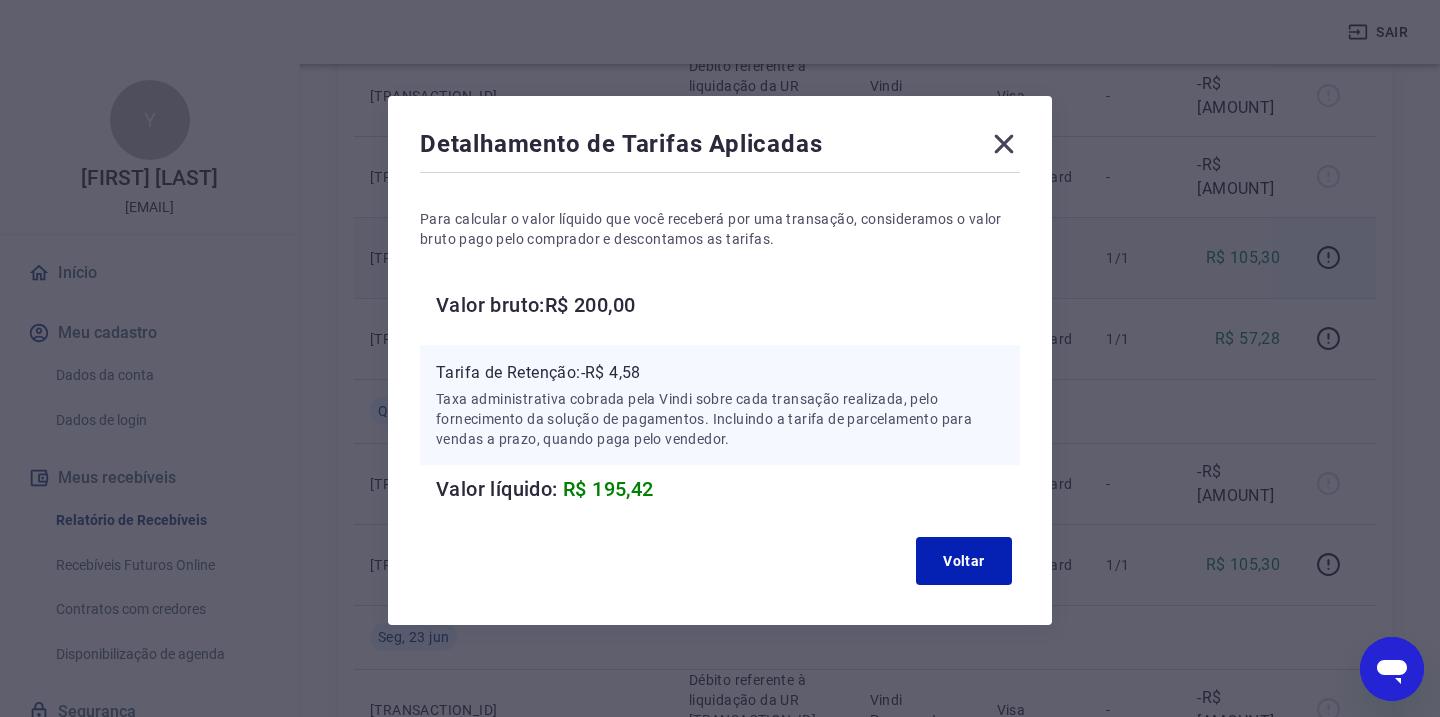 click on "Detalhamento de Tarifas Aplicadas" at bounding box center (720, 148) 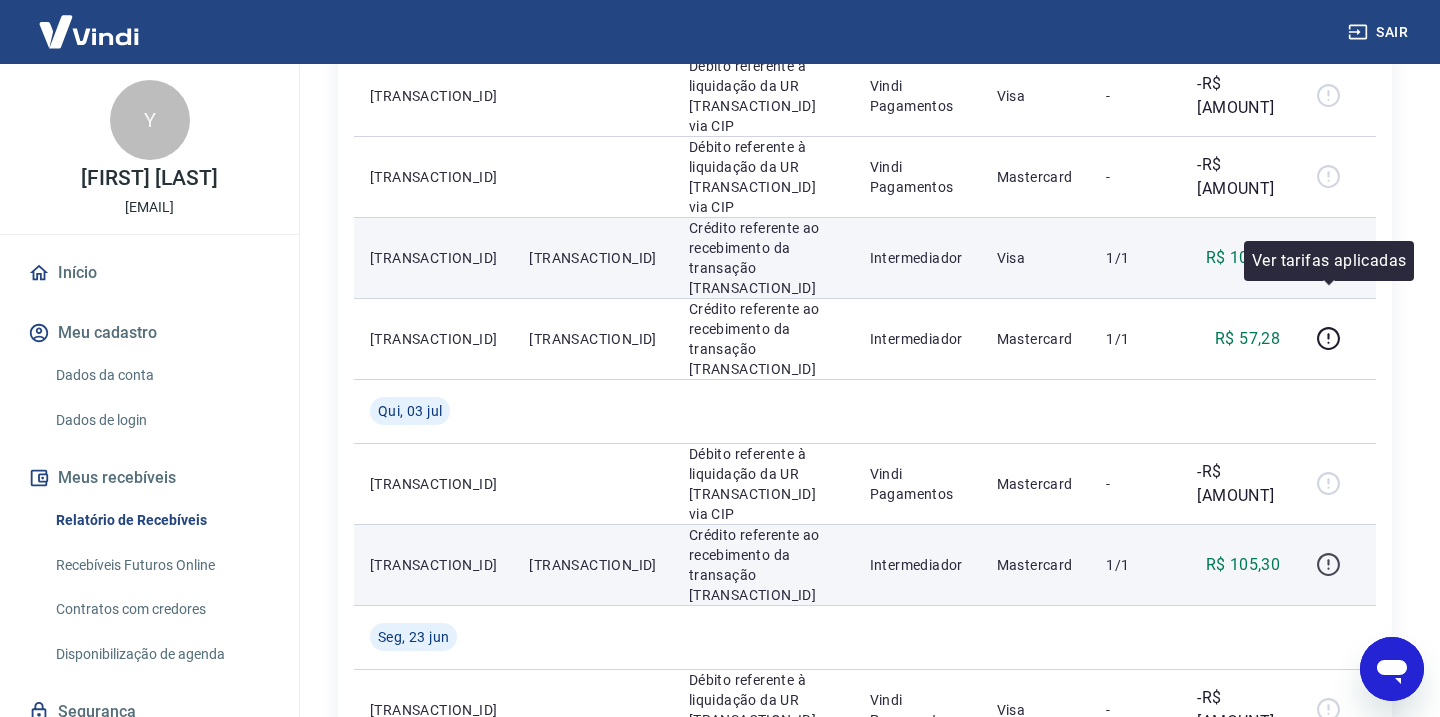 click 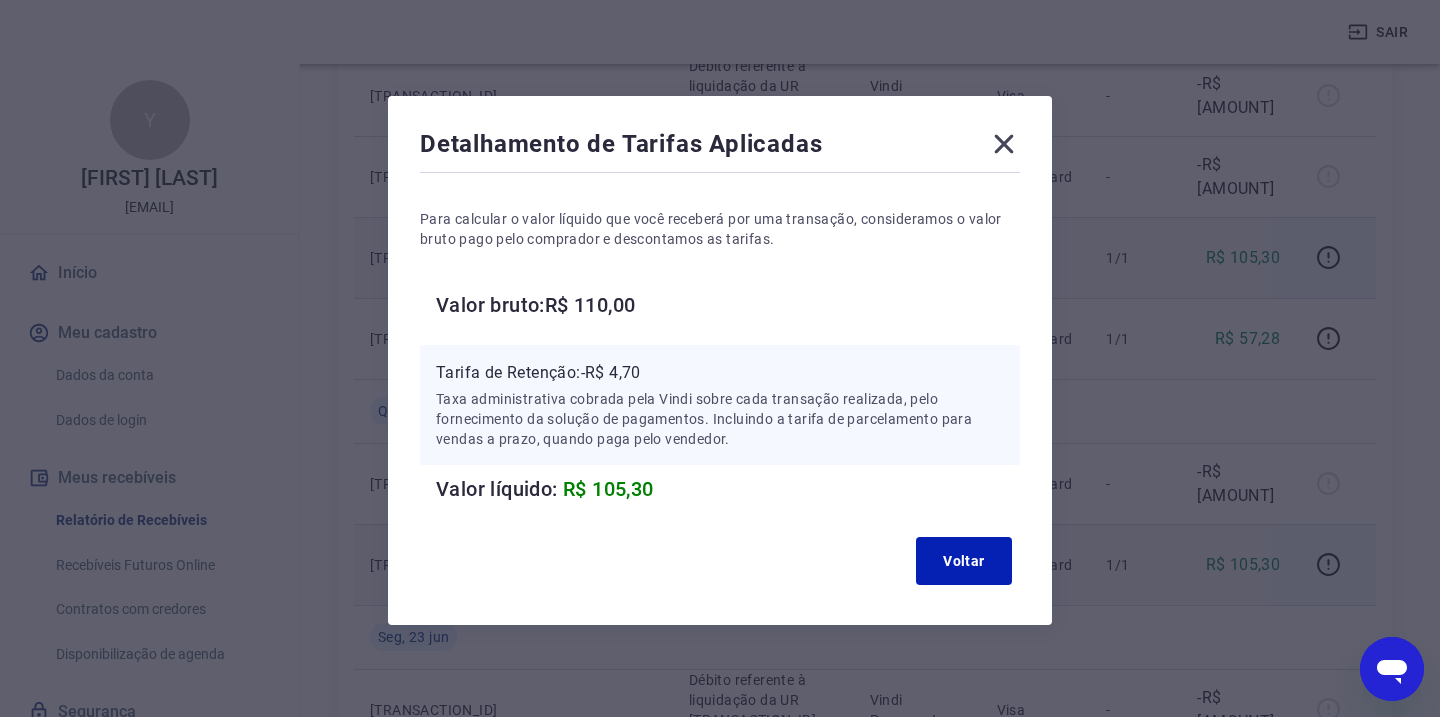 click 